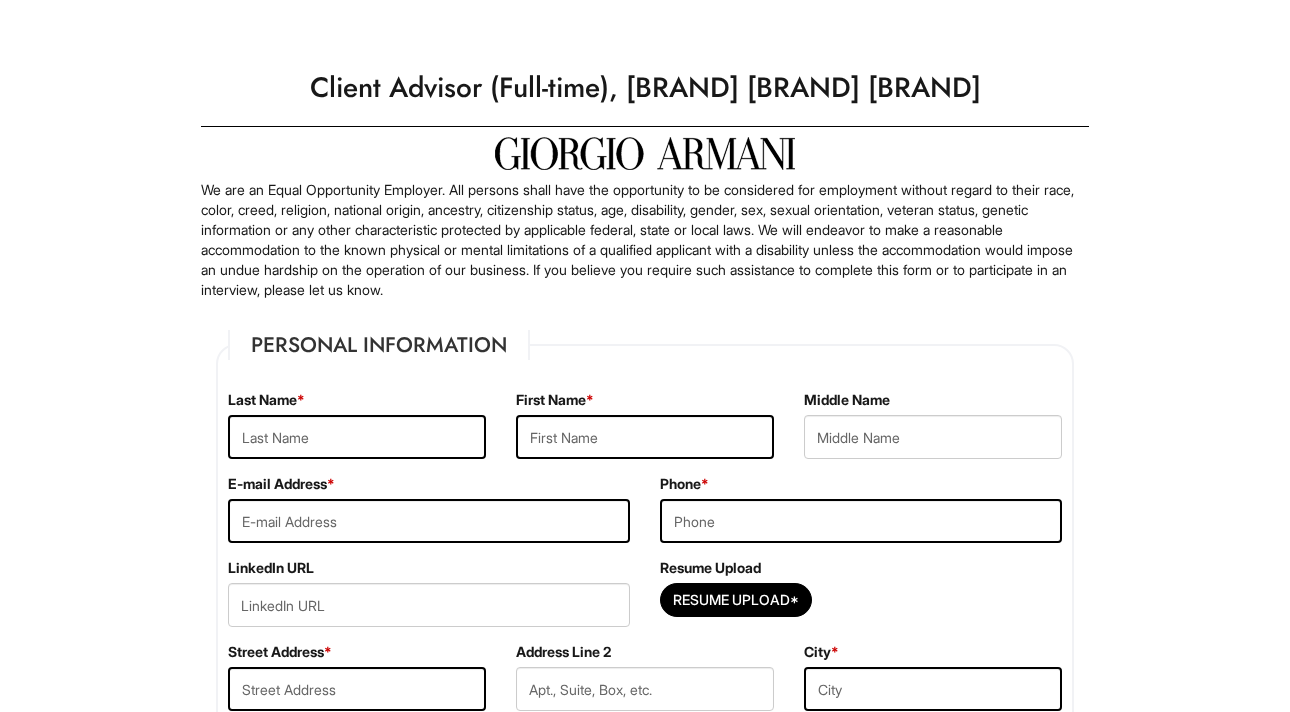 scroll, scrollTop: 0, scrollLeft: 0, axis: both 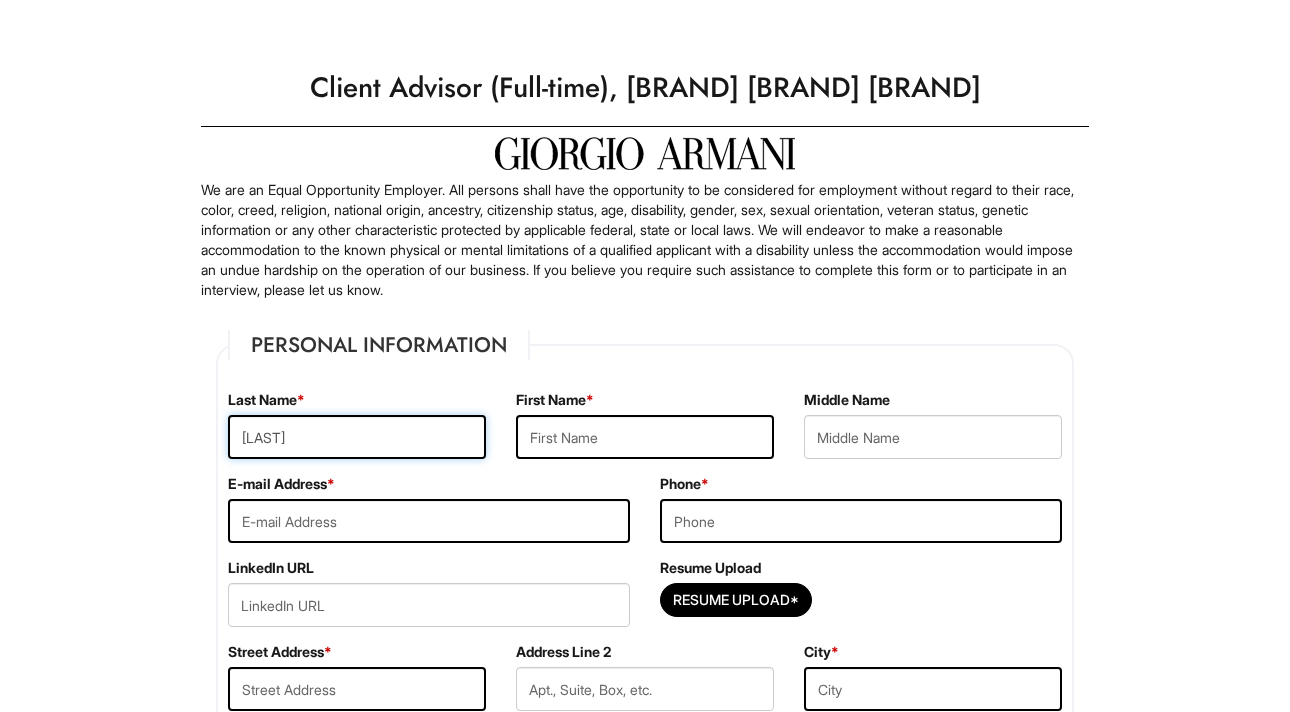 type on "[LAST]" 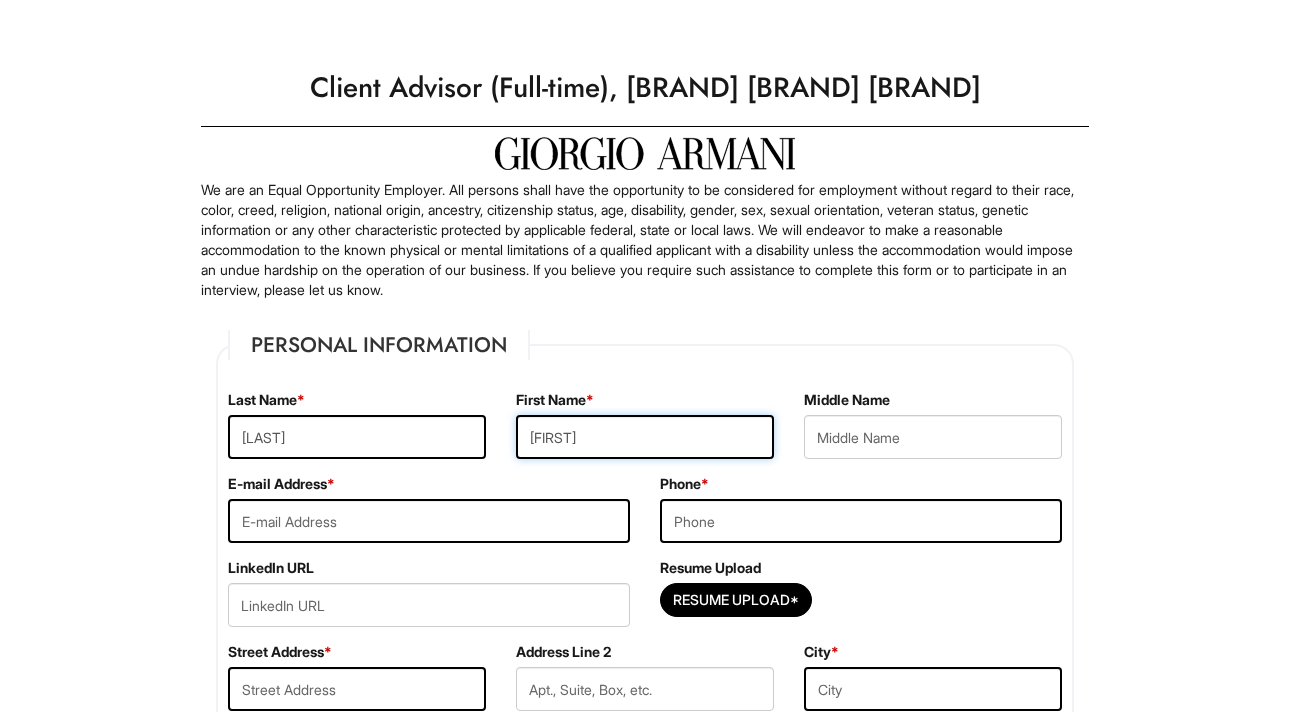 type on "[FIRST]" 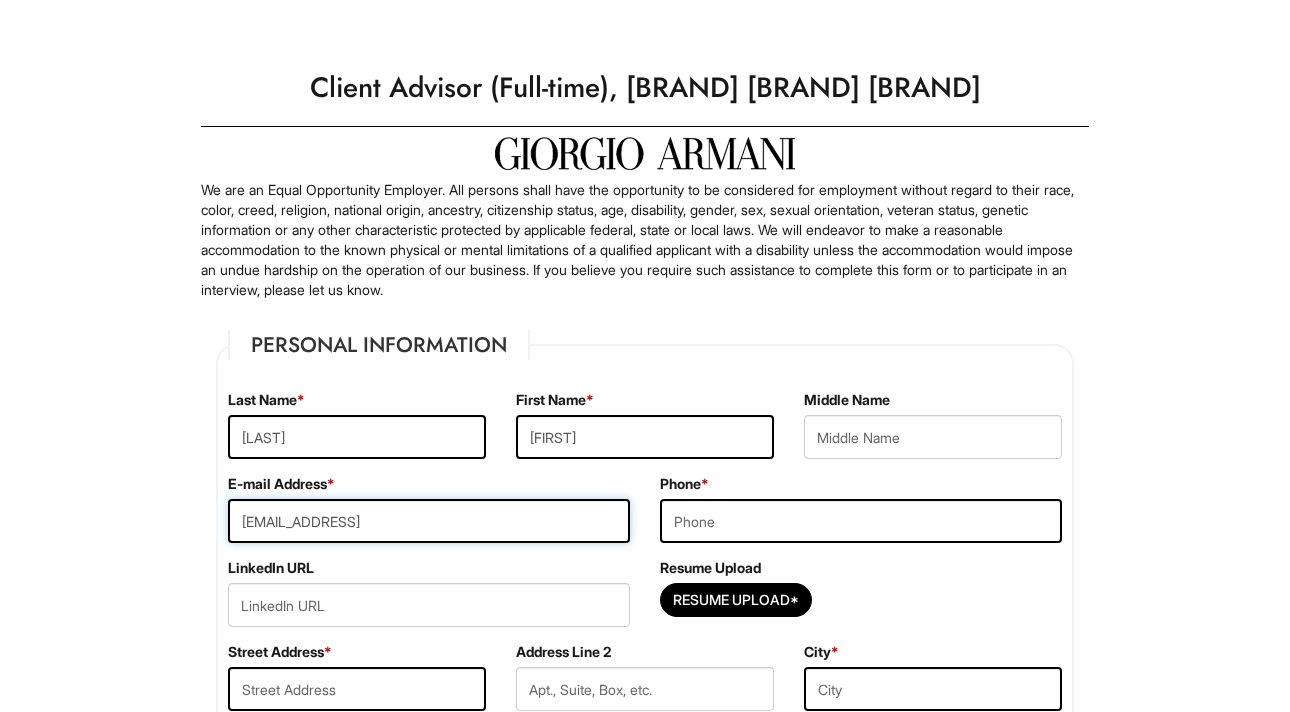 type on "[EMAIL_ADDRESS]" 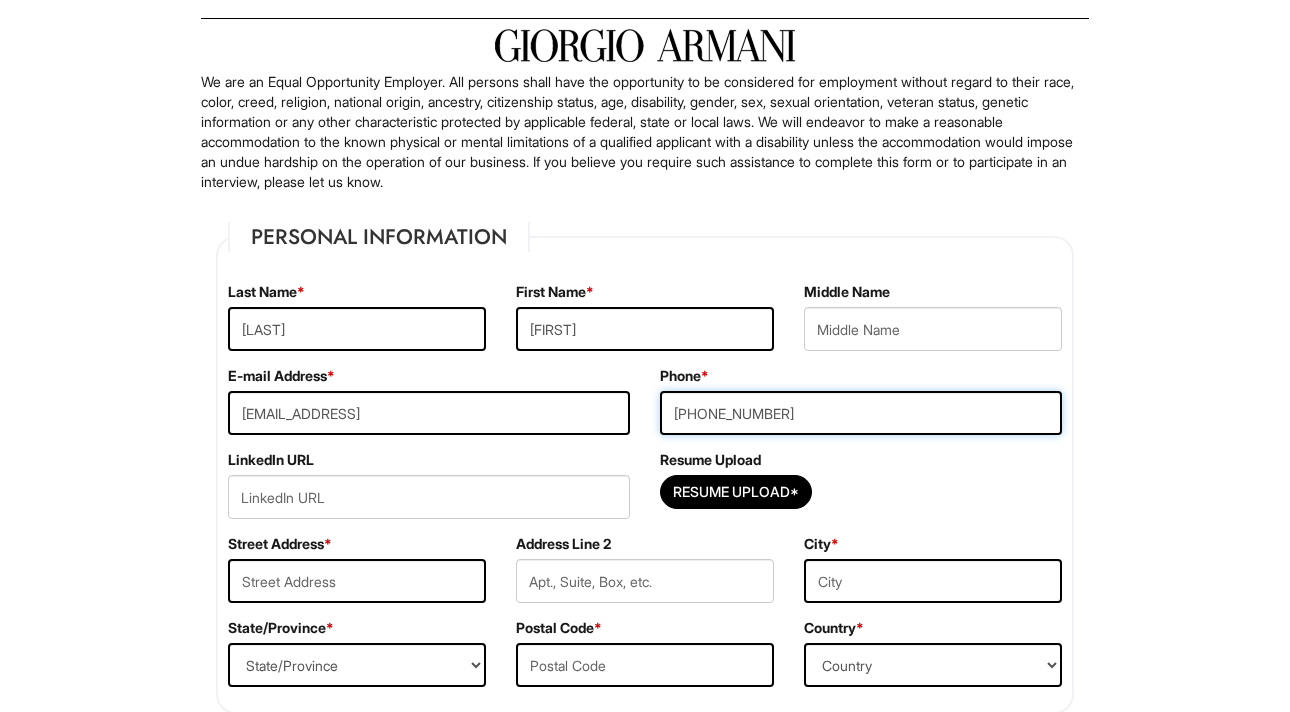 scroll, scrollTop: 113, scrollLeft: 0, axis: vertical 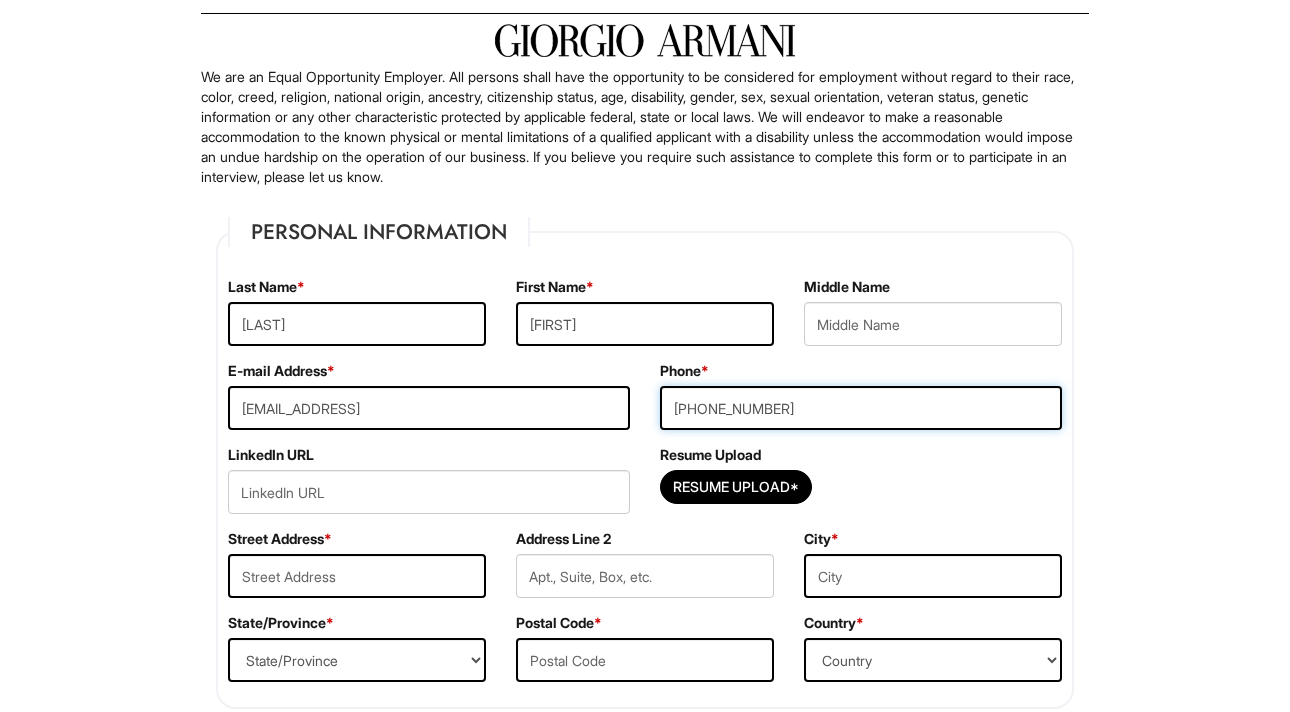 type on "[PHONE_NUMBER]" 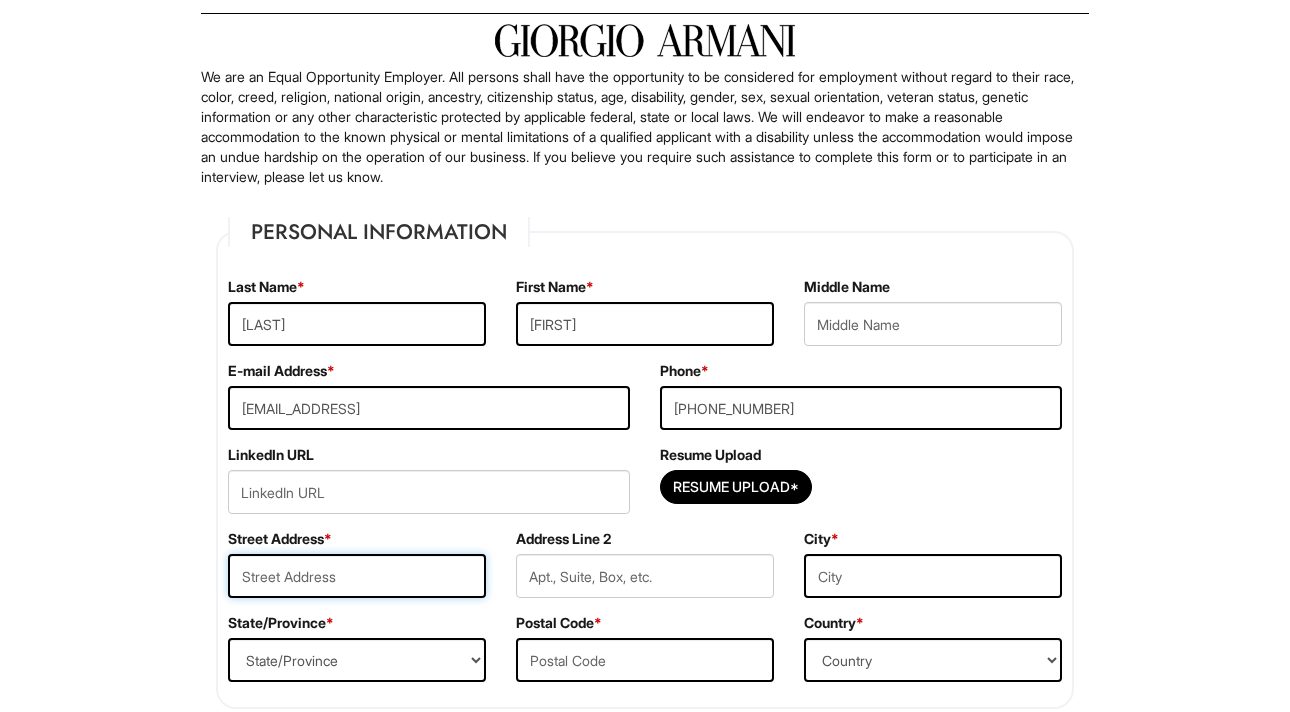 click at bounding box center (357, 576) 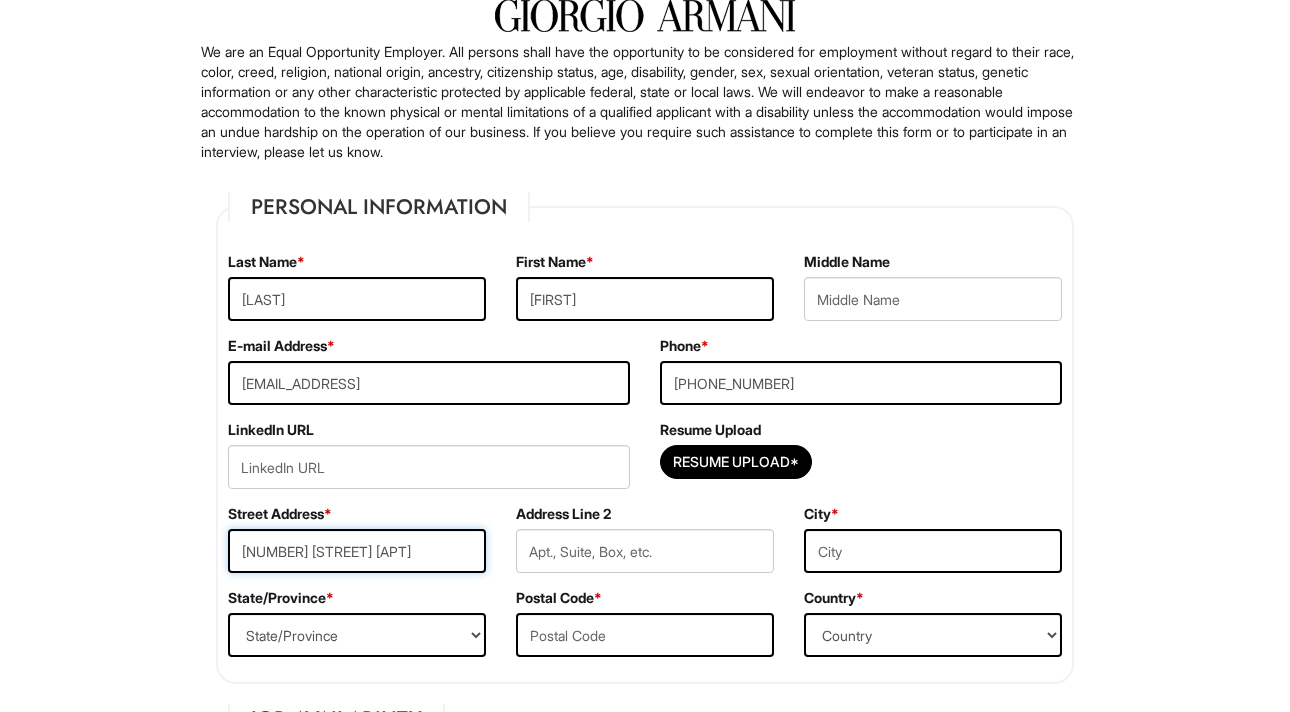 scroll, scrollTop: 139, scrollLeft: 0, axis: vertical 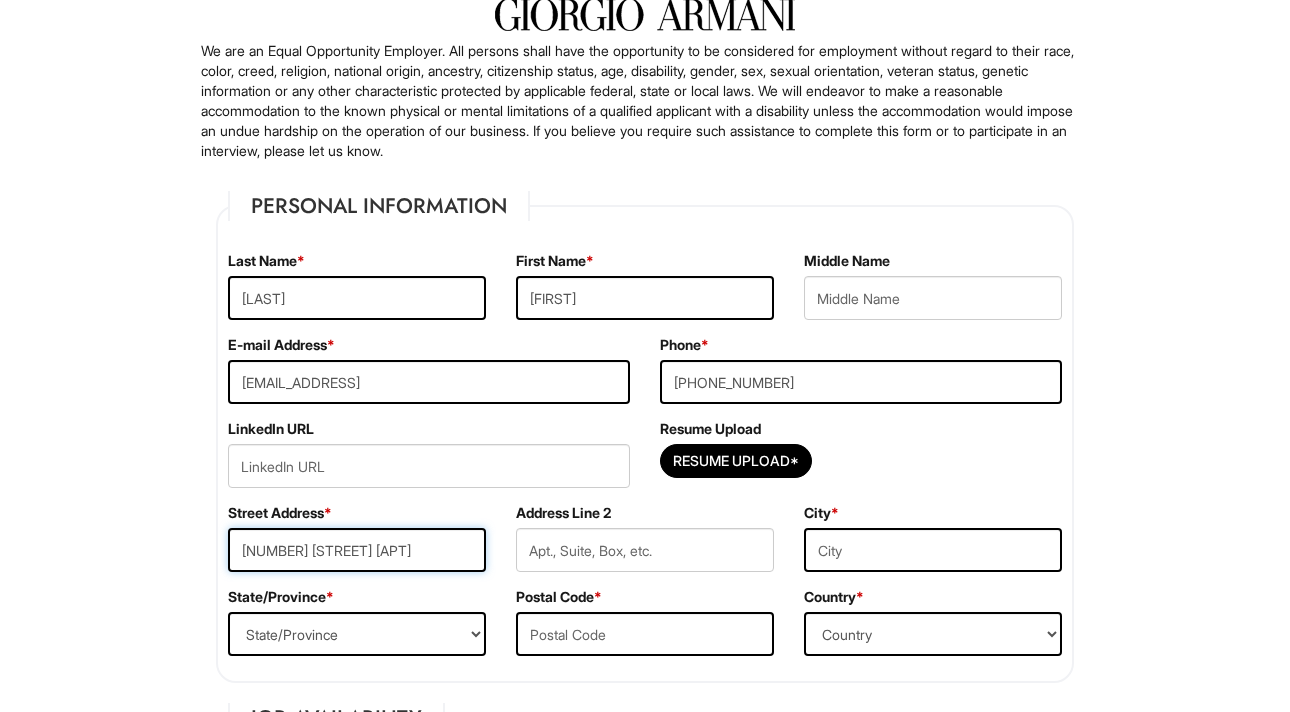 type on "[NUMBER] [STREET] [APT]" 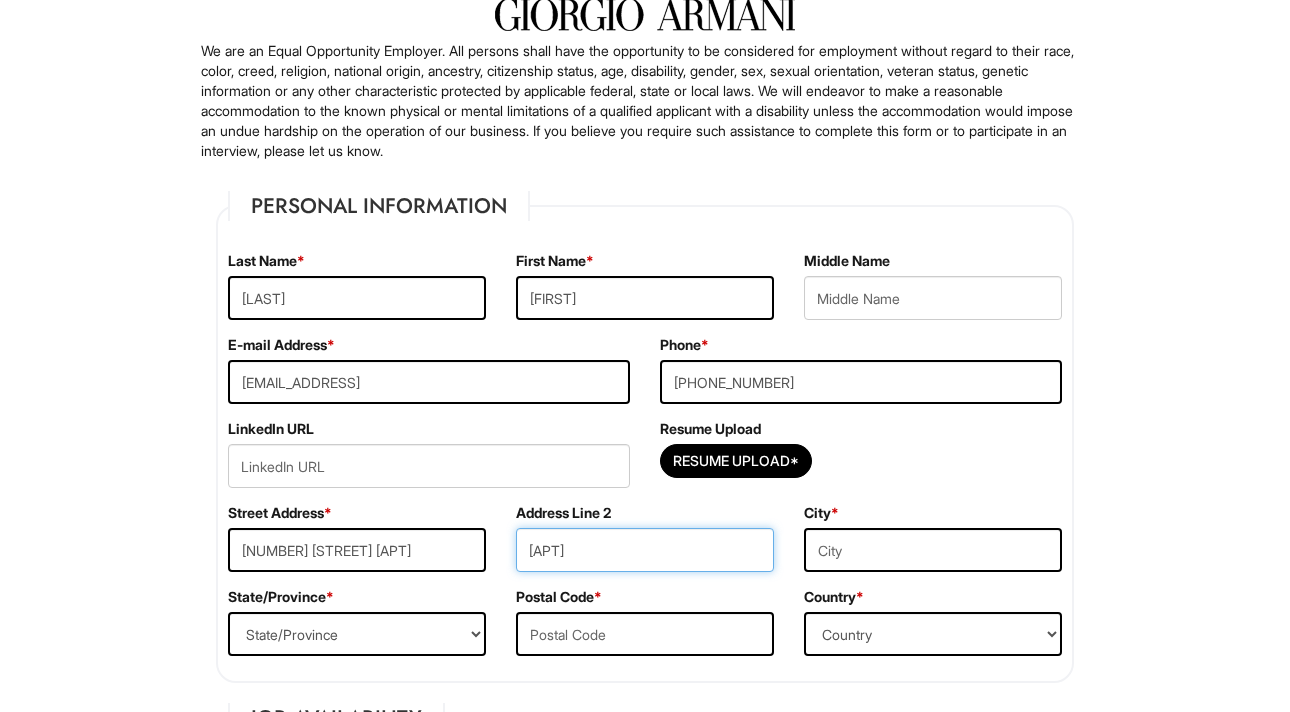 type on "[APT]" 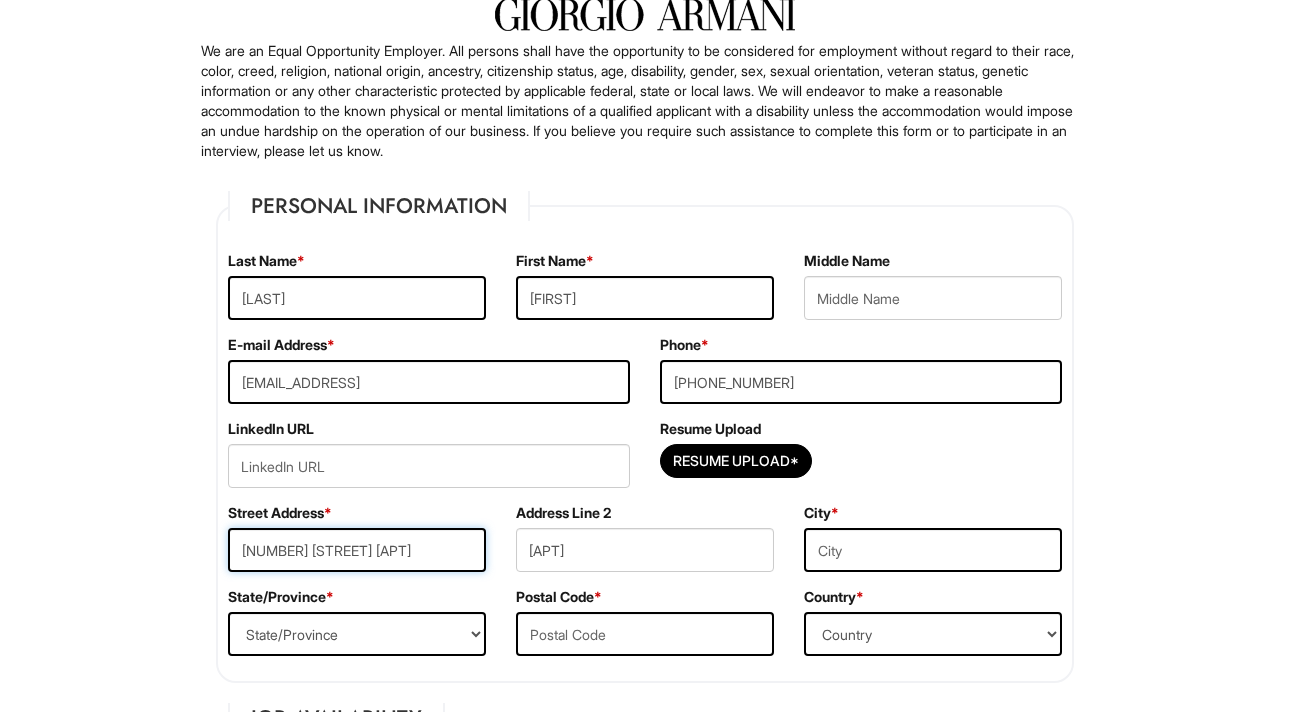 click on "[NUMBER] [STREET] [APT]" at bounding box center [357, 550] 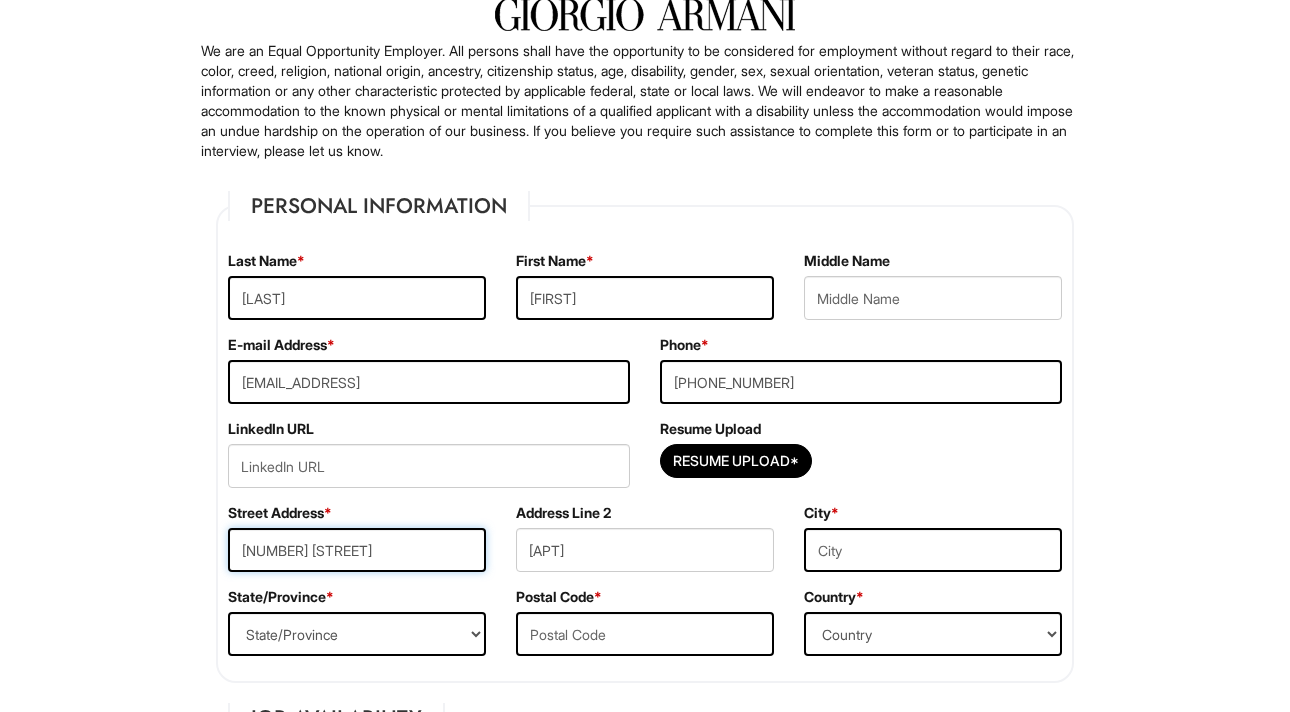 type on "[NUMBER] [STREET]" 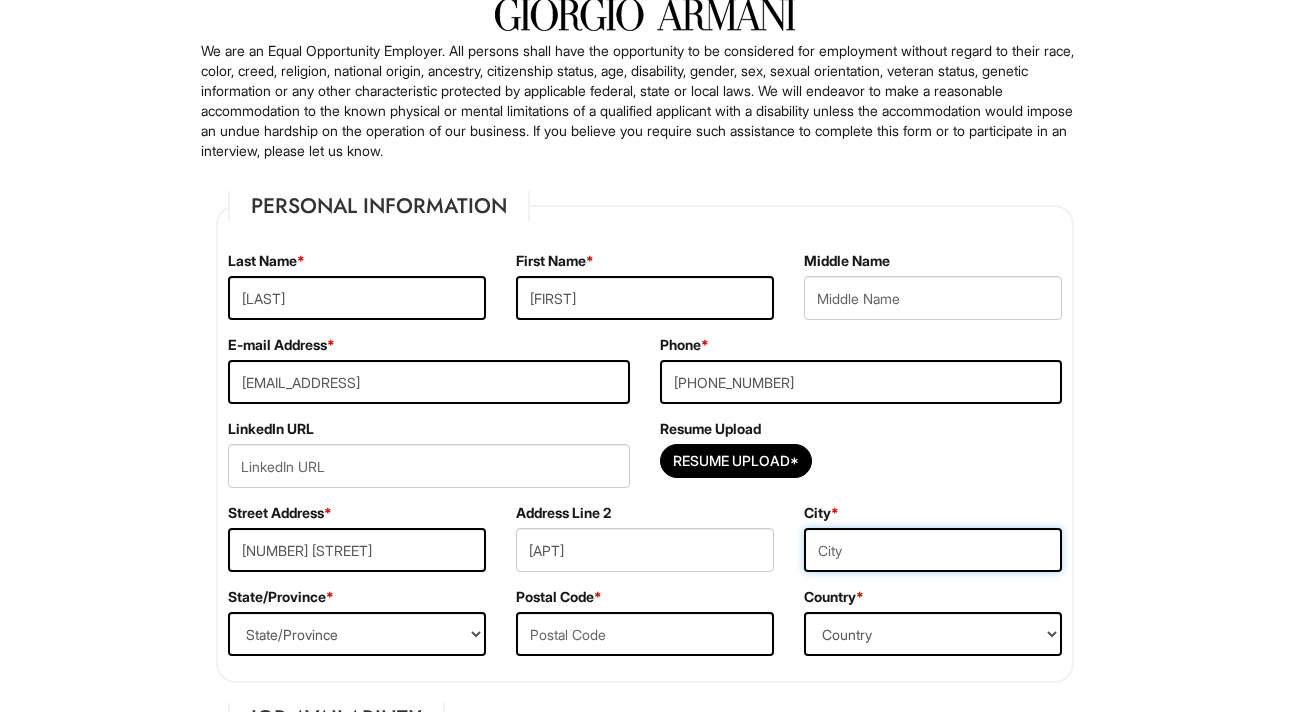 click at bounding box center [933, 550] 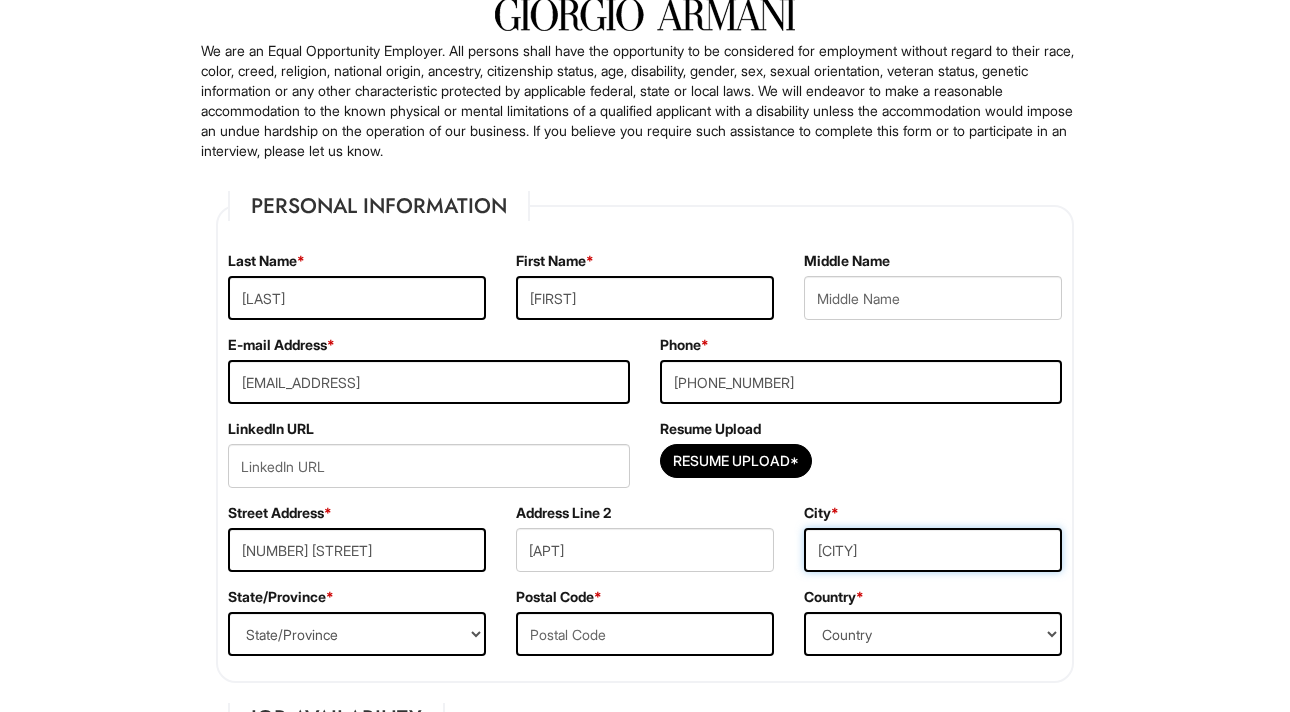 type on "[CITY]" 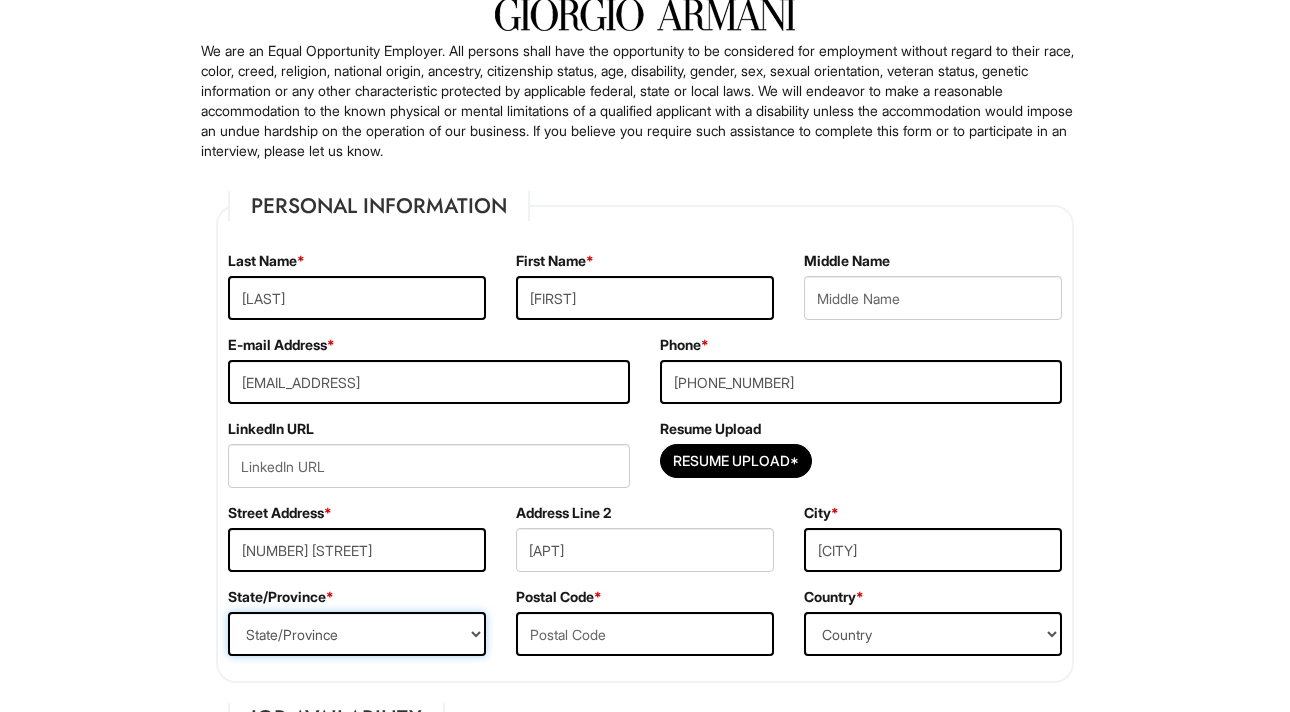 select on "[STATE]" 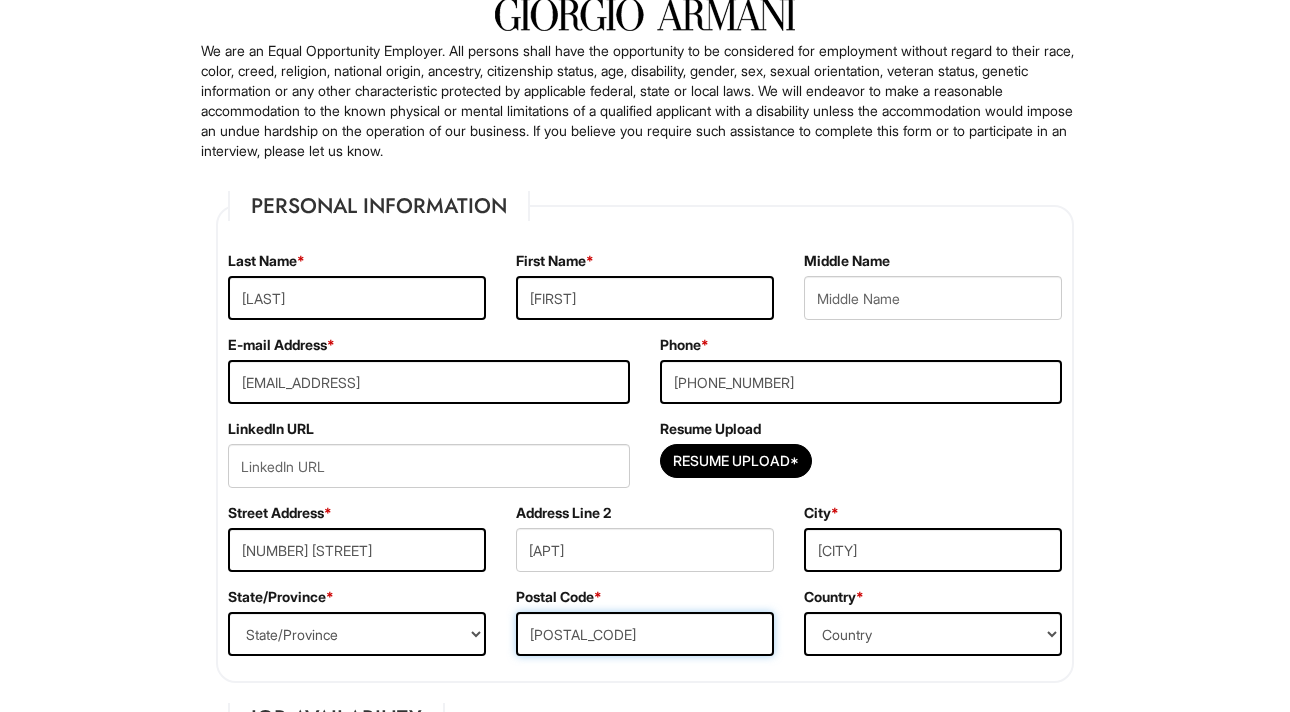 type on "[POSTAL_CODE]" 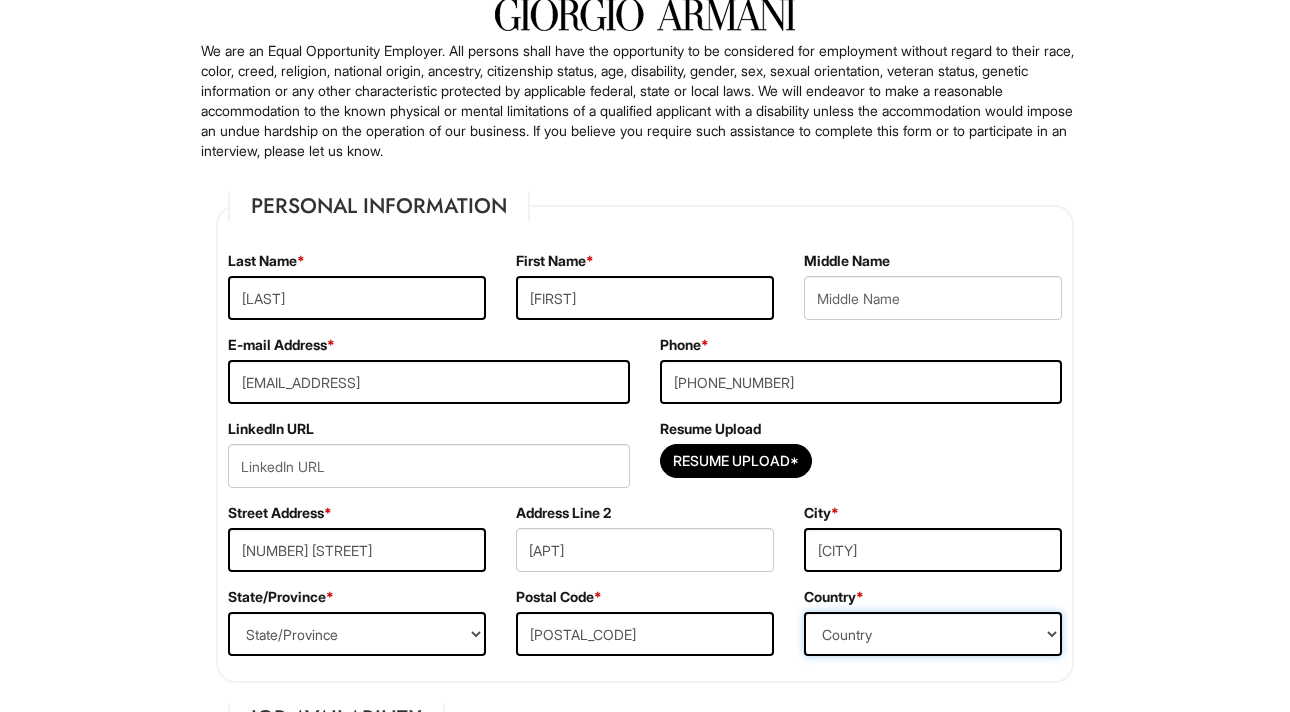 select on "United States of America" 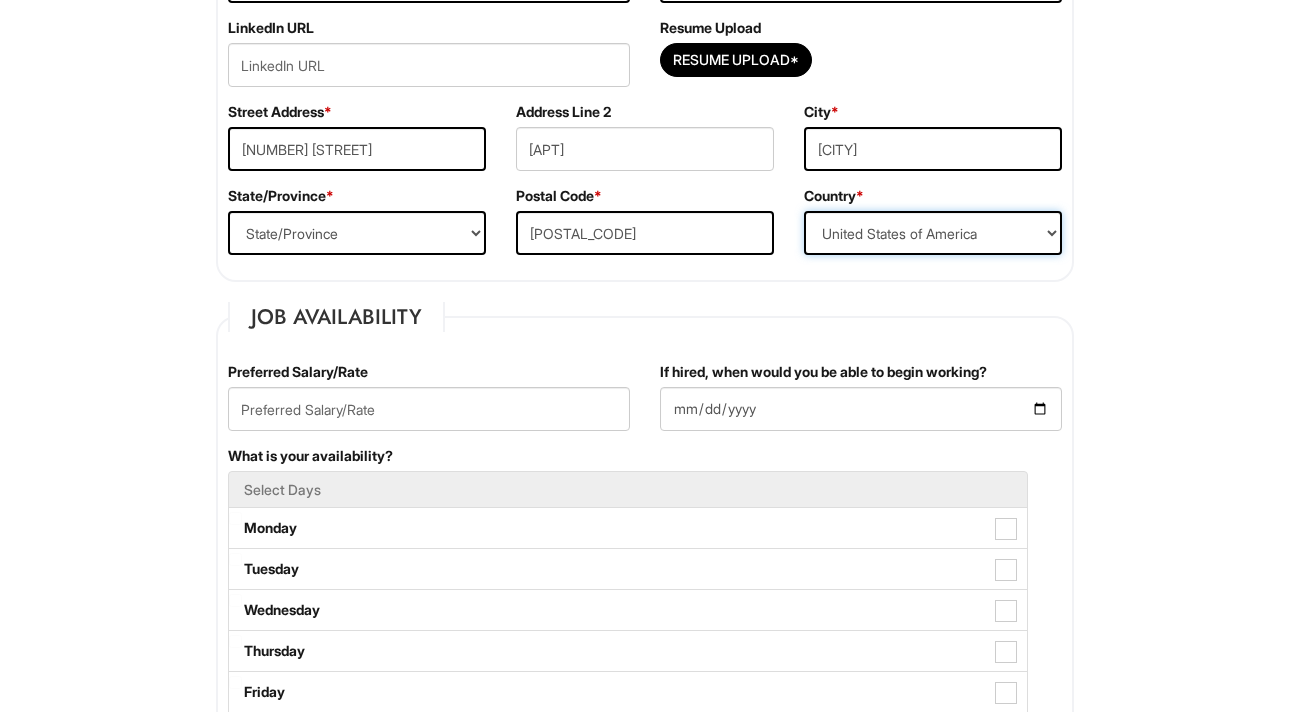 scroll, scrollTop: 562, scrollLeft: 0, axis: vertical 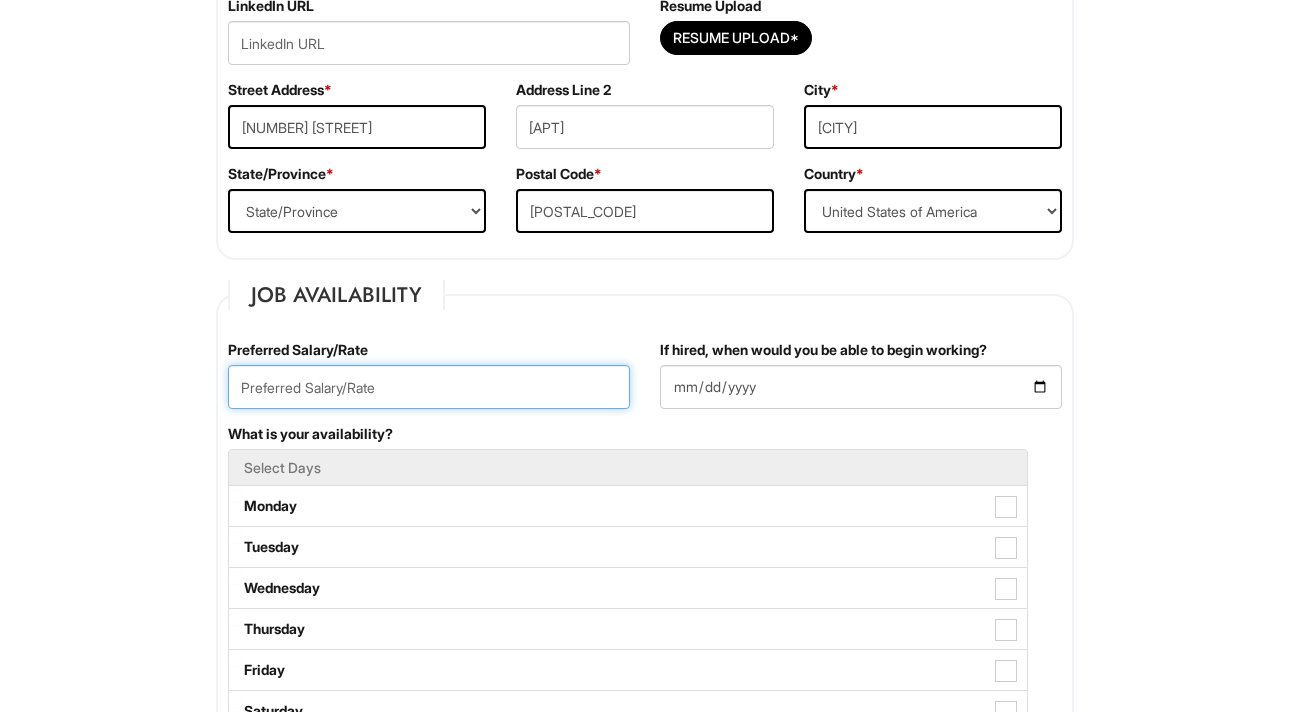 click at bounding box center (429, 387) 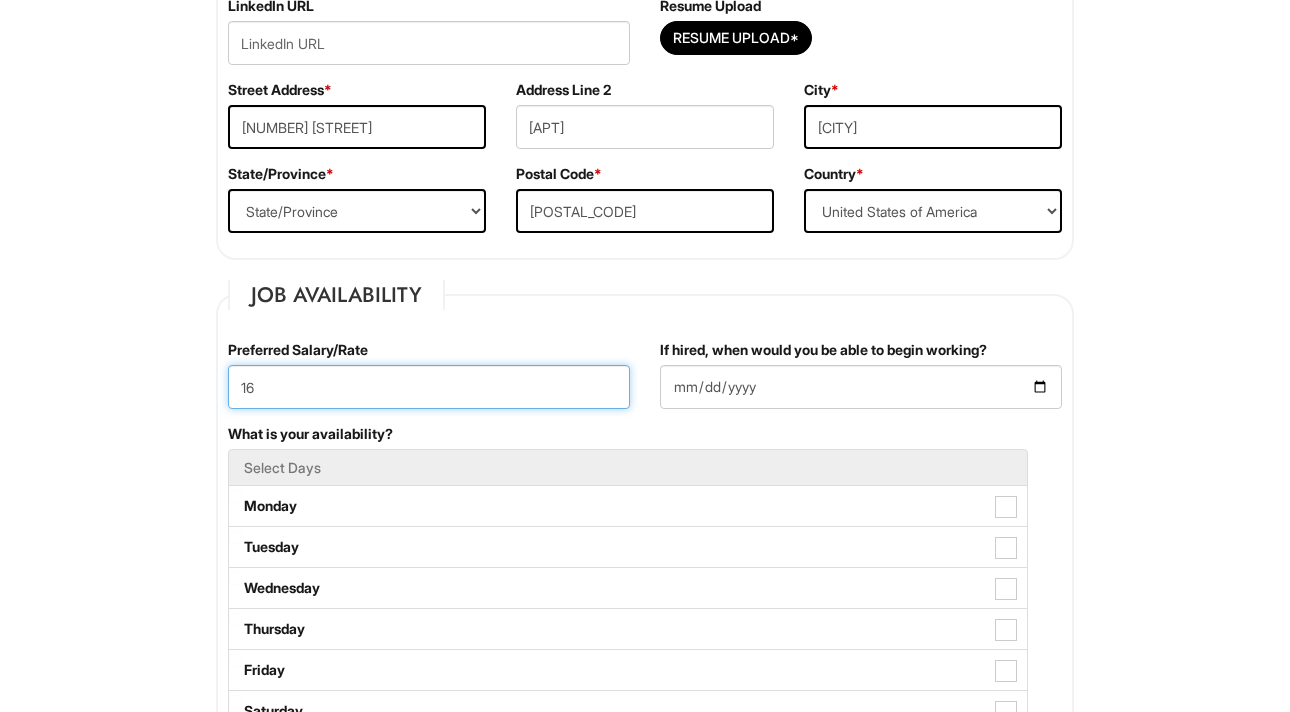 type on "16" 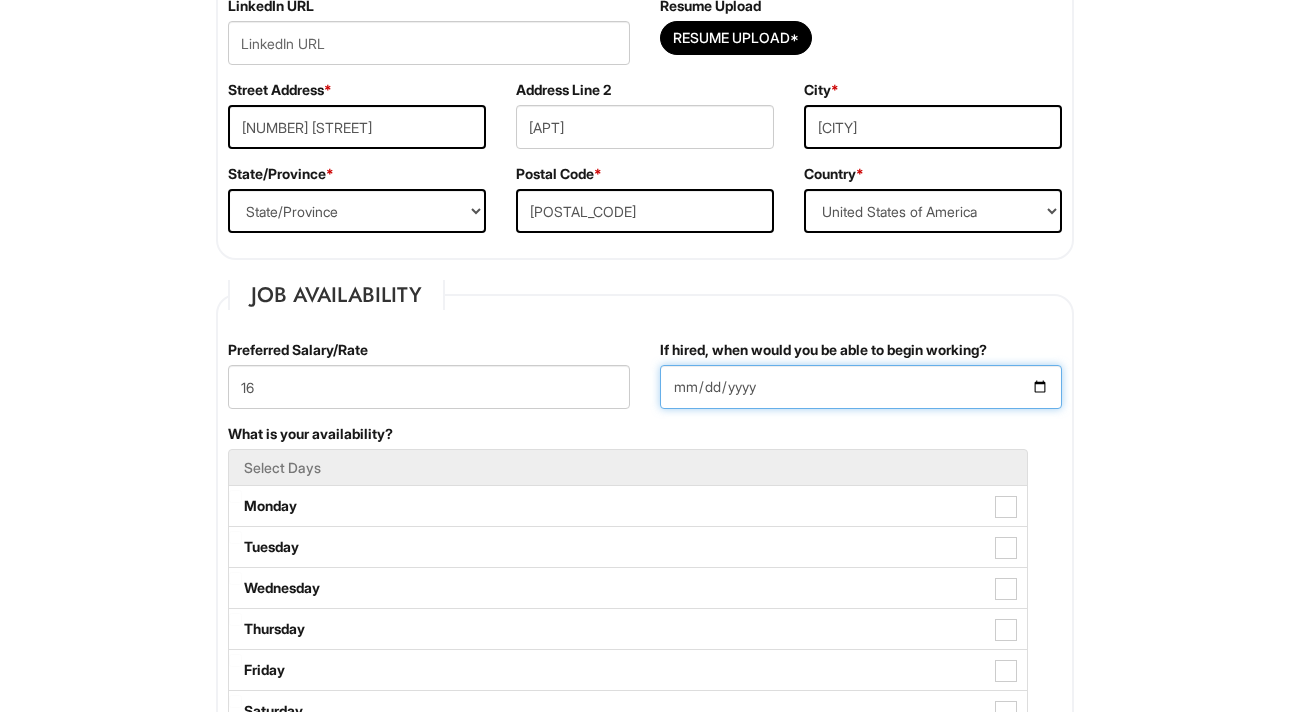 click on "If hired, when would you be able to begin working?" at bounding box center (861, 387) 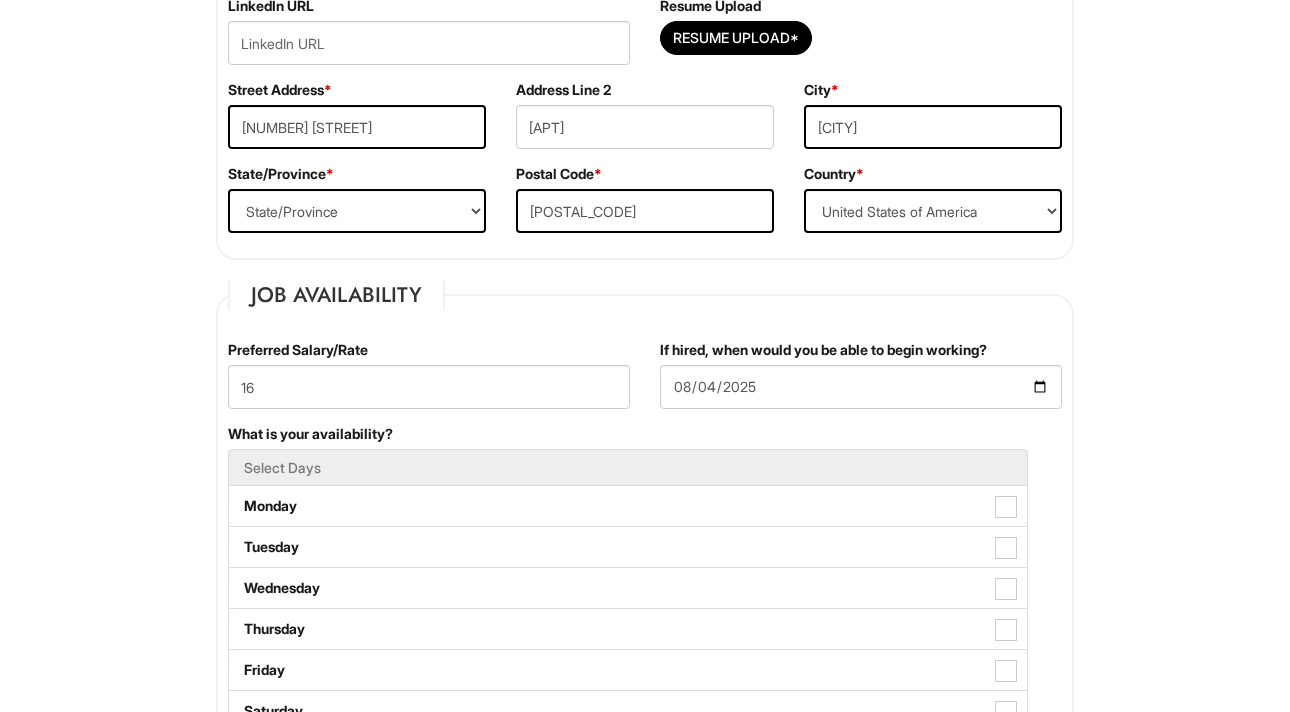 click on "What is your availability?   Select Days Monday Tuesday Wednesday Thursday Friday Saturday Sunday" at bounding box center (645, 608) 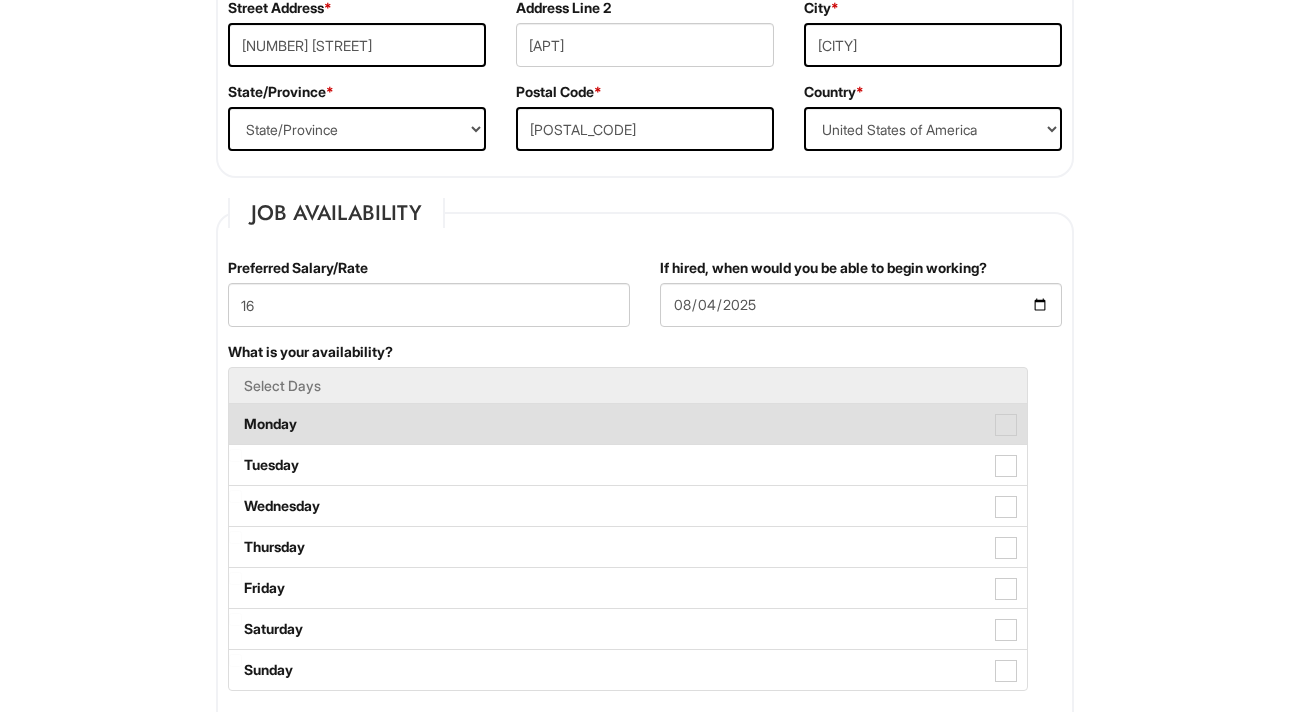 scroll, scrollTop: 646, scrollLeft: 0, axis: vertical 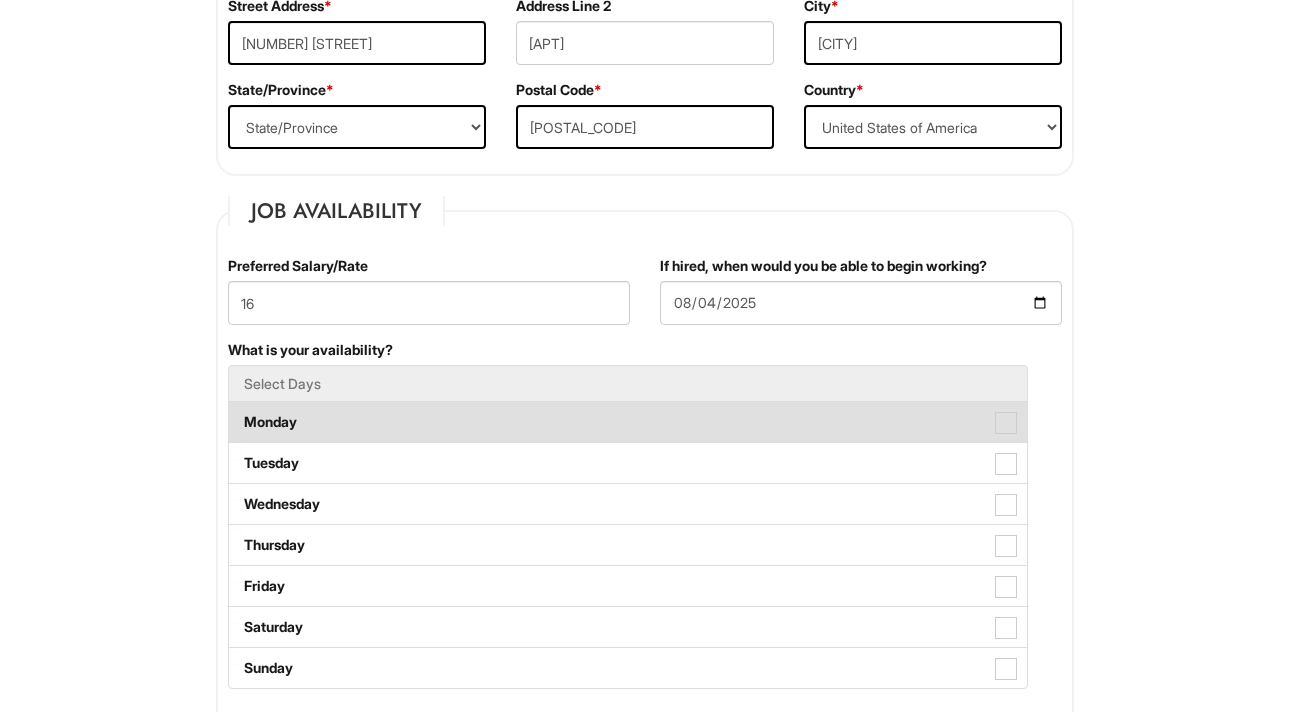 click on "Monday" at bounding box center (628, 422) 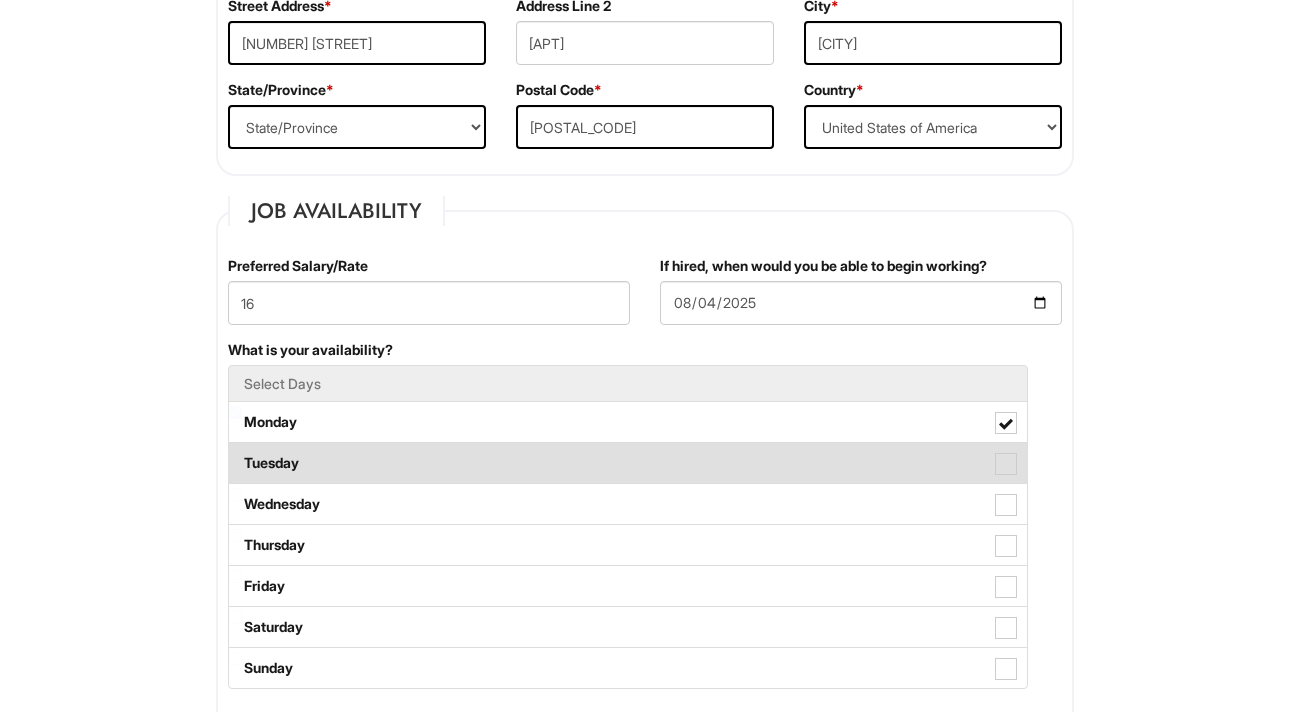 click on "Tuesday" at bounding box center (628, 463) 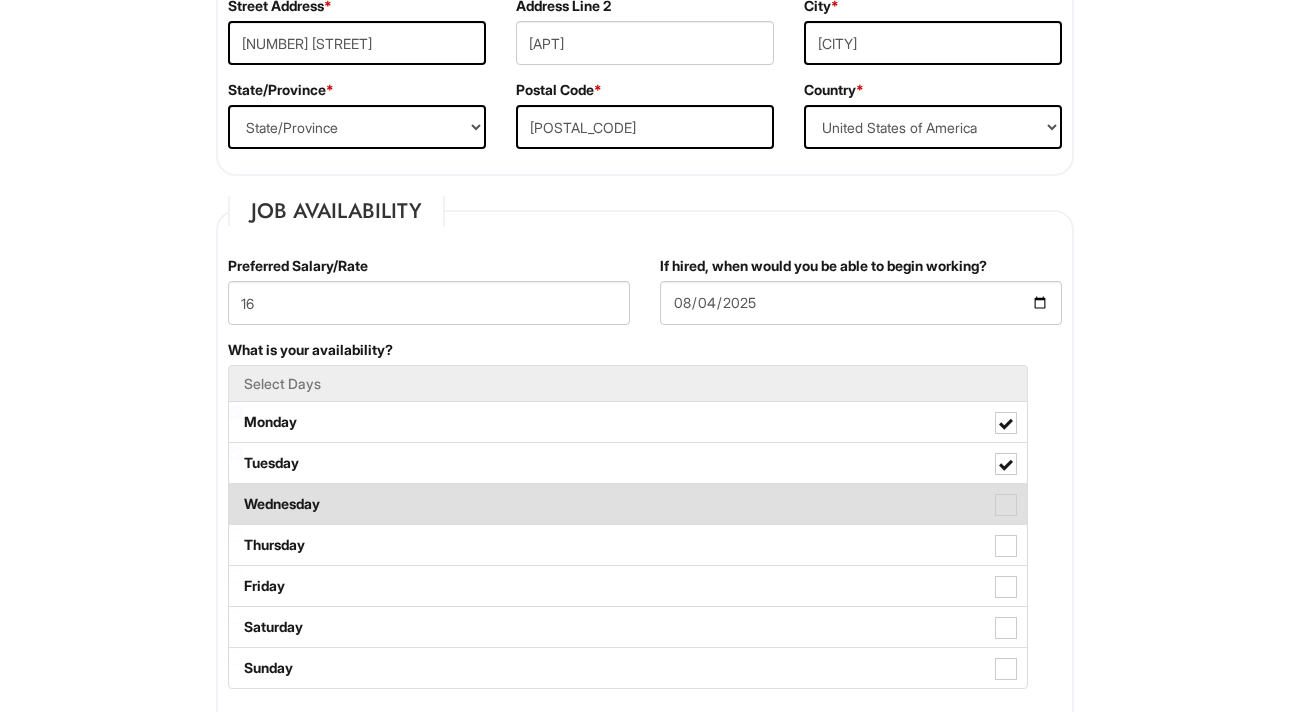 click on "Wednesday" at bounding box center (628, 504) 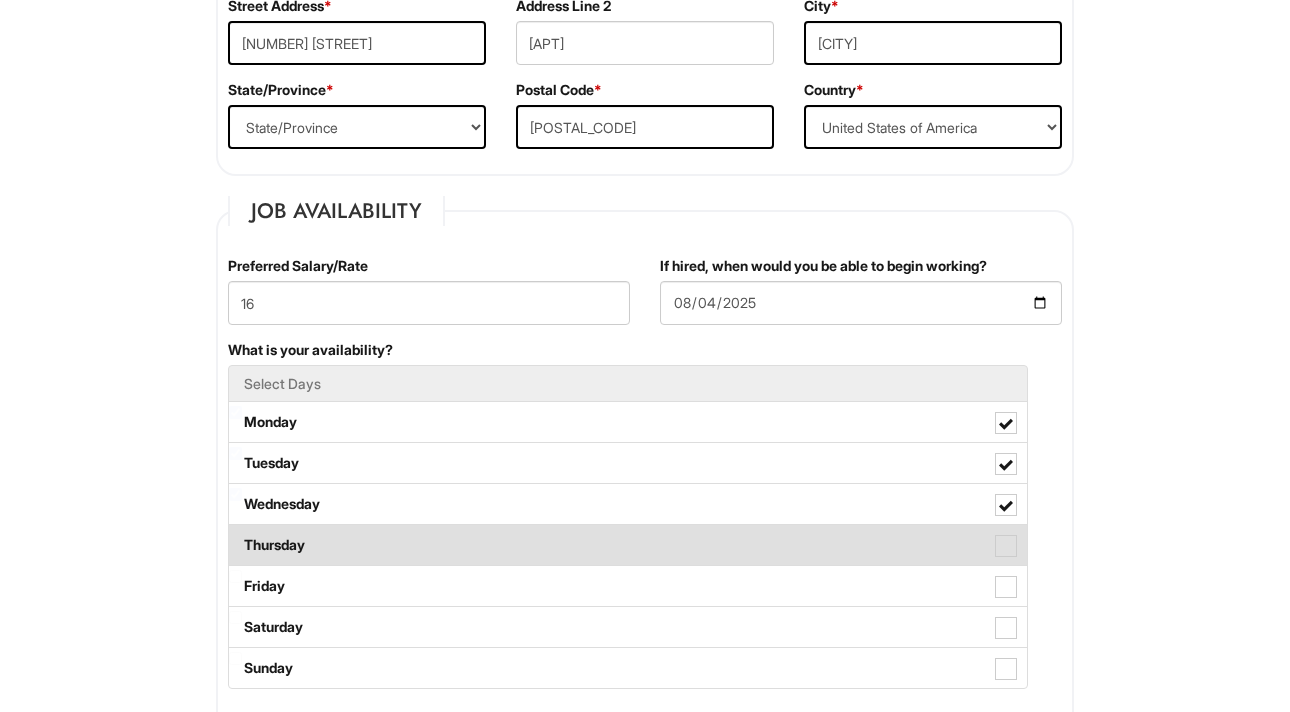 click on "Thursday" at bounding box center (628, 545) 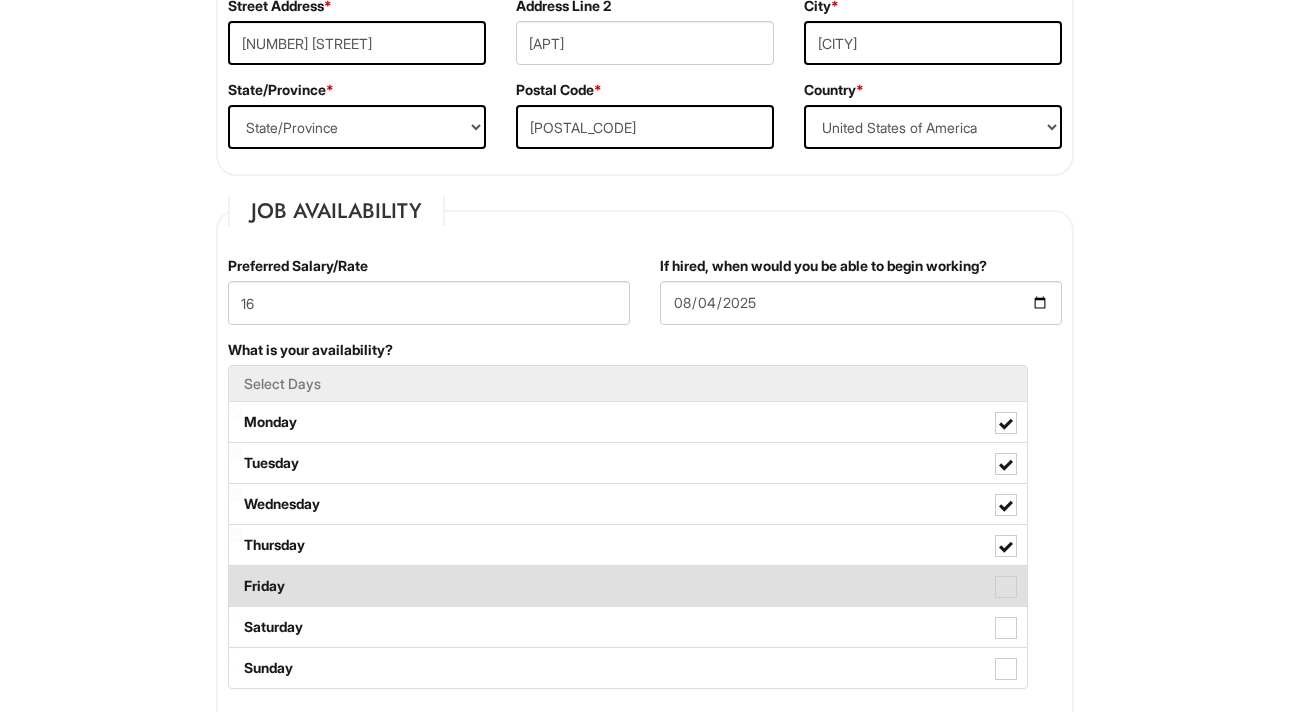 click on "Friday" at bounding box center (628, 586) 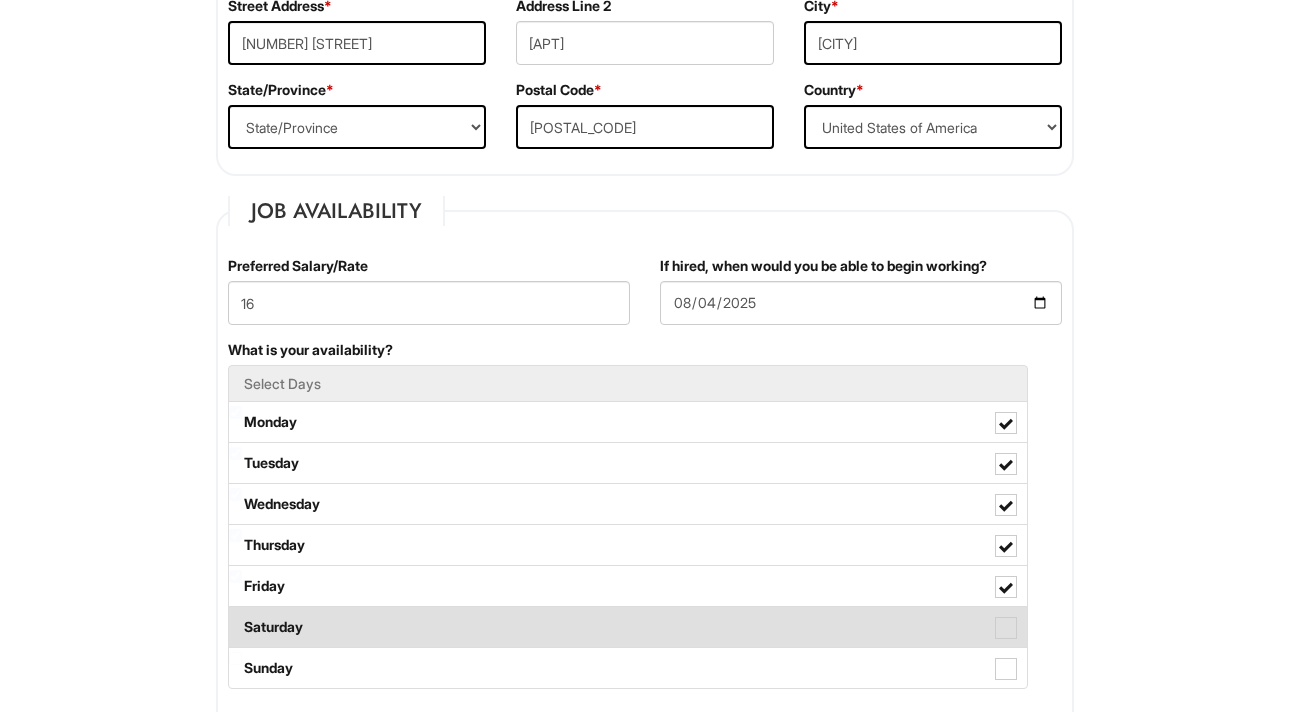 click on "Saturday" at bounding box center [628, 627] 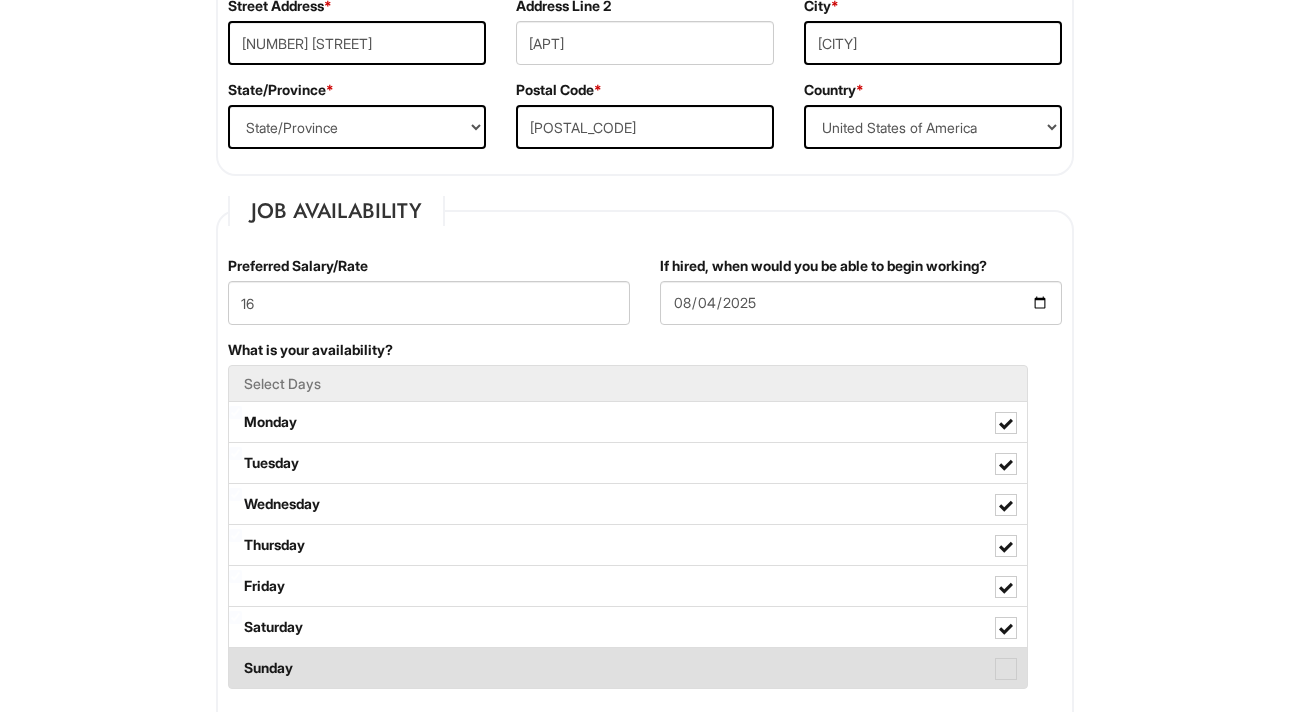 click on "Sunday" at bounding box center (628, 668) 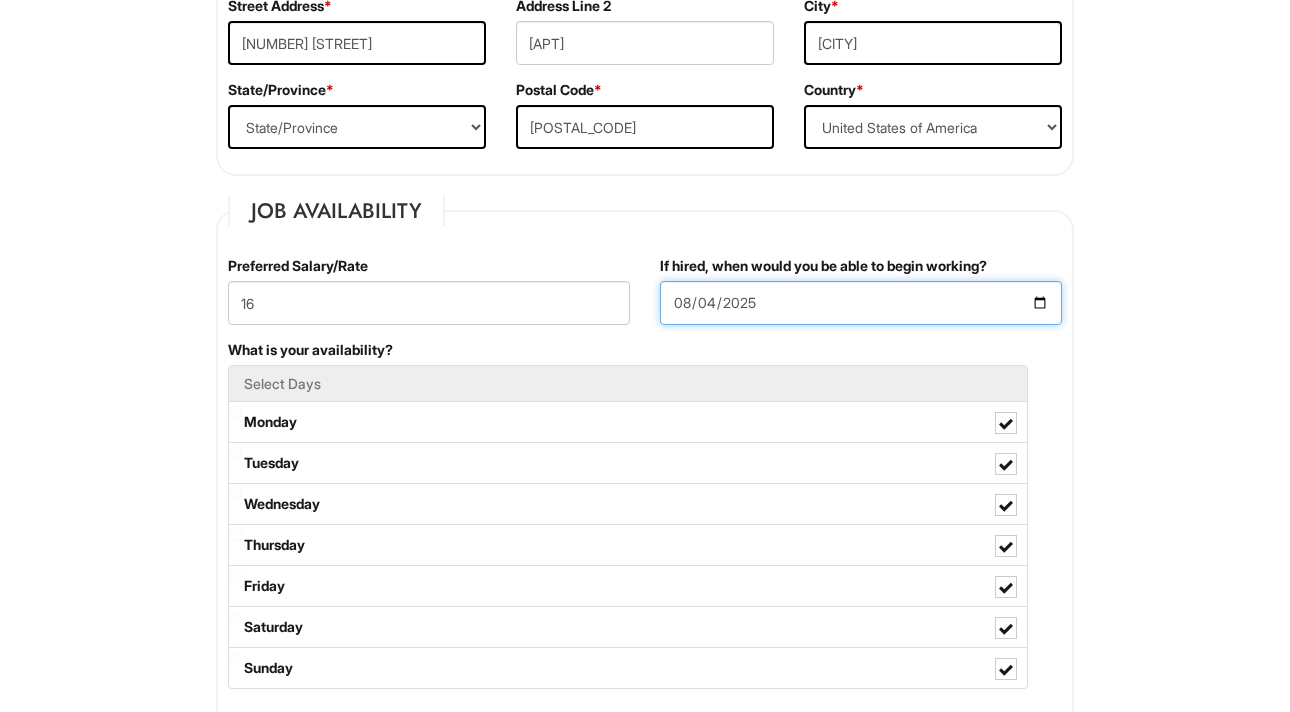click on "2025-08-04" at bounding box center (861, 303) 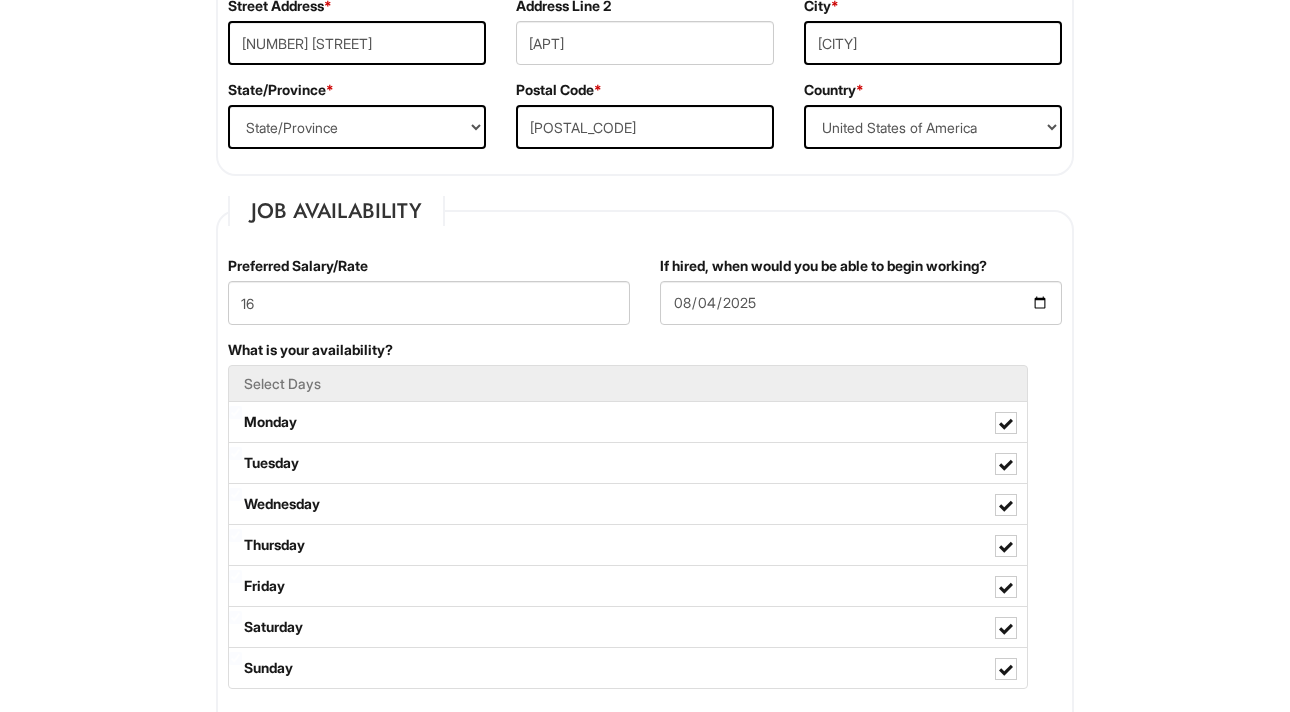 click on "Please Complete This Form 1 2 3 Client Advisor (Full-time), [BRAND] [BRAND] [BRAND] PLEASE COMPLETE ALL REQUIRED FIELDS
We are an Equal Opportunity Employer. All persons shall have the opportunity to be considered for employment without regard to their race, color, creed, religion, national origin, ancestry, citizenship status, age, disability, gender, sex, sexual orientation, veteran status, genetic information or any other characteristic protected by applicable federal, state or local laws. We will endeavor to make a reasonable accommodation to the known physical or mental limitations of a qualified applicant with a disability unless the accommodation would impose an undue hardship on the operation of our business. If you believe you require such assistance to complete this form or to participate in an interview, please let us know.
Personal Information
Last Name  *   [LAST]
First Name  *   [FIRST]
Middle Name
E-mail Address  *   [EMAIL_ADDRESS]
Phone  *   [PHONE_NUMBER]" at bounding box center [645, 1307] 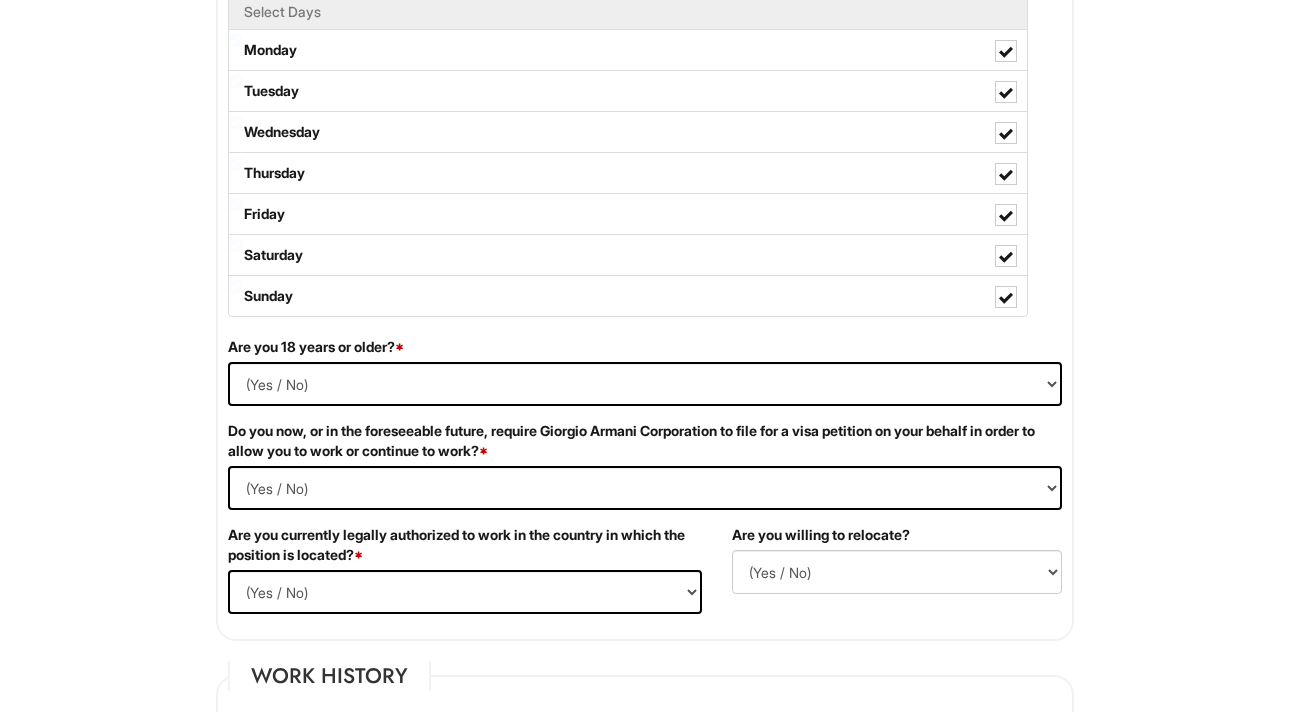 scroll, scrollTop: 1025, scrollLeft: 0, axis: vertical 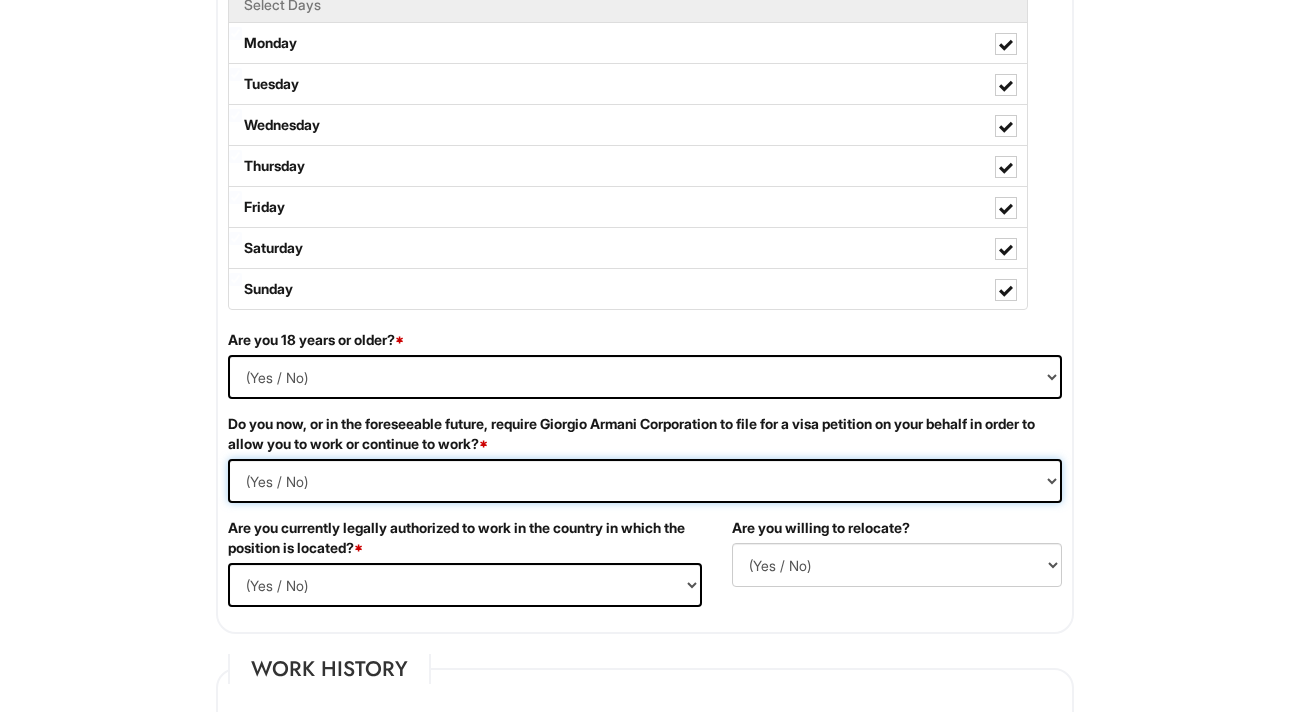 select on "No" 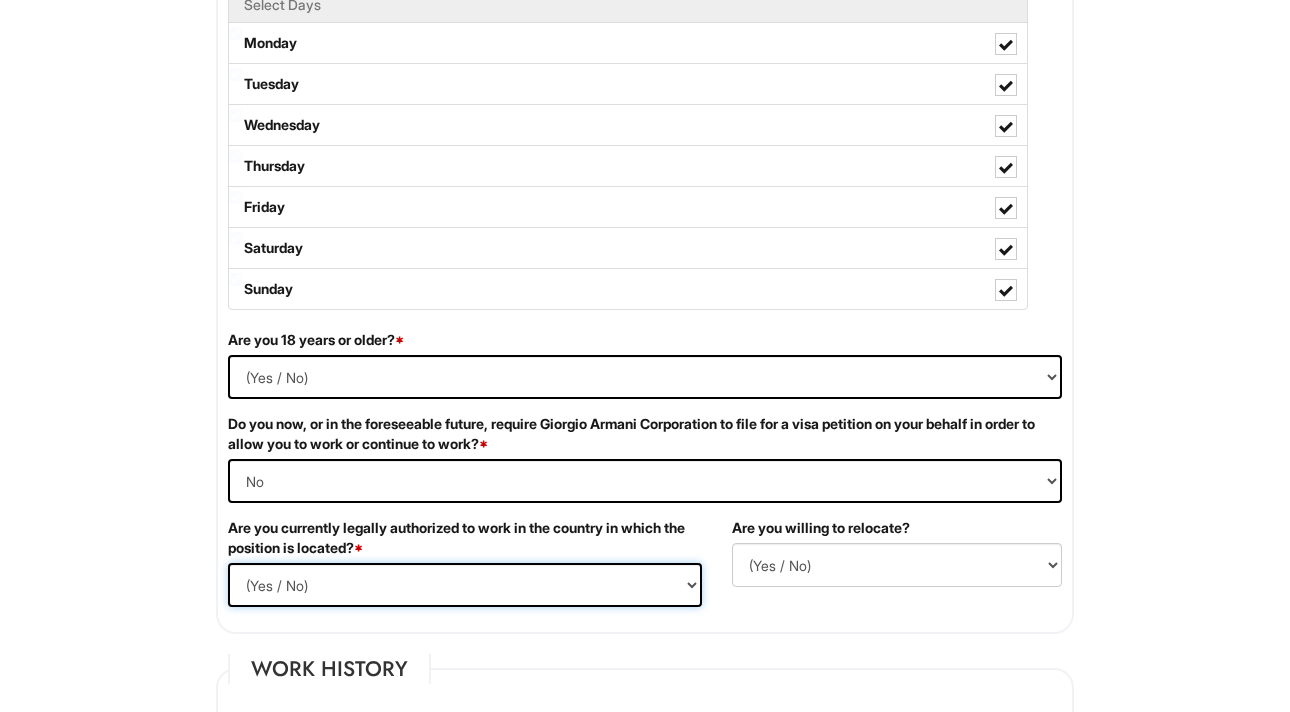 select on "Yes" 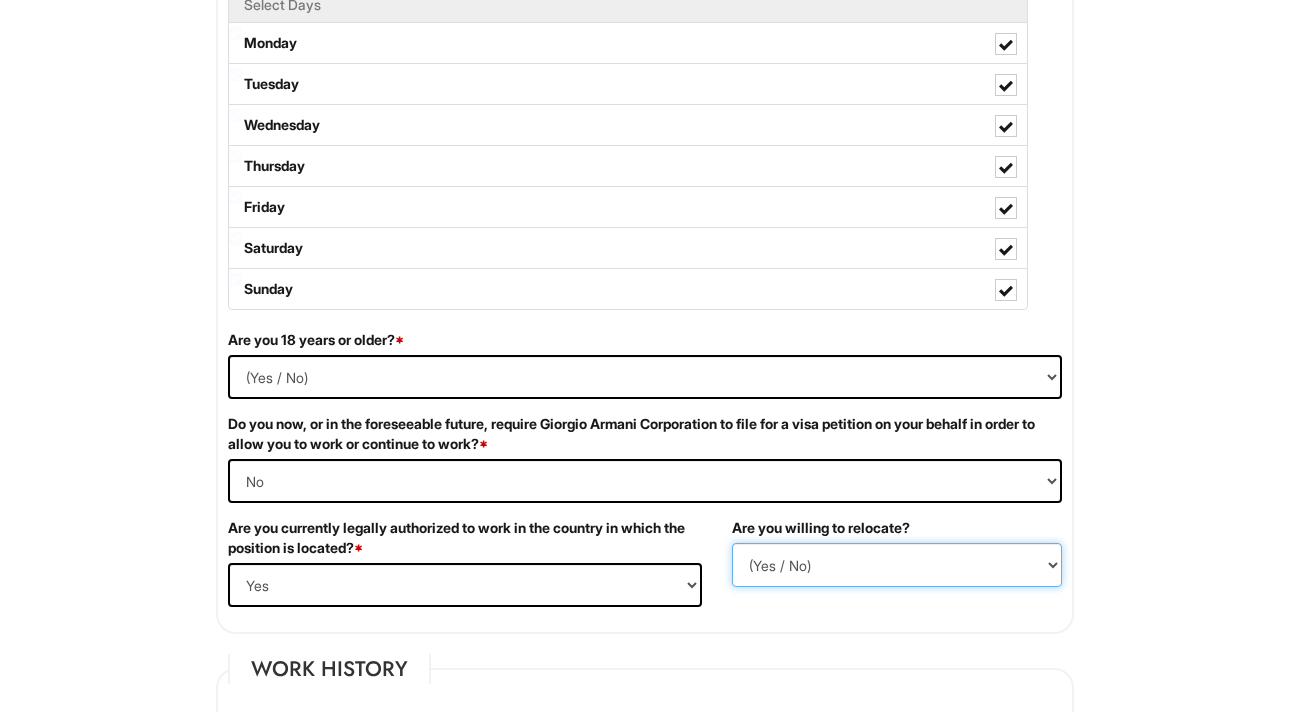 select on "Y" 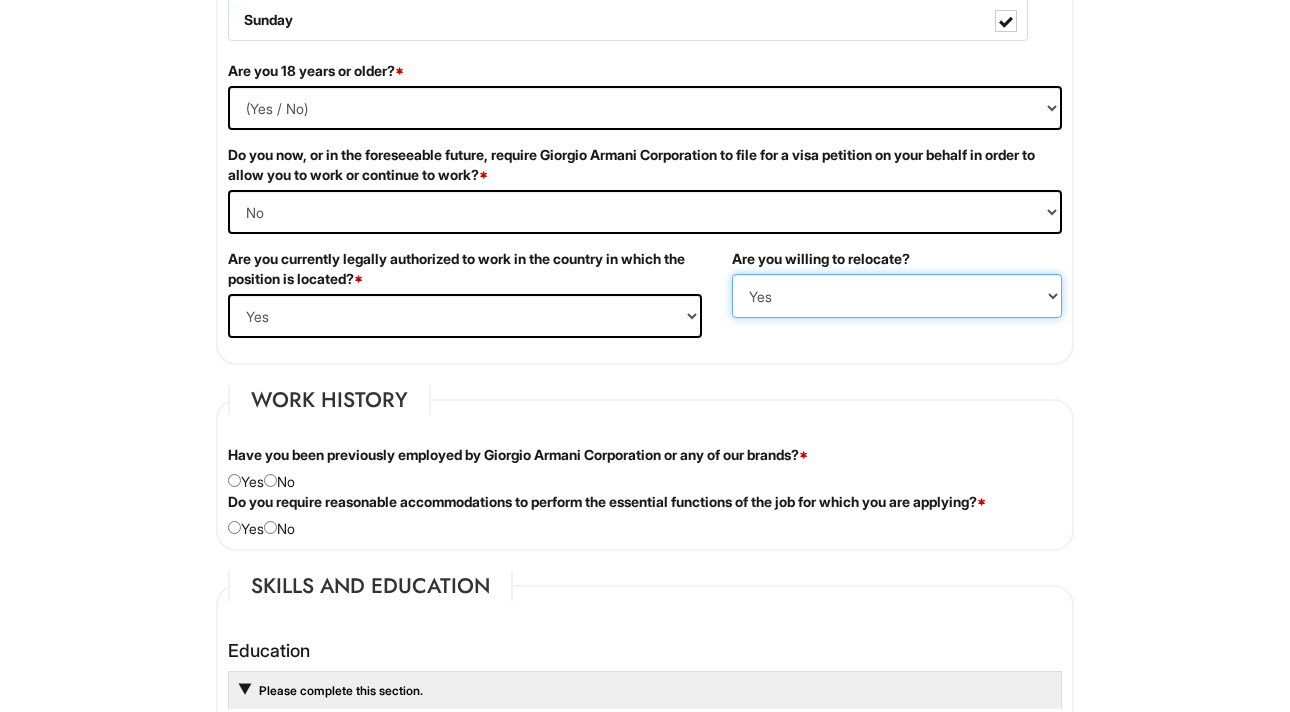 scroll, scrollTop: 1295, scrollLeft: 0, axis: vertical 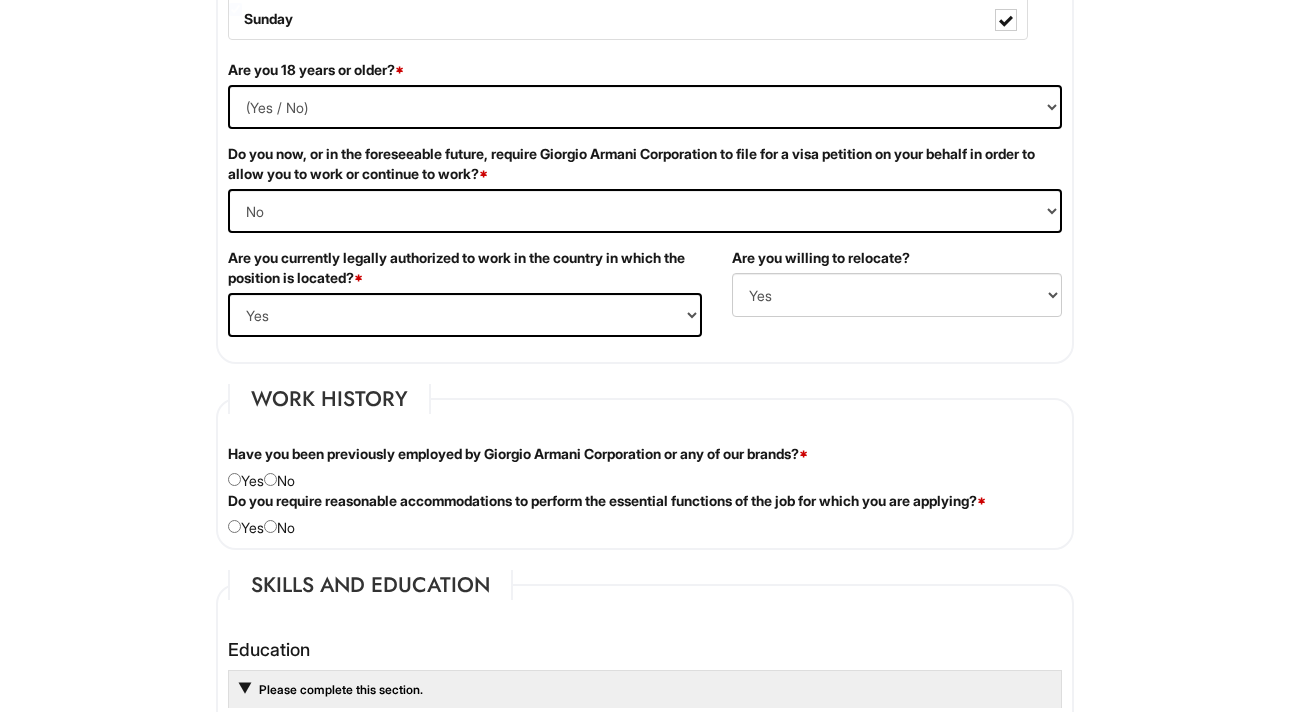 click at bounding box center (234, 479) 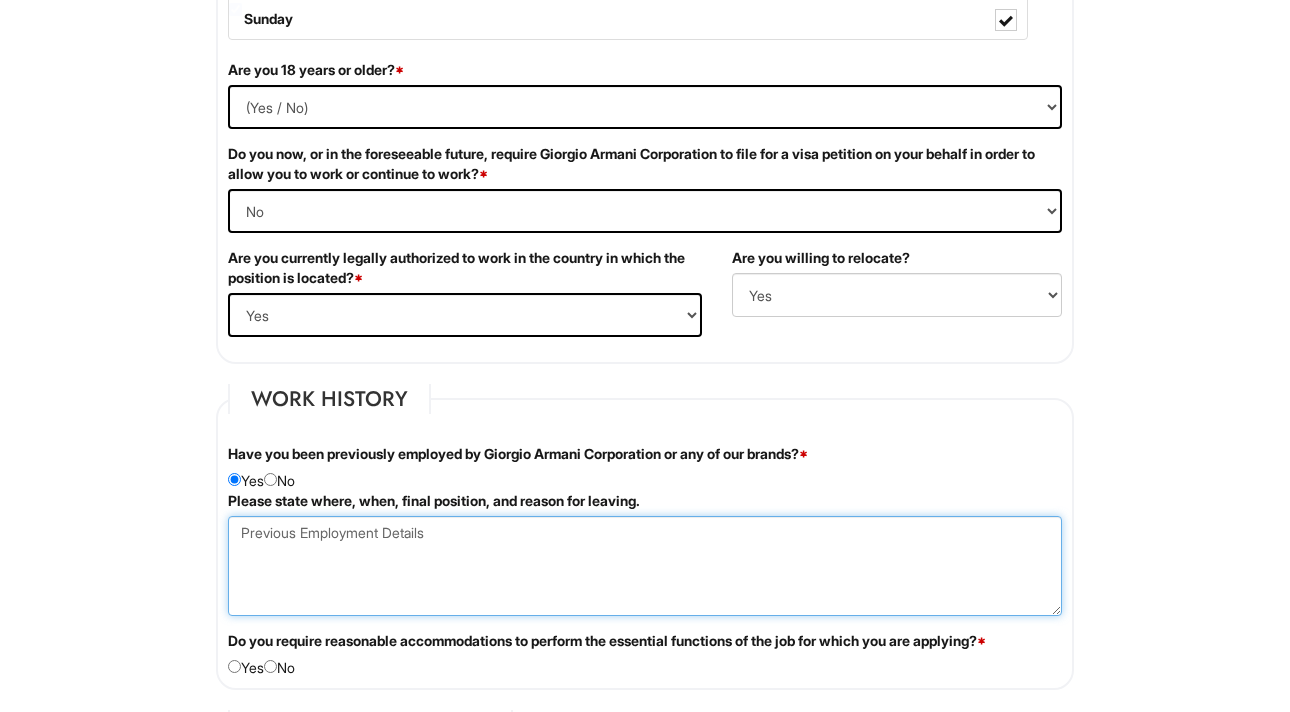 click at bounding box center (645, 566) 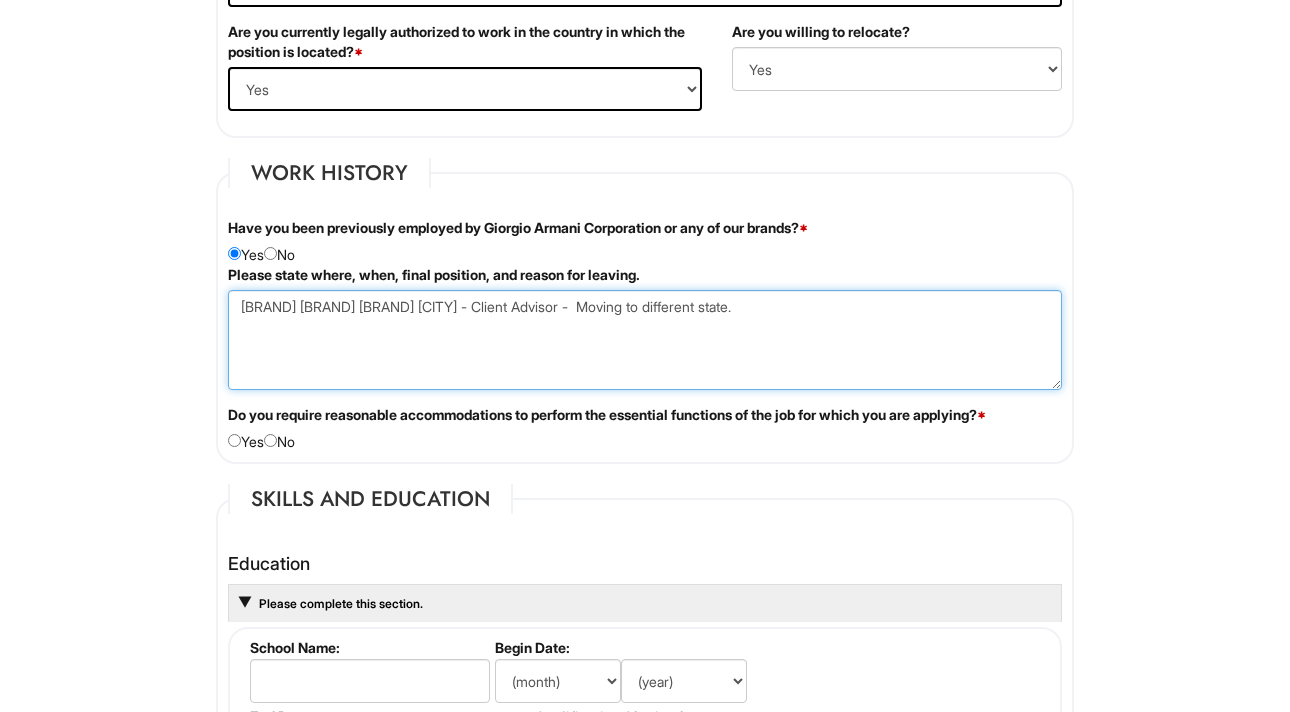 scroll, scrollTop: 1522, scrollLeft: 0, axis: vertical 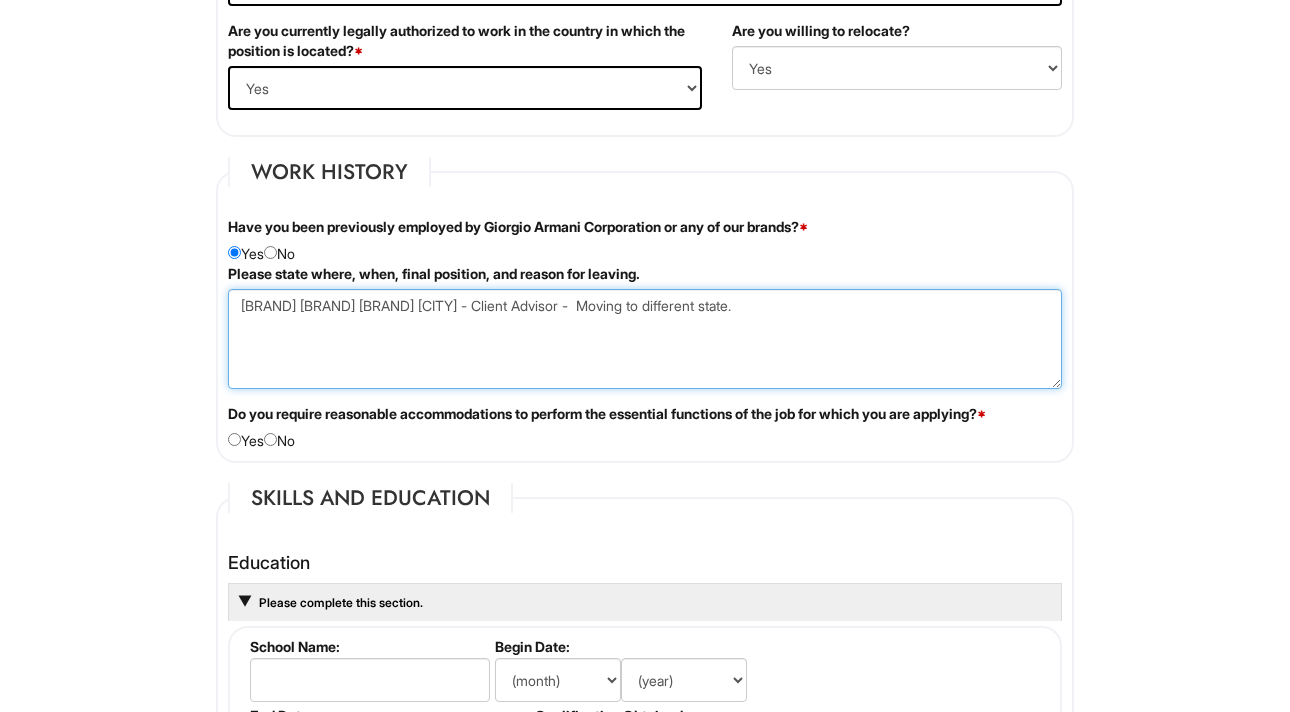 type on "[BRAND] [BRAND] [BRAND] [CITY] - Client Advisor -  Moving to different state." 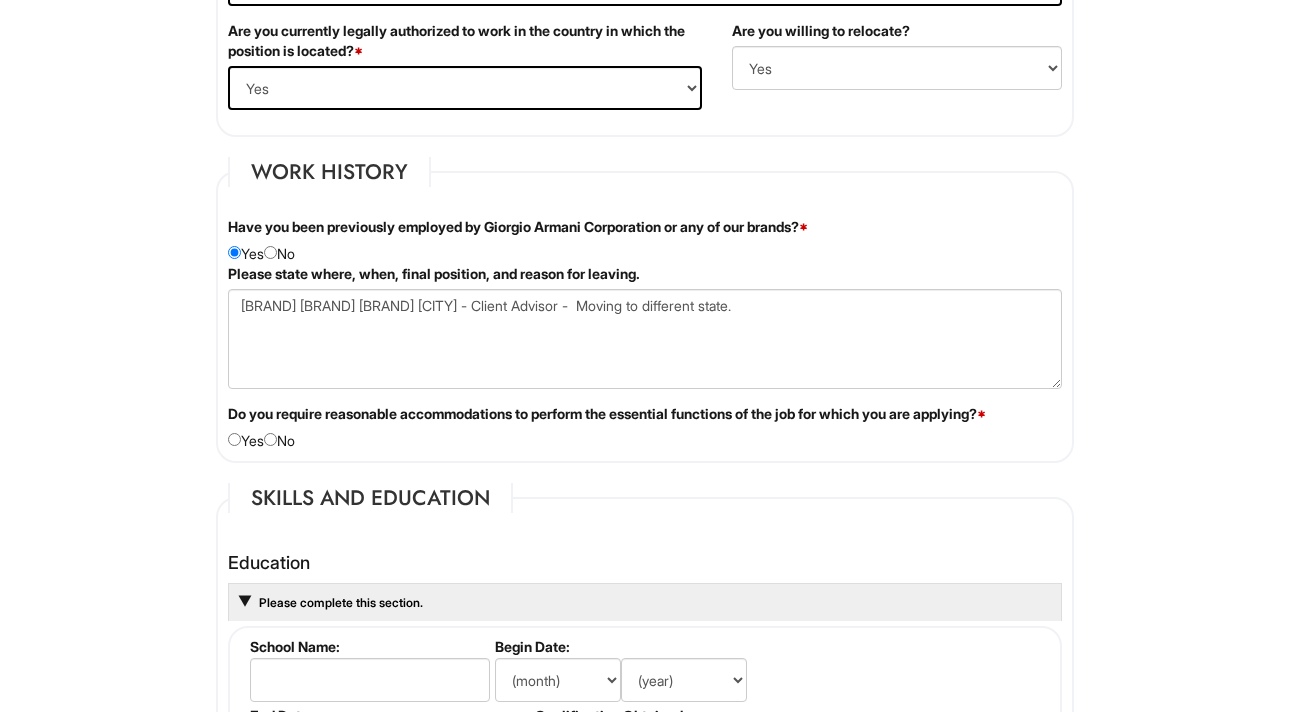 click on "Do you require reasonable accommodations to perform the essential functions of the job for which you are applying? *    Yes   No" at bounding box center [645, 427] 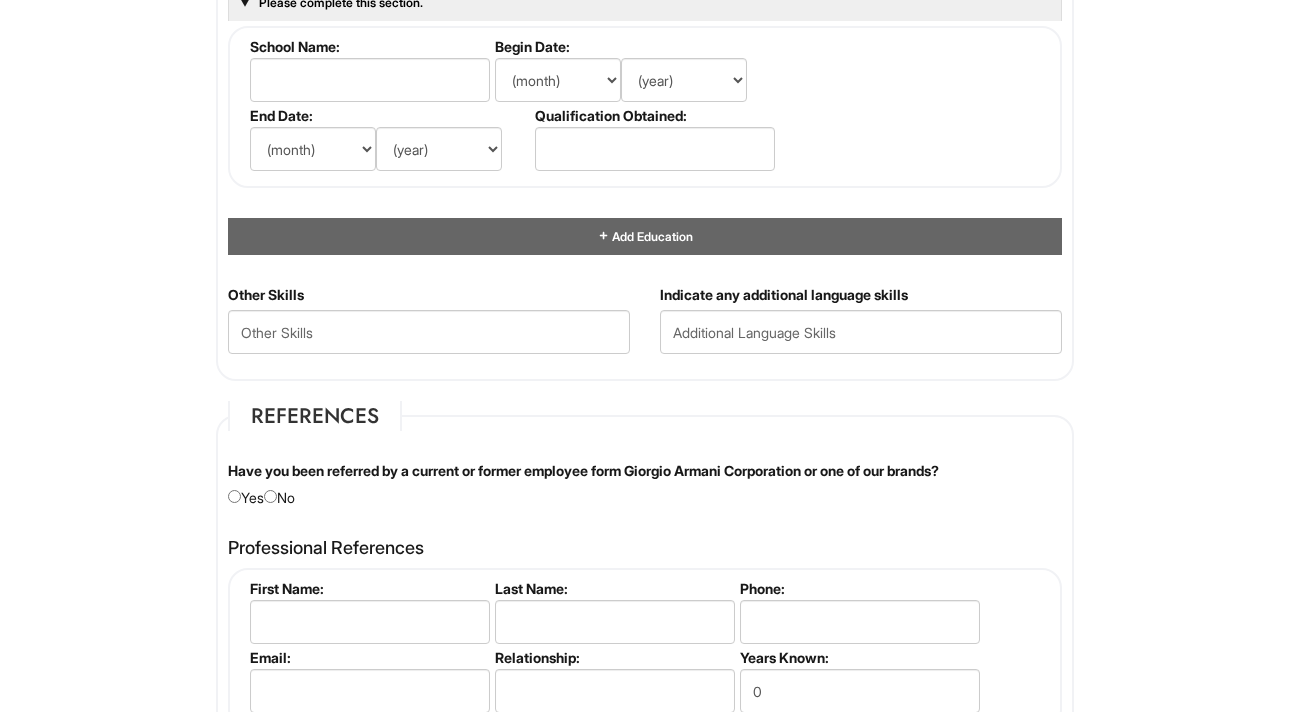 scroll, scrollTop: 2123, scrollLeft: 0, axis: vertical 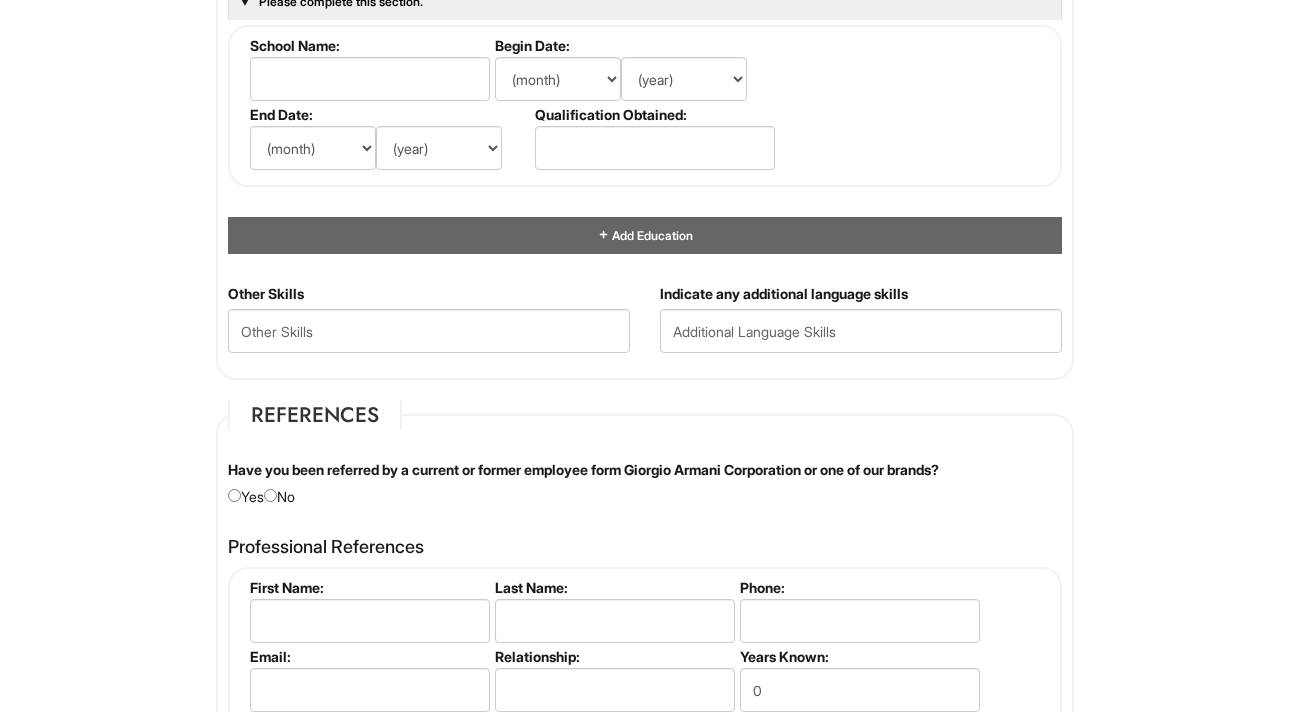 click at bounding box center (270, 495) 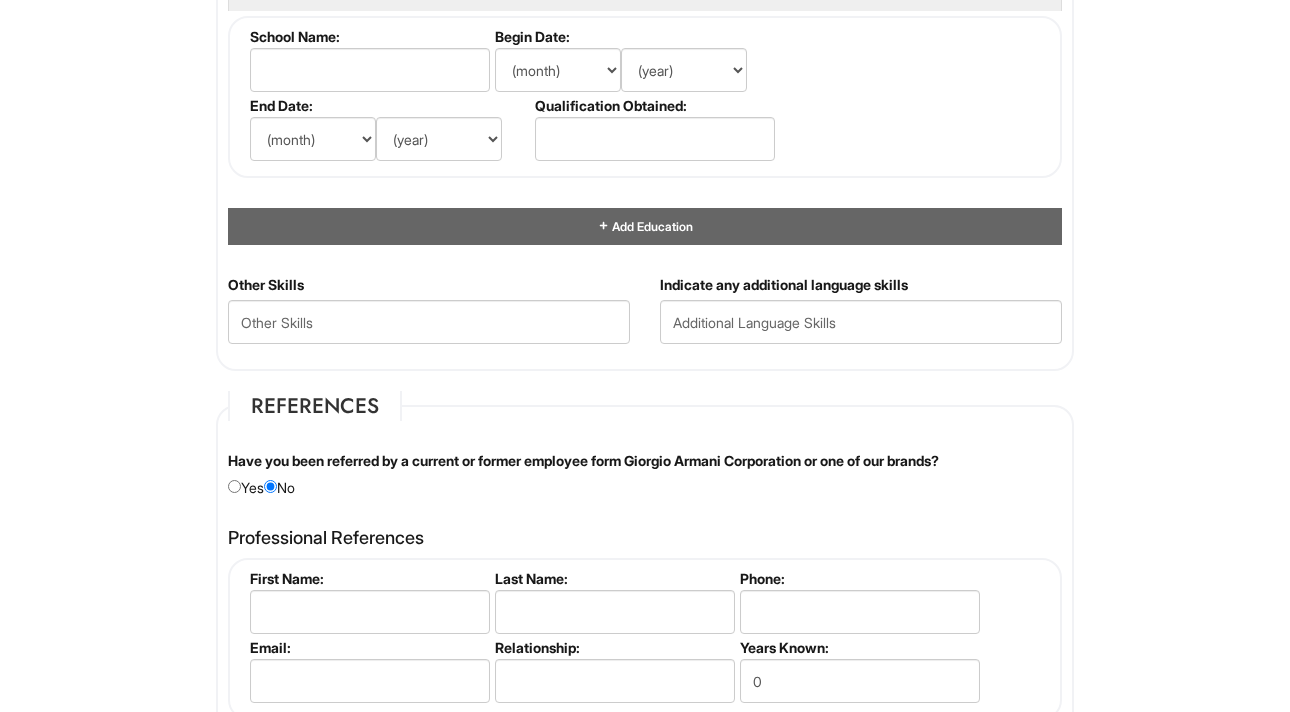 scroll, scrollTop: 2139, scrollLeft: 0, axis: vertical 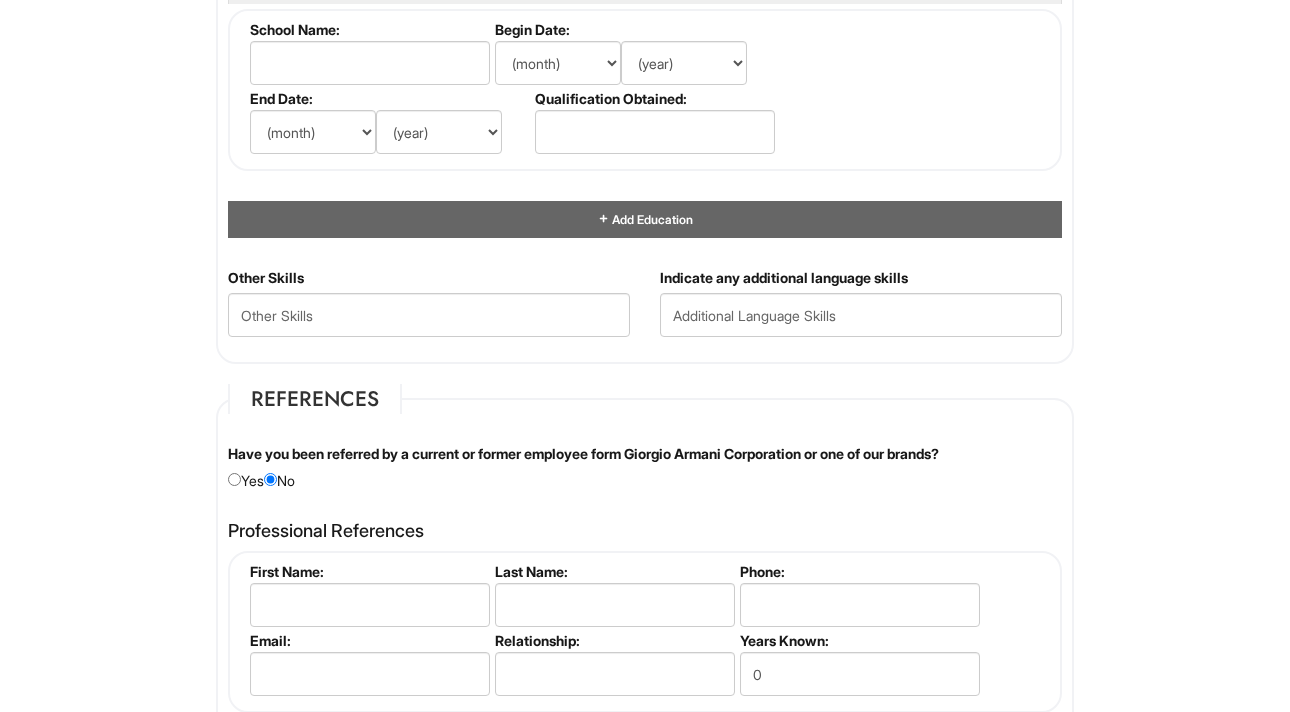 click on "Have you been referred by a current or former employee form Giorgio Armani Corporation or one of our brands?    Yes   No" at bounding box center [645, 467] 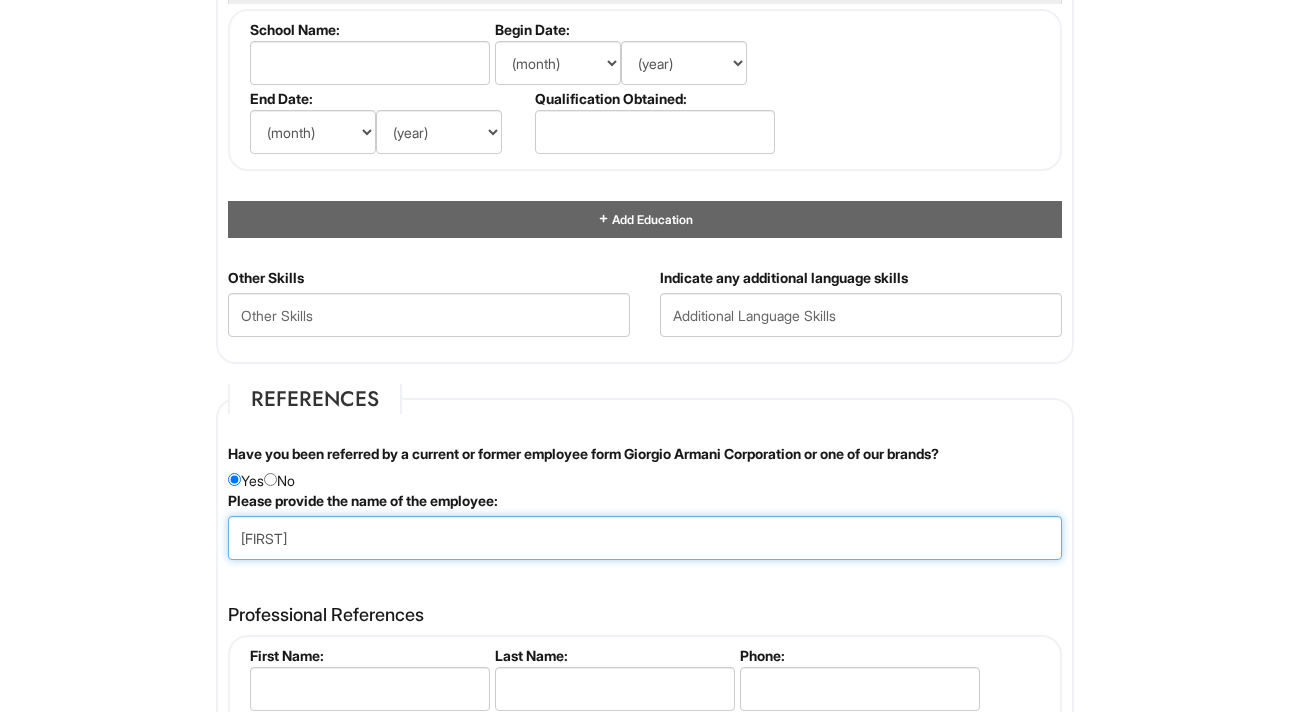 type on "[FIRST]" 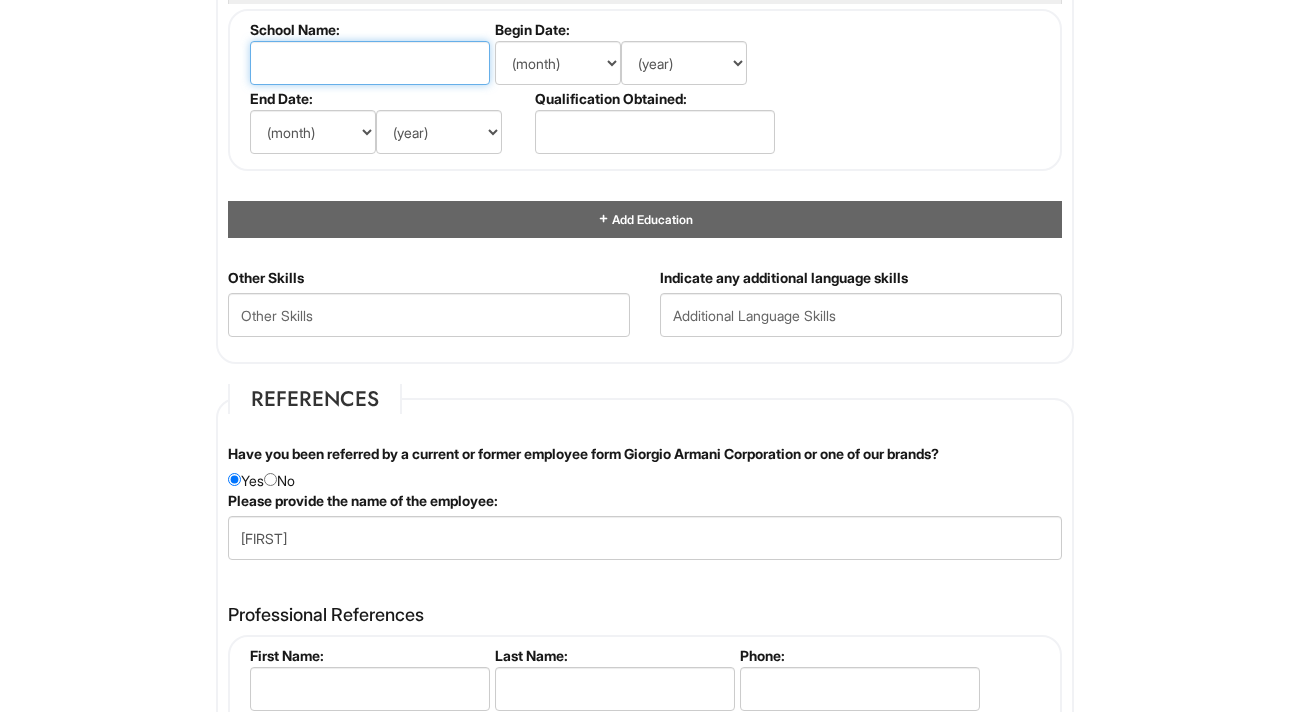 type on "[FIRST] [LAST]" 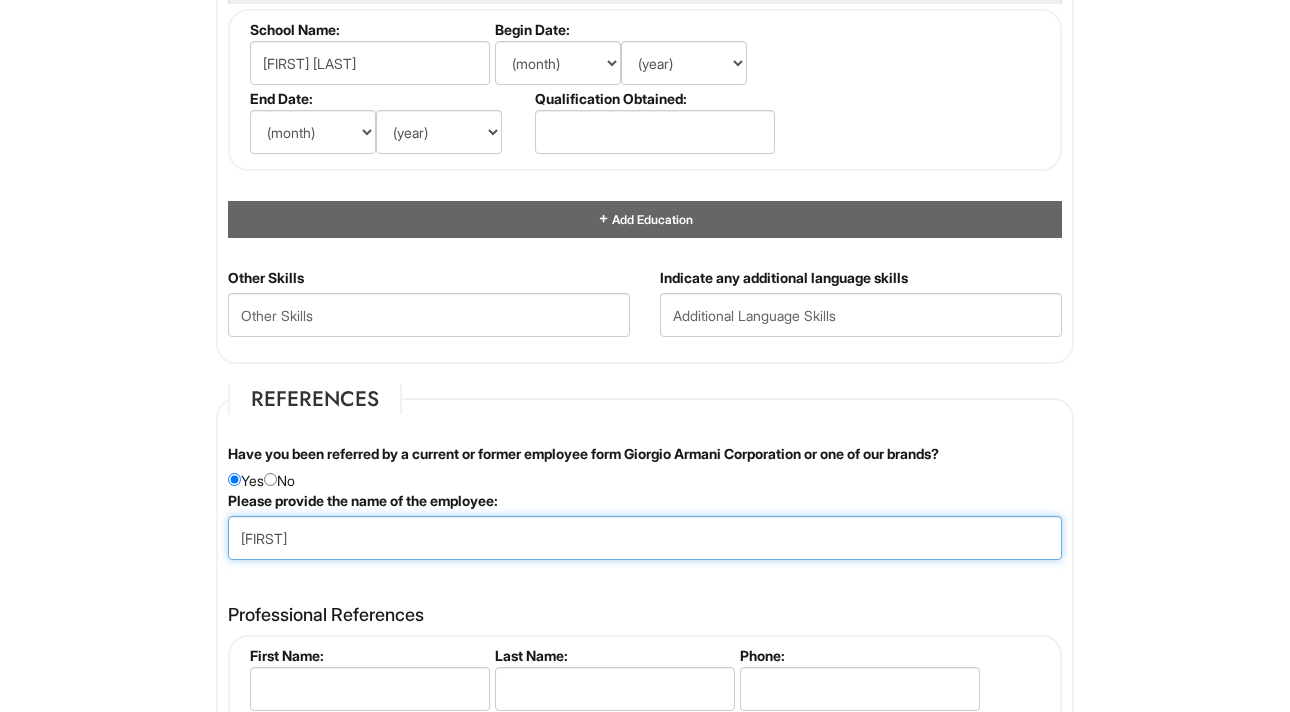 type on "[FIRST] [LAST]" 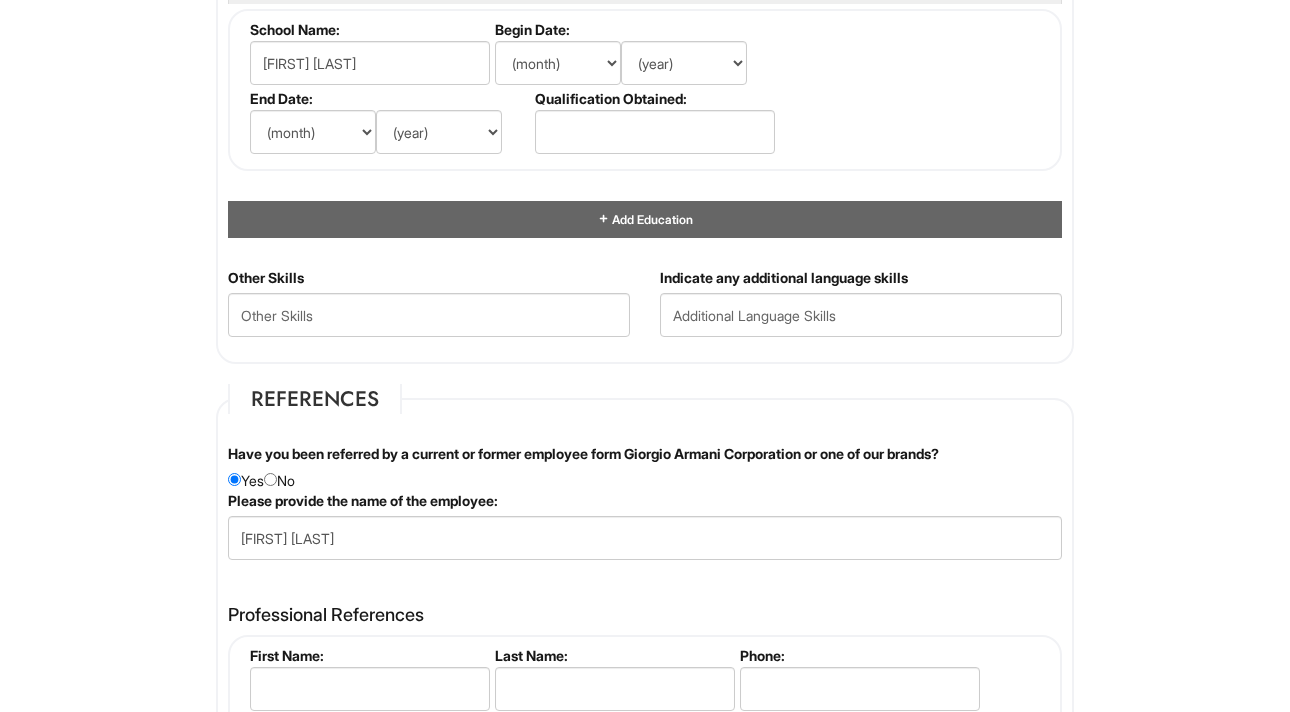 type on "[FIRST]" 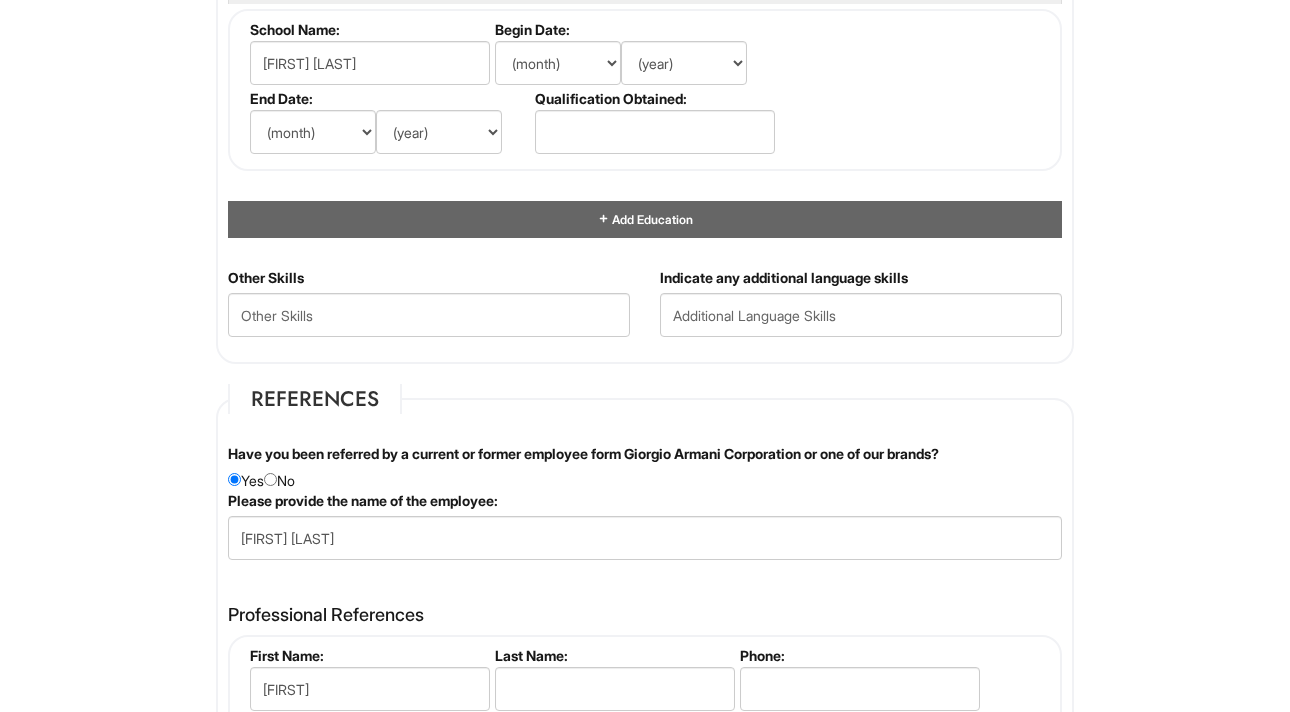 type on "[LAST]" 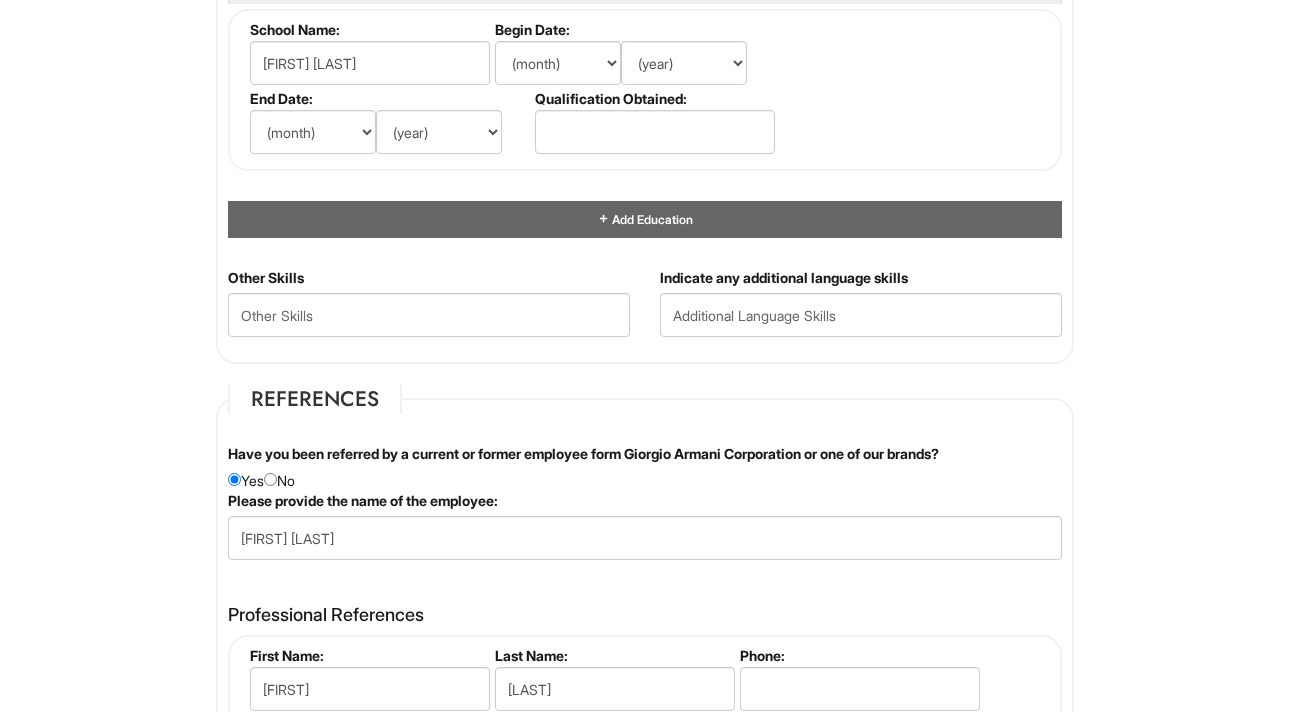 type on "[FIRST]" 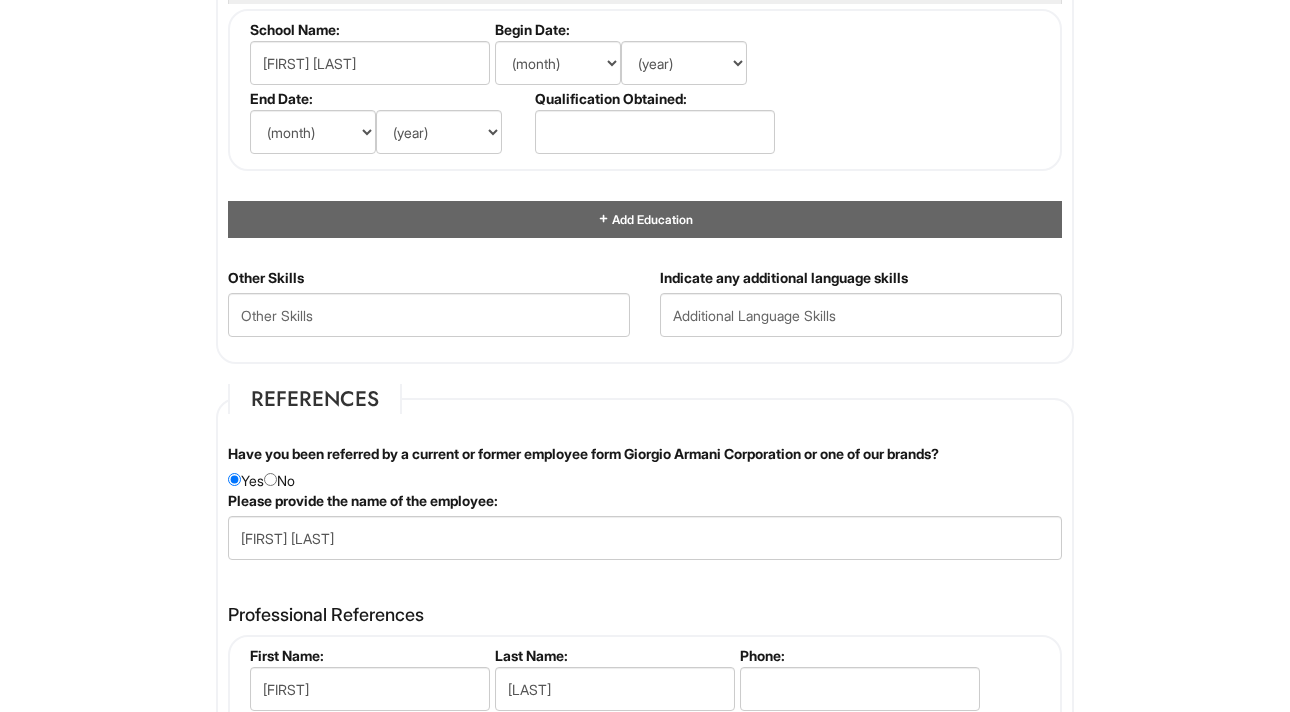type on "[LAST]" 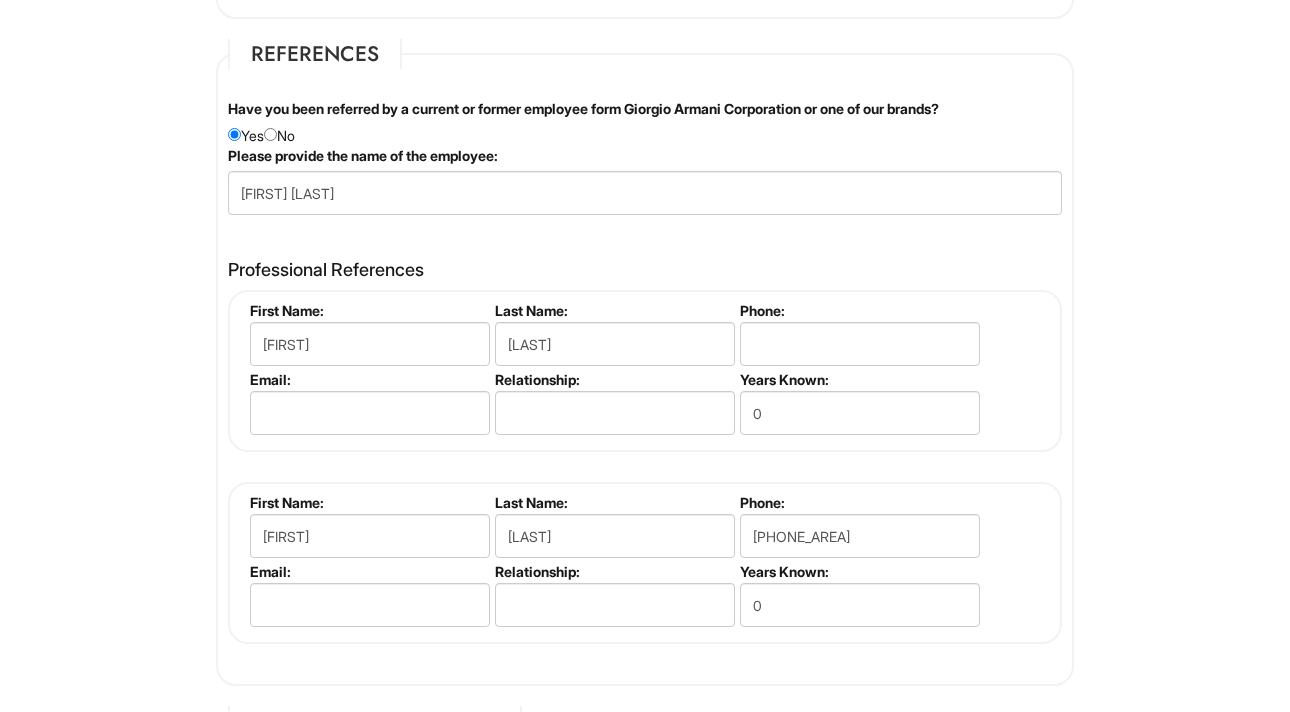 scroll, scrollTop: 2485, scrollLeft: 0, axis: vertical 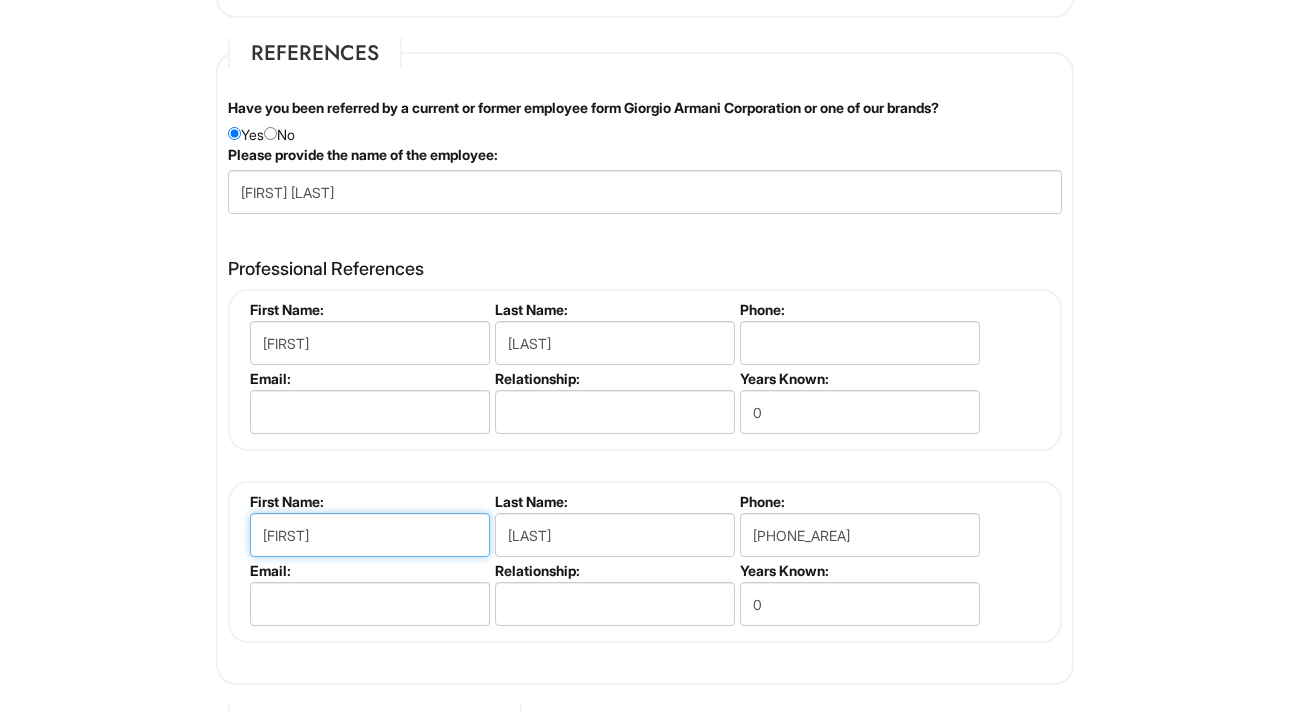 click on "[FIRST]" at bounding box center (370, 535) 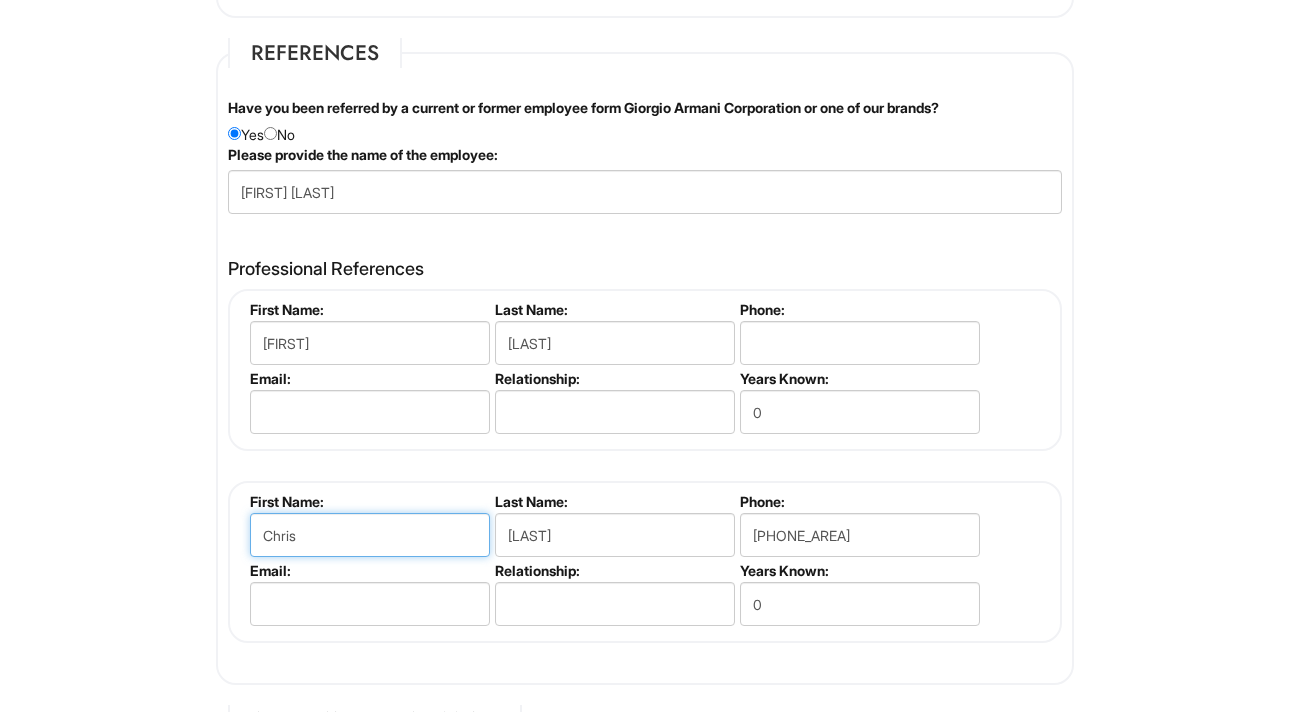 type on "Chris" 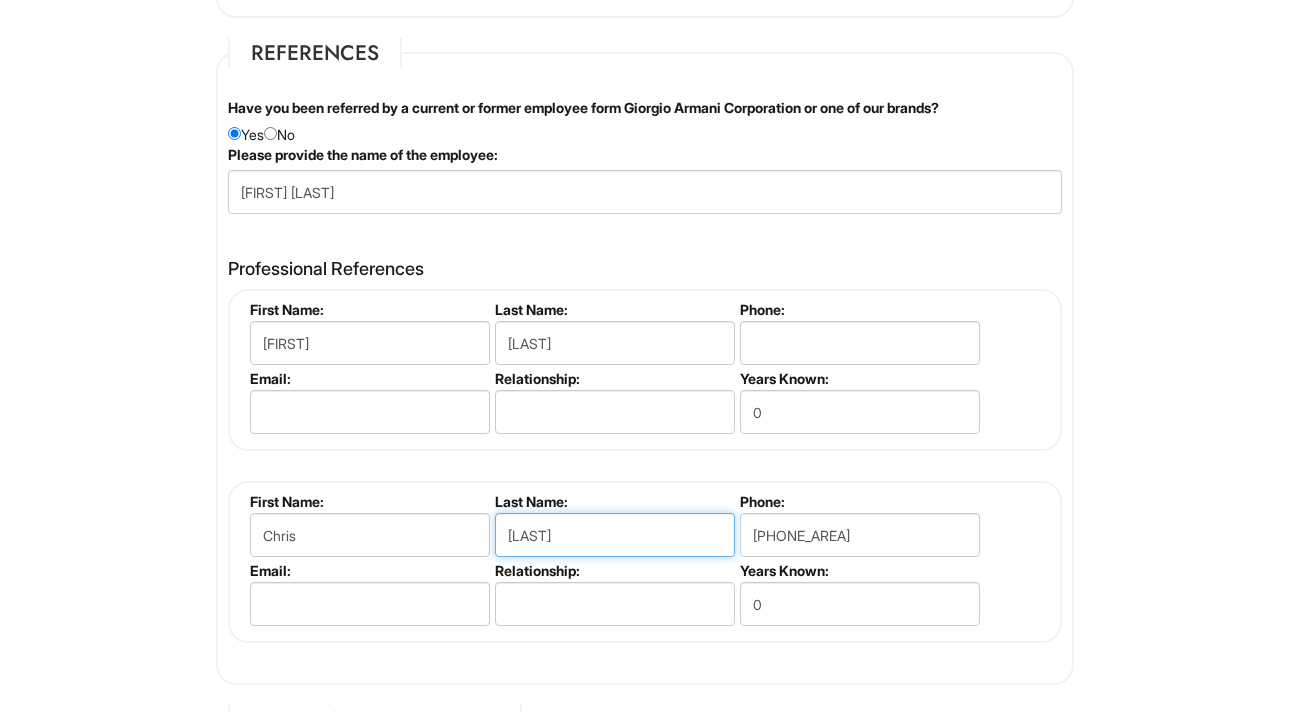 type on "[LAST]" 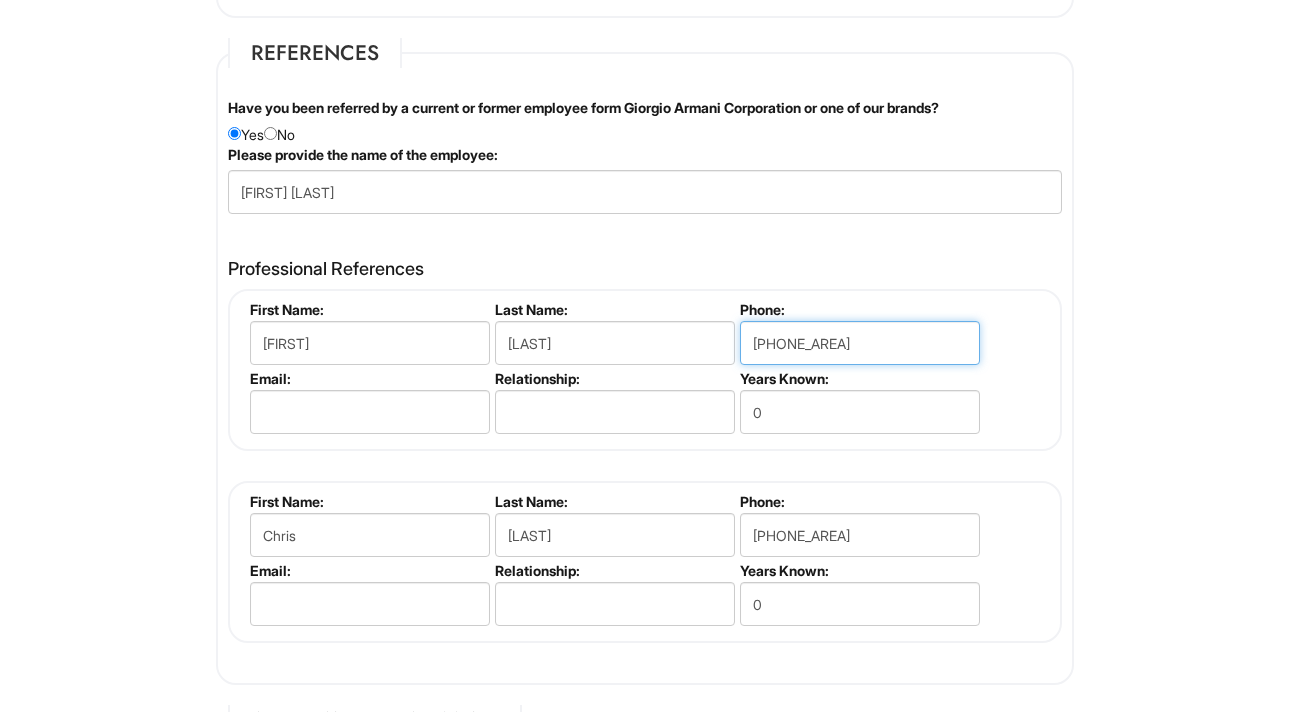 type on "[PHONE_AREA]" 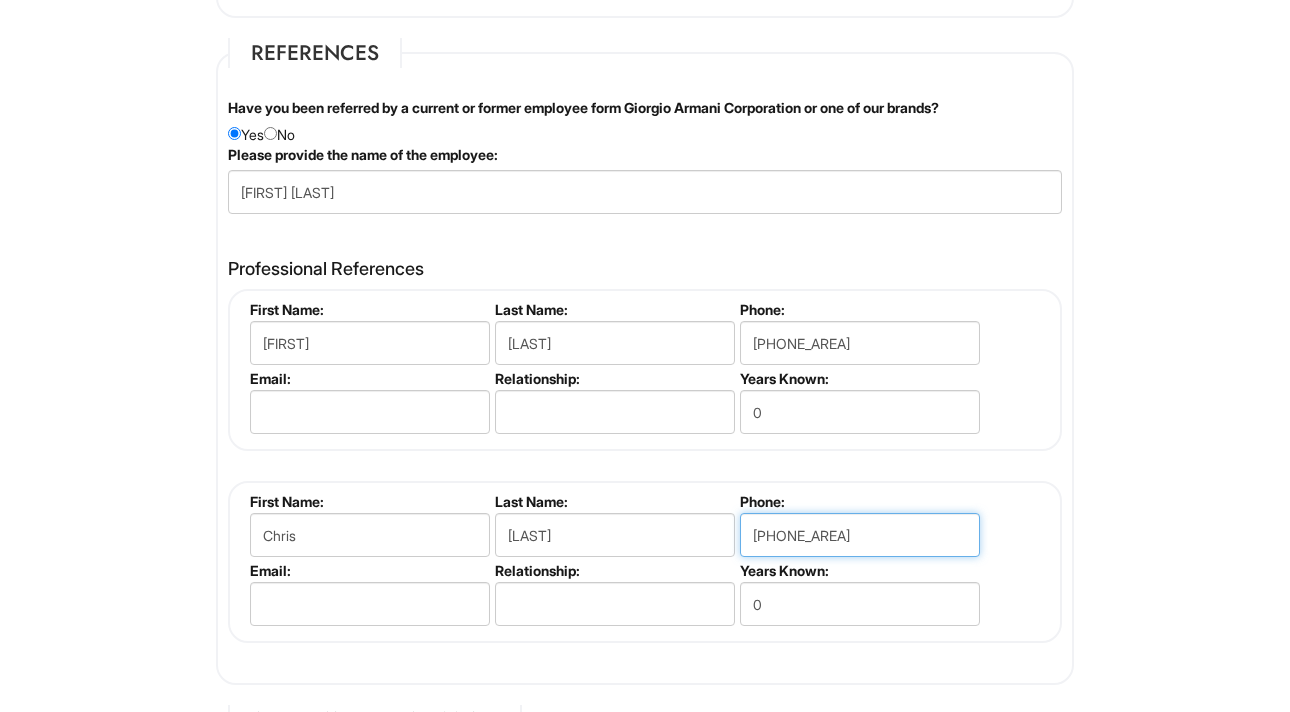 click on "[PHONE_AREA]" at bounding box center (860, 535) 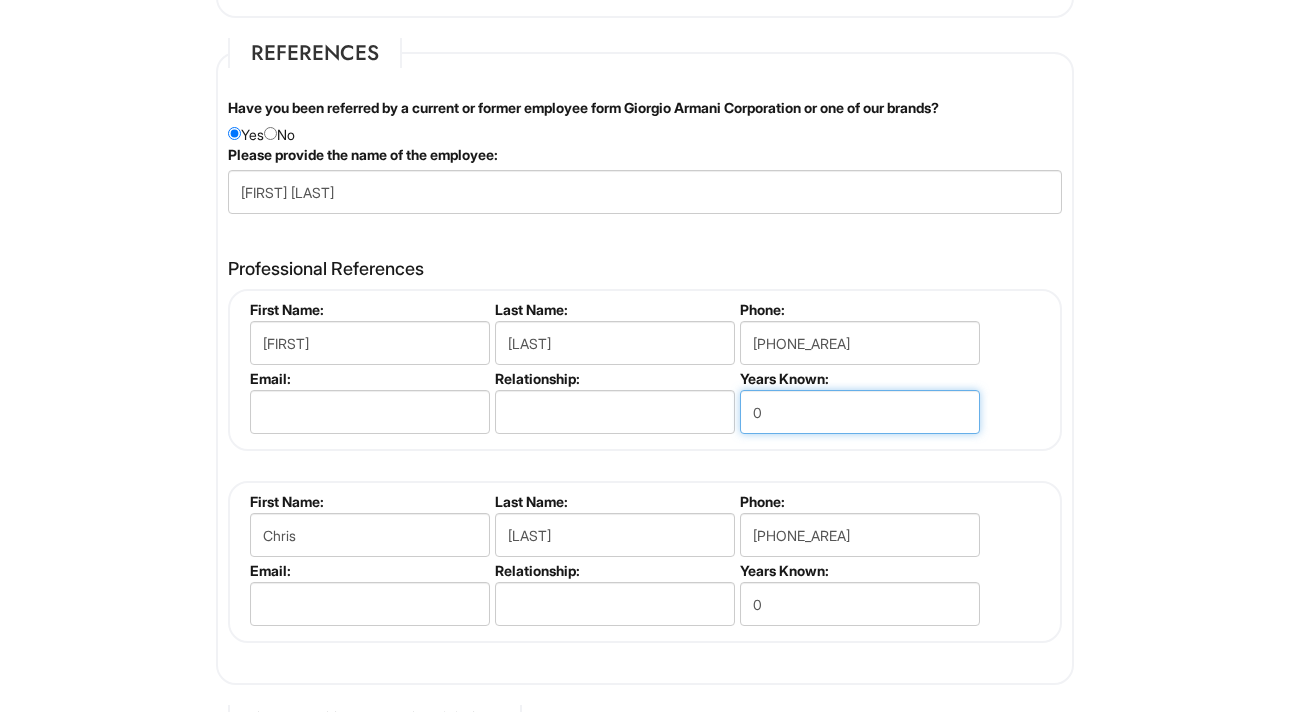 click on "0" at bounding box center [860, 412] 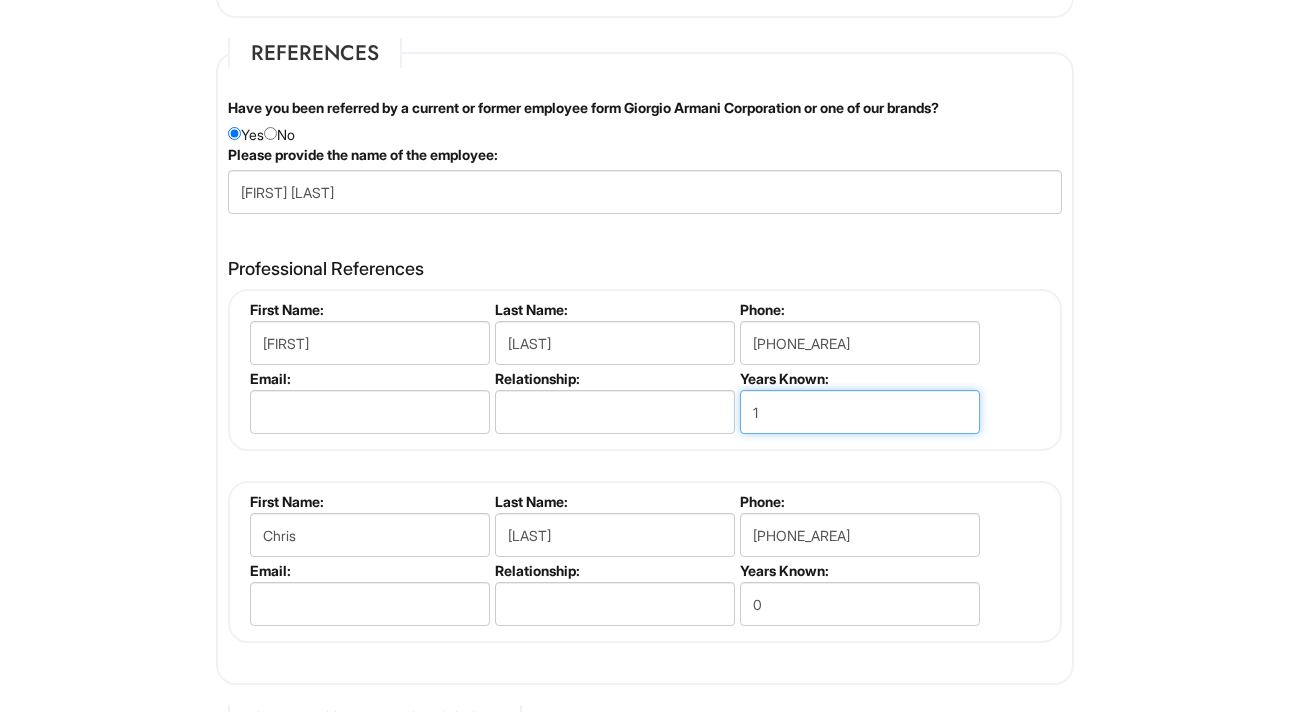 type on "1" 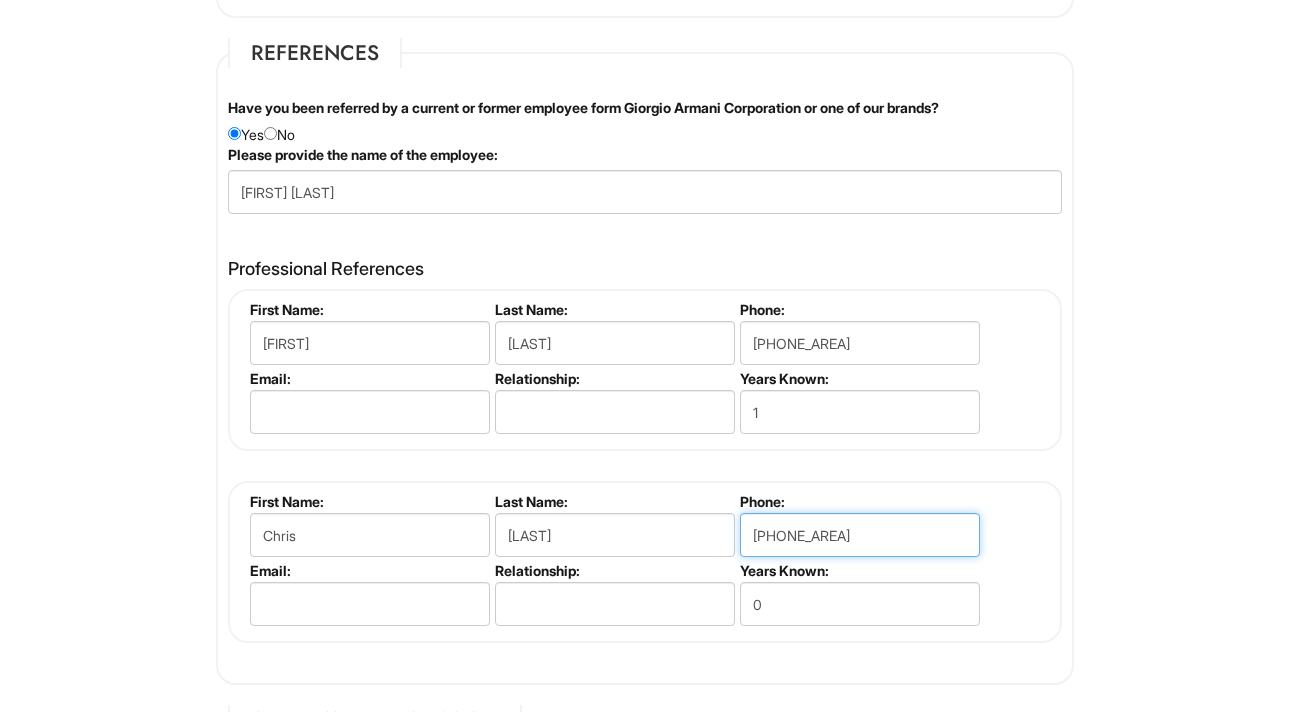 click on "[PHONE_AREA]" at bounding box center (860, 535) 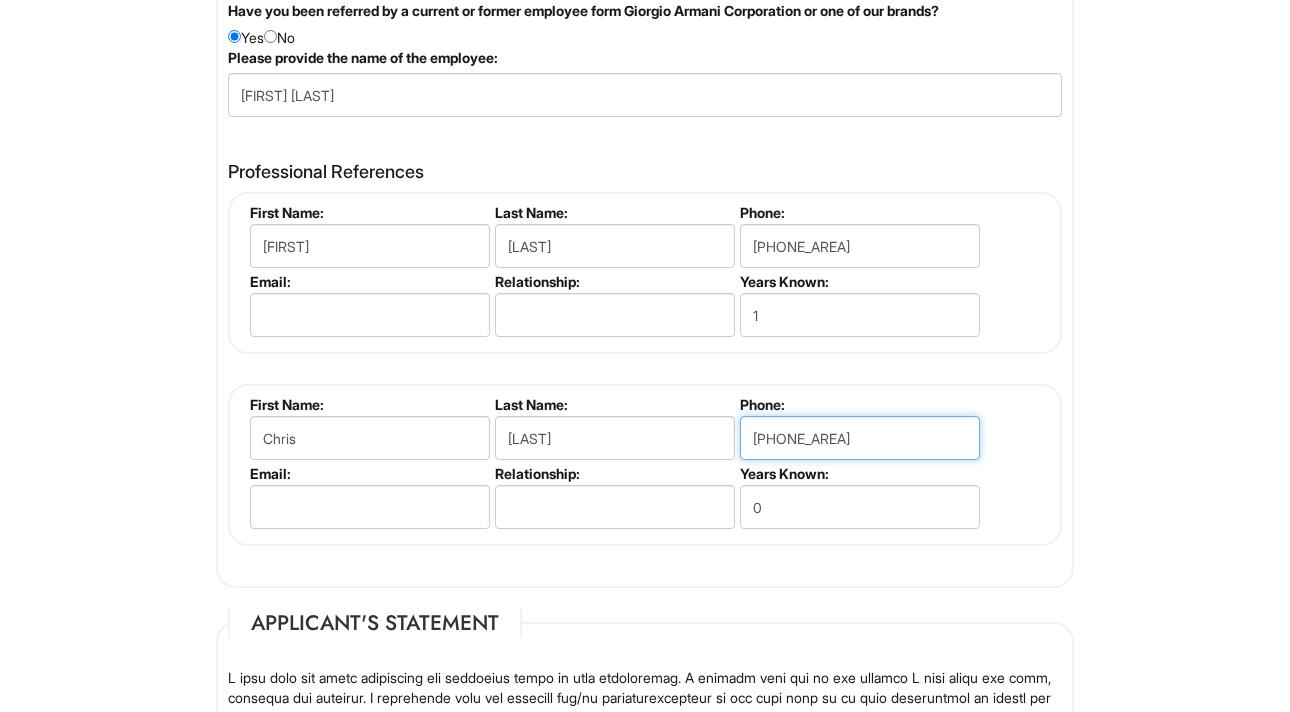 scroll, scrollTop: 2590, scrollLeft: 0, axis: vertical 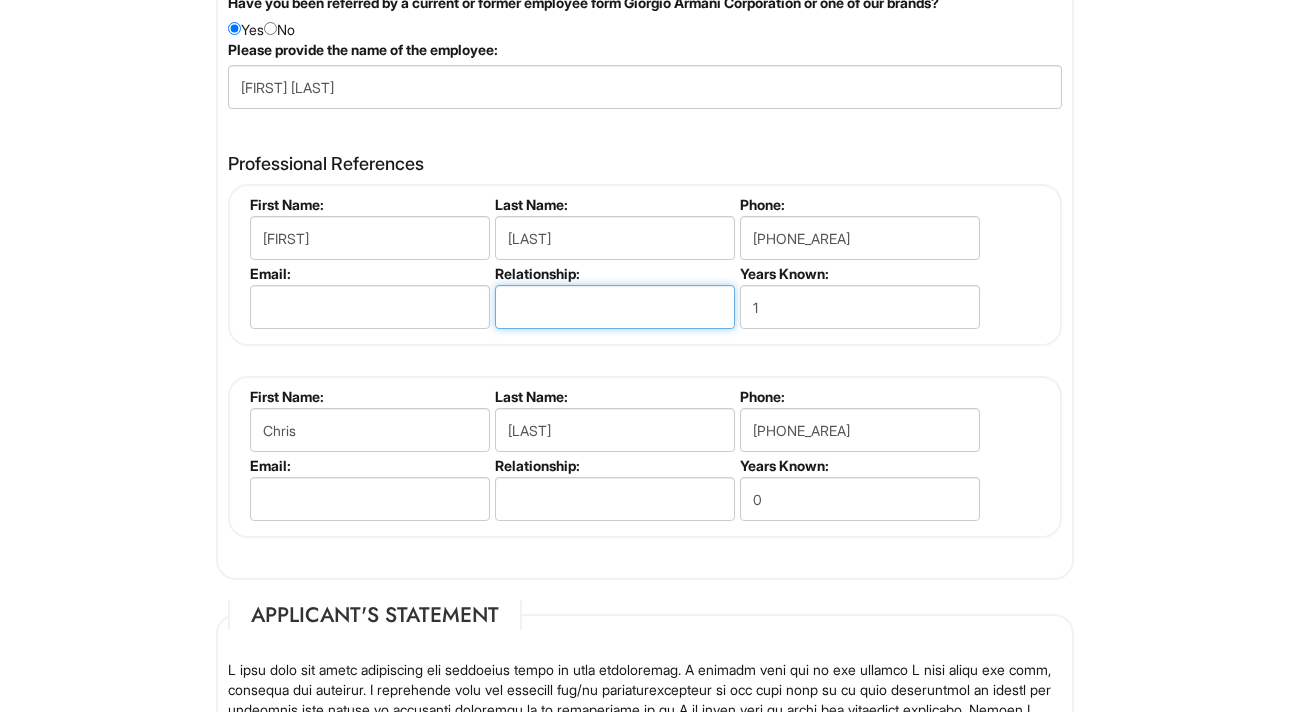click at bounding box center (615, 307) 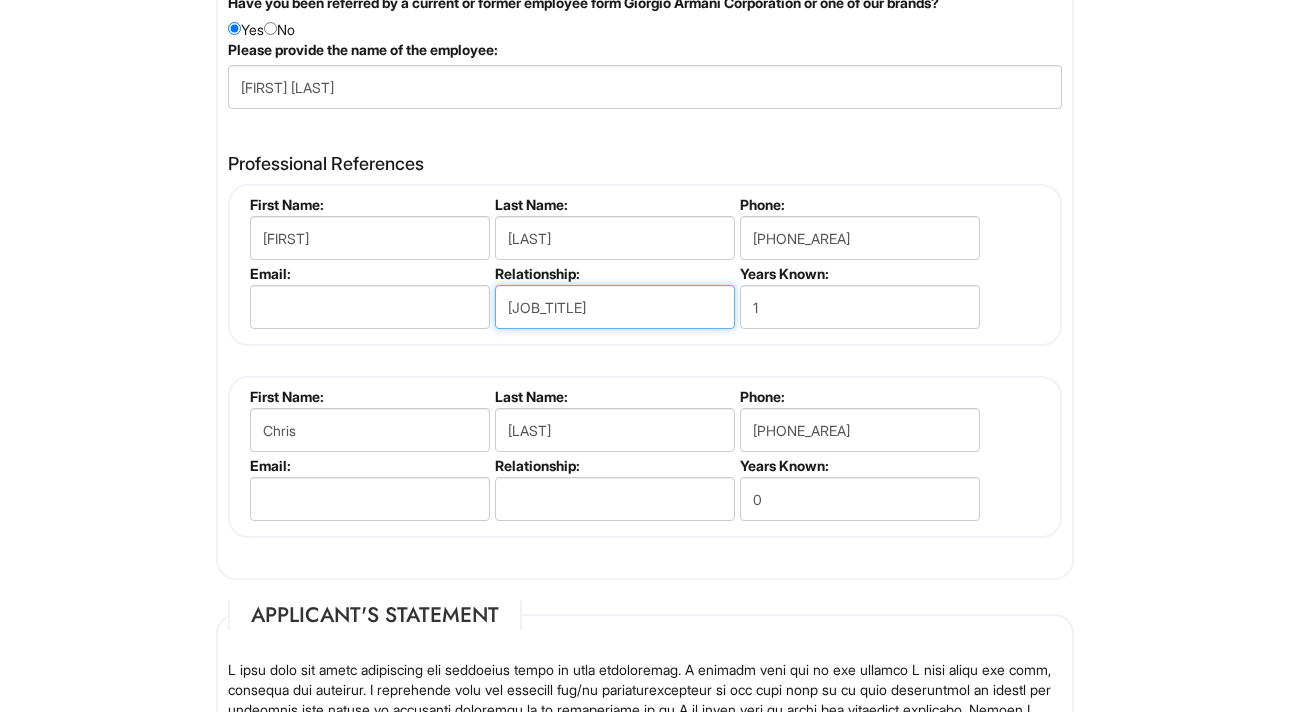 type on "[JOB_TITLE]" 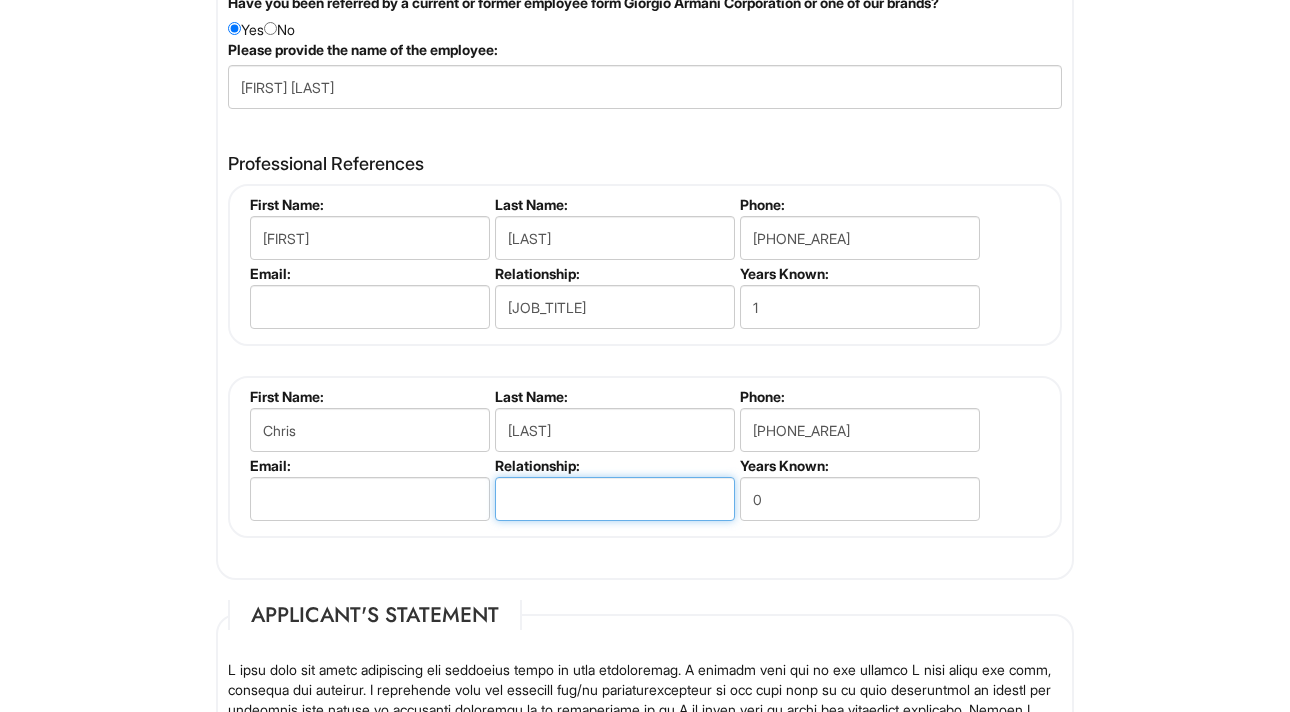 click at bounding box center (615, 499) 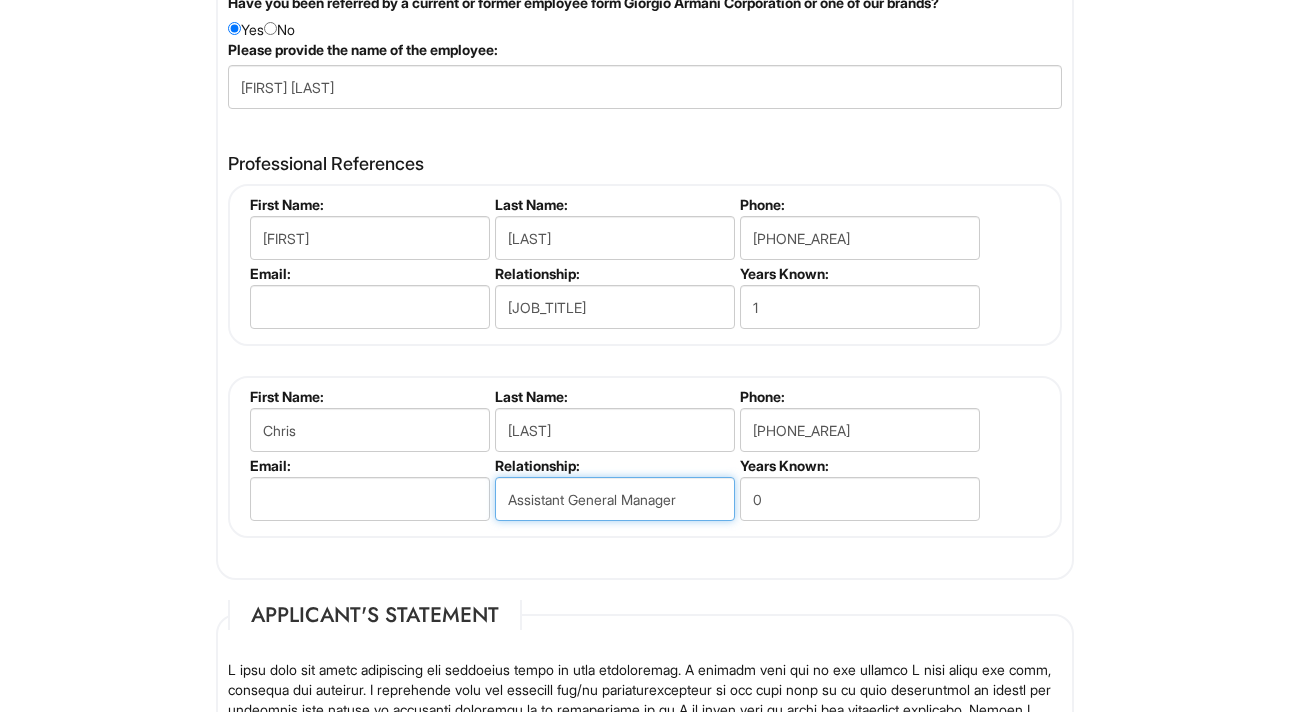 type on "Assistant General Manager" 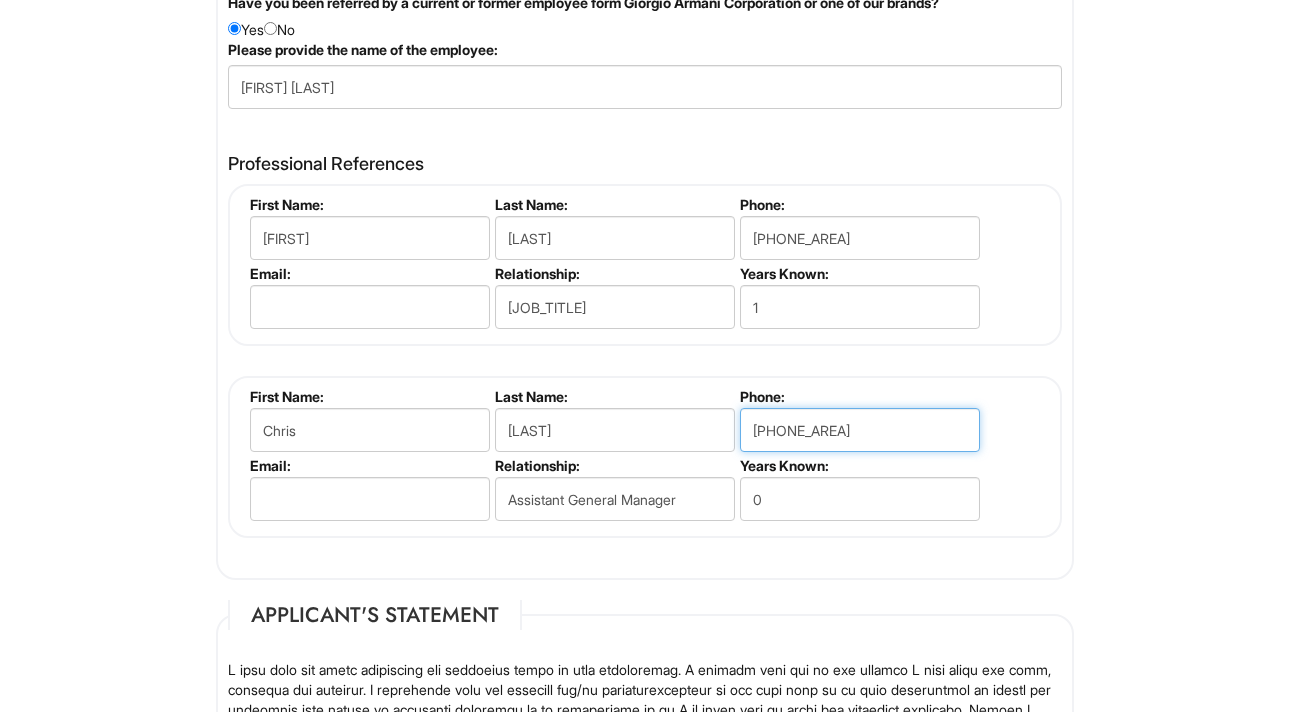 click on "[PHONE_AREA]" at bounding box center [860, 430] 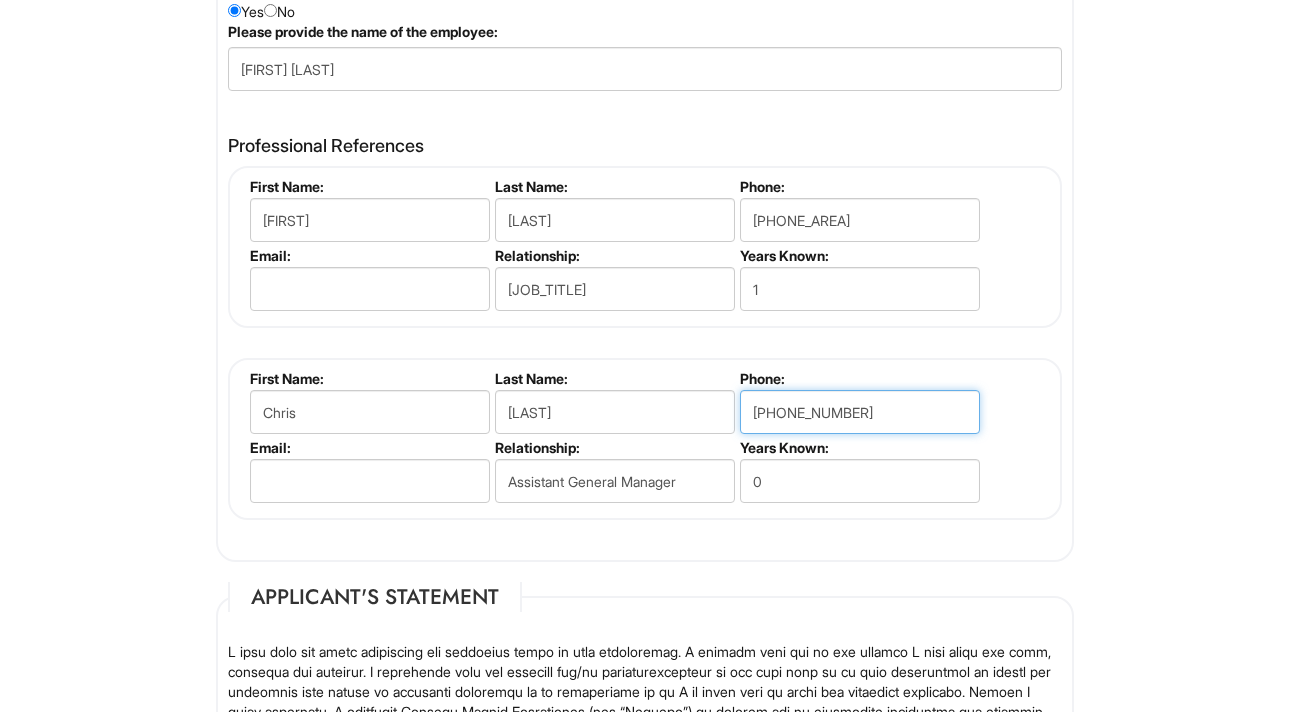 scroll, scrollTop: 2615, scrollLeft: 0, axis: vertical 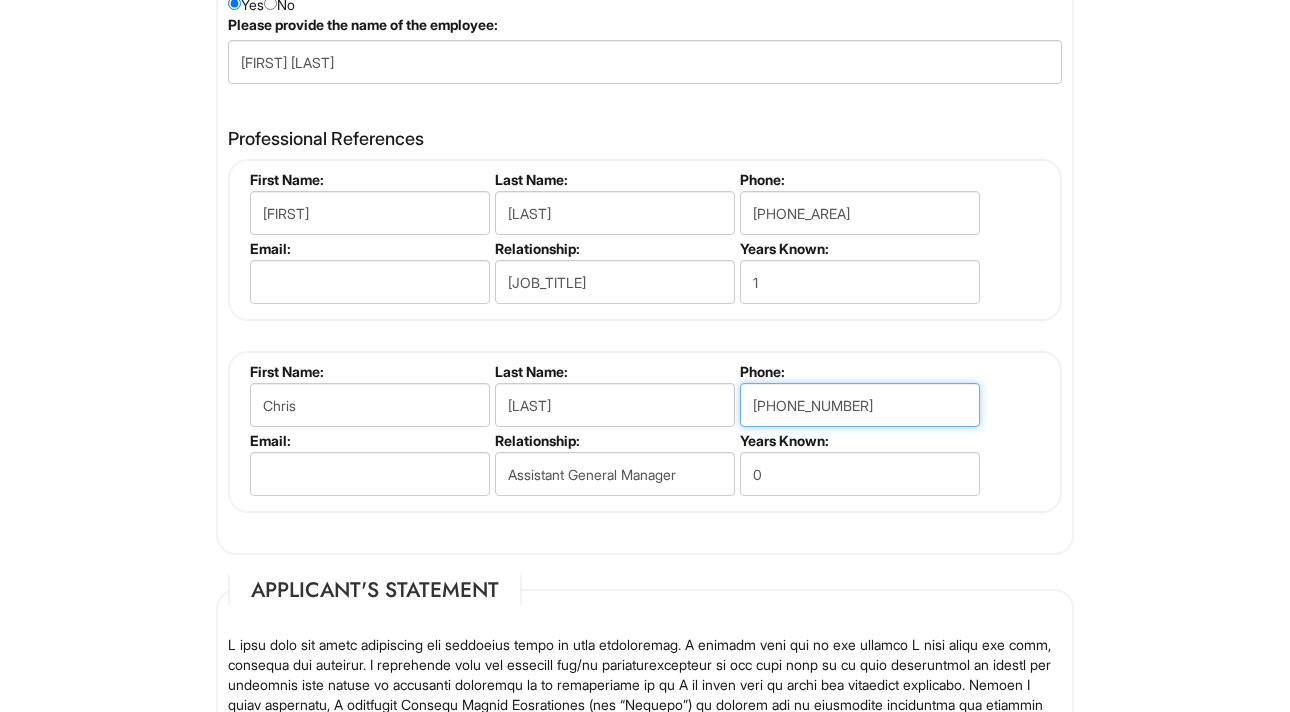 type on "[PHONE_NUMBER]" 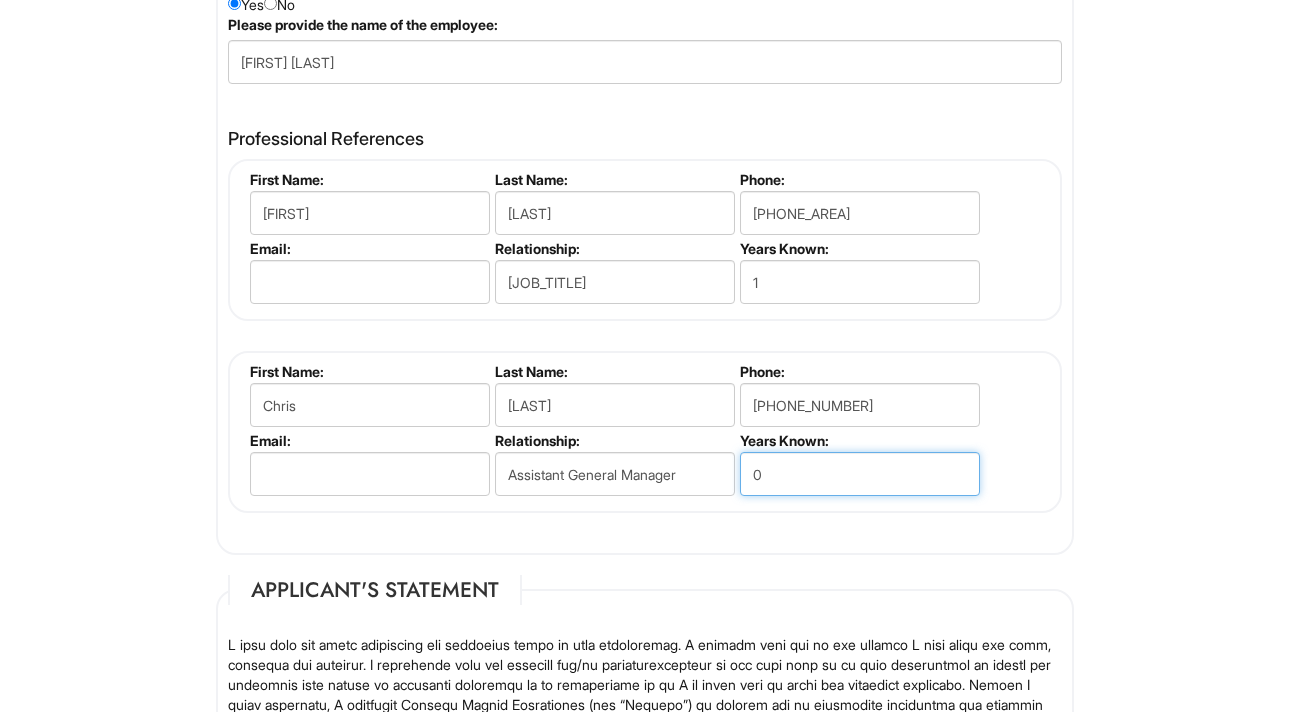 click on "0" at bounding box center [860, 474] 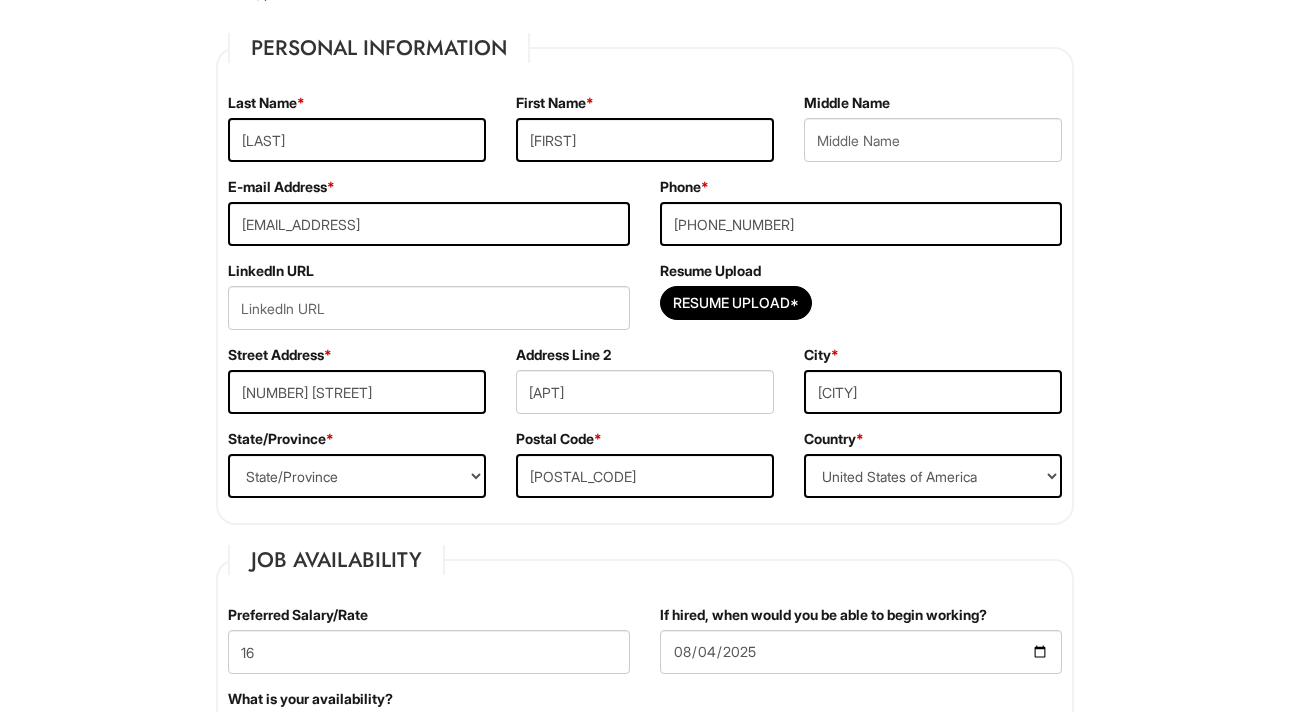 scroll, scrollTop: 295, scrollLeft: 0, axis: vertical 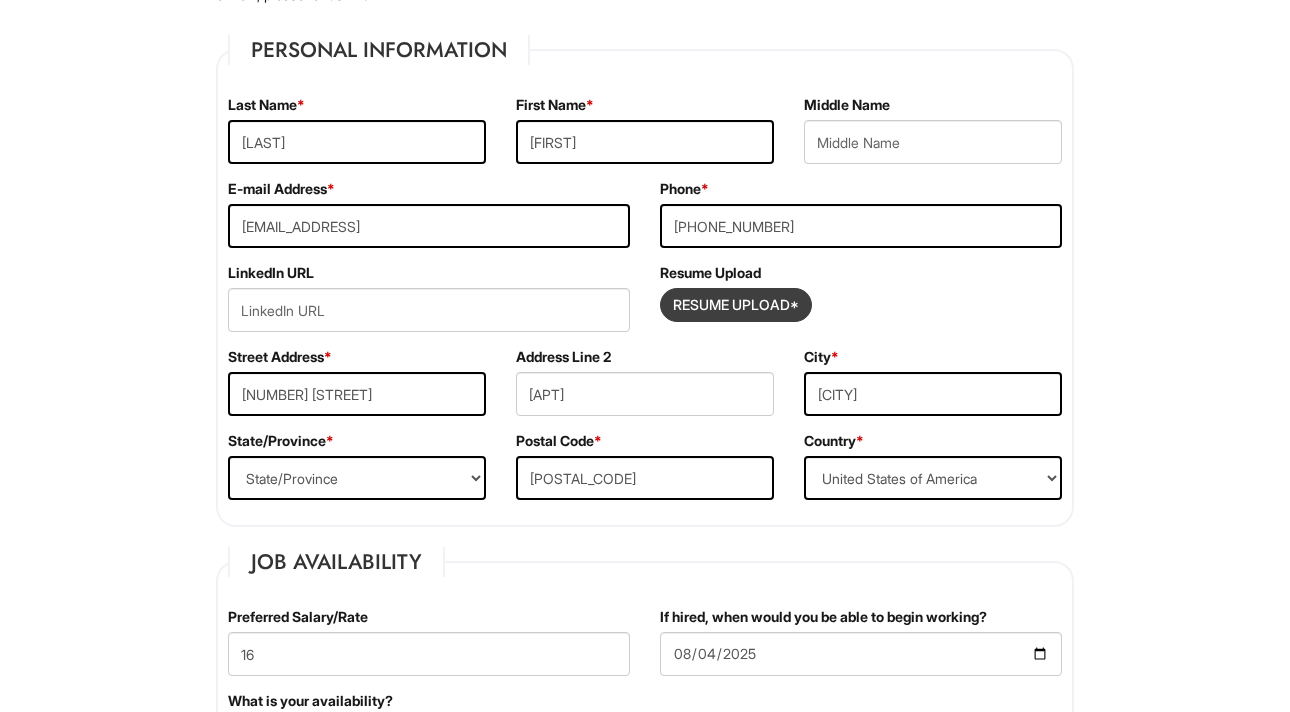 type on "1" 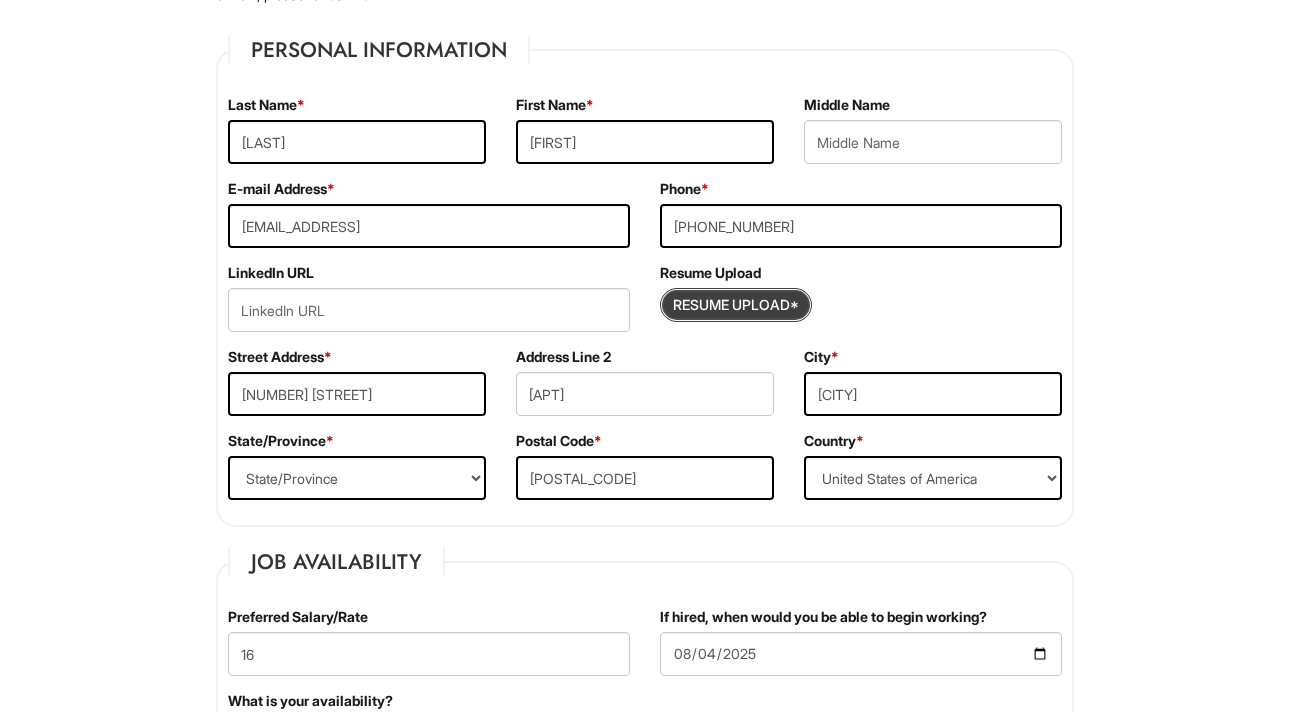 click at bounding box center [736, 305] 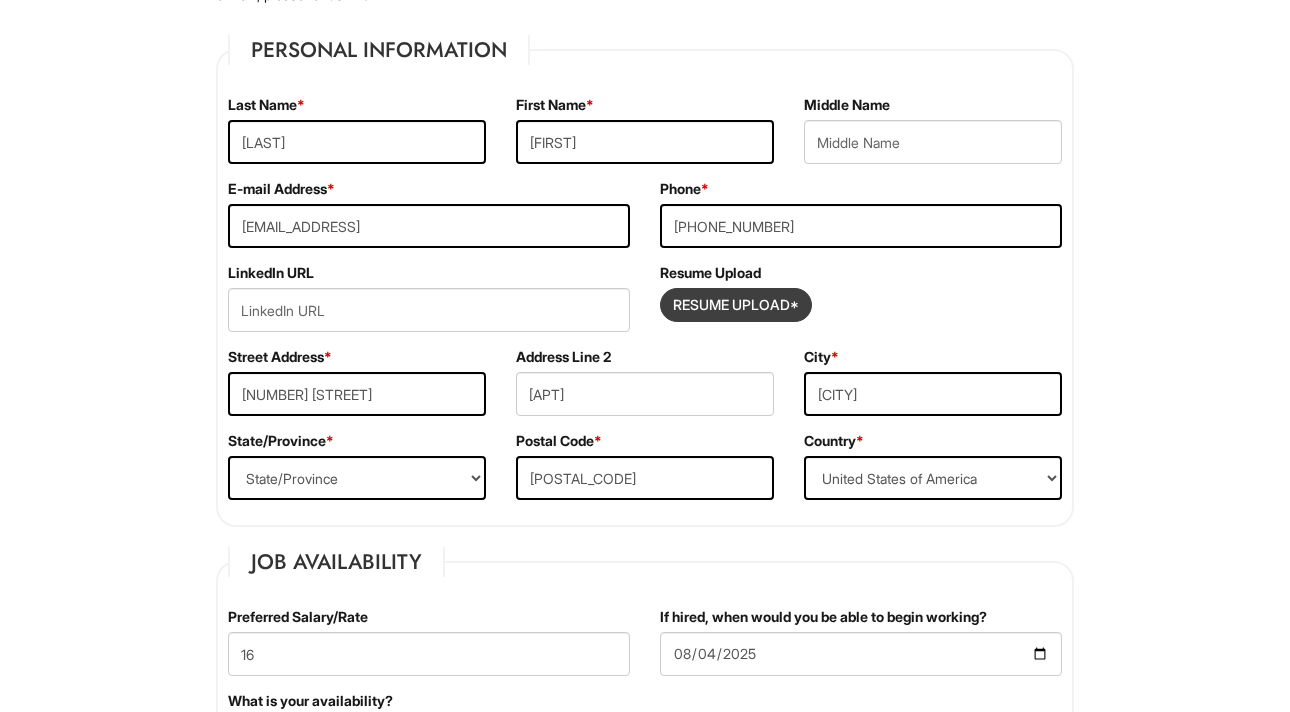 type on "C:\fakepath\[LAST]_Resume_CA.pdf" 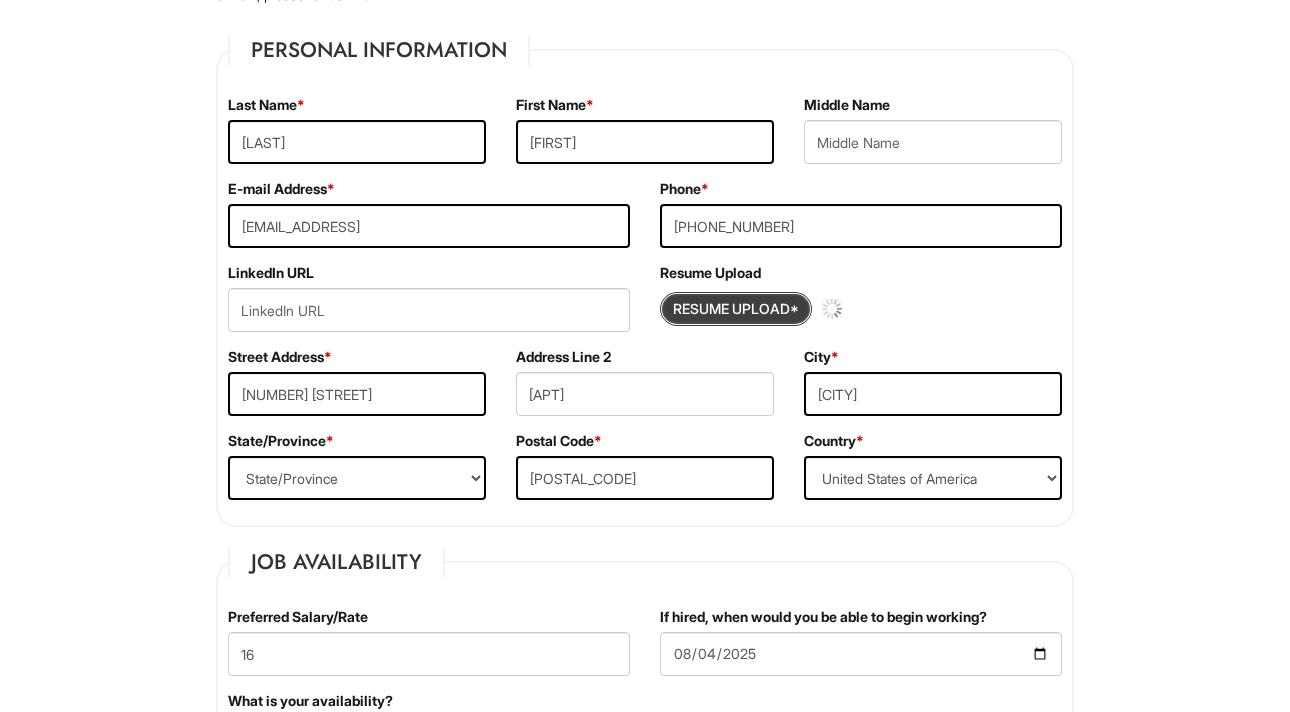 type 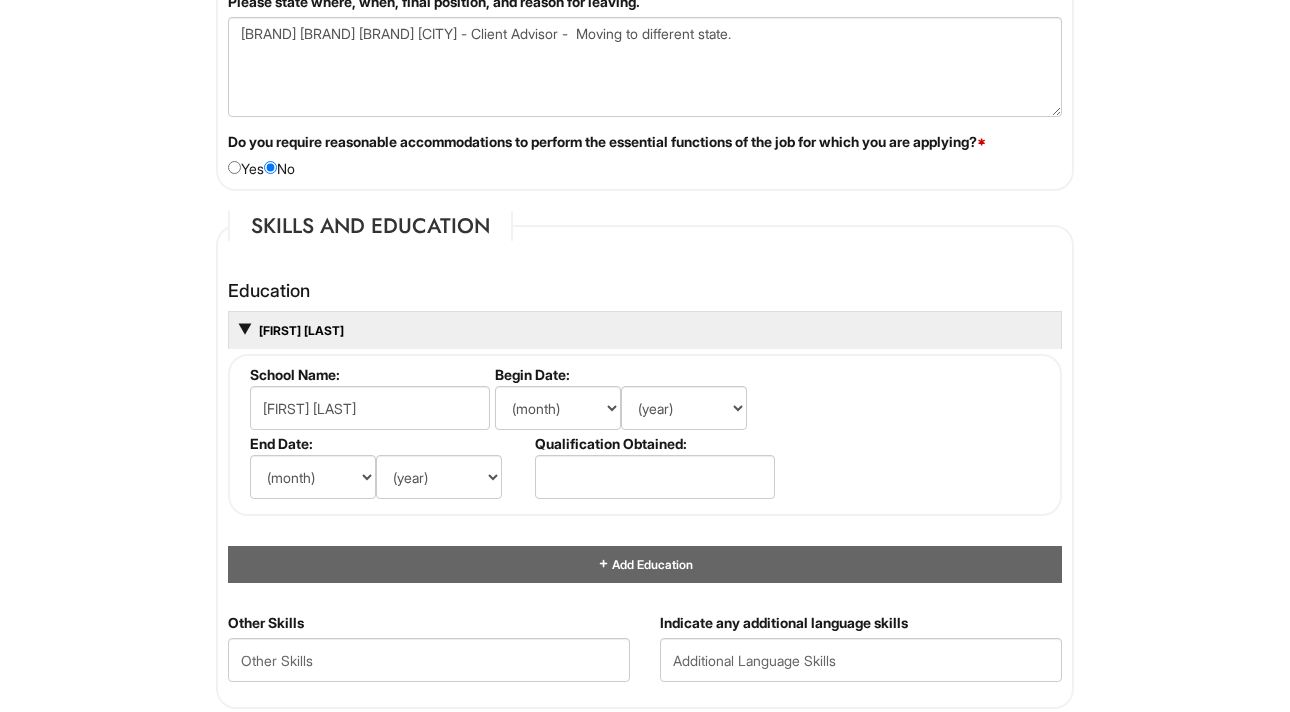 scroll, scrollTop: 1795, scrollLeft: 0, axis: vertical 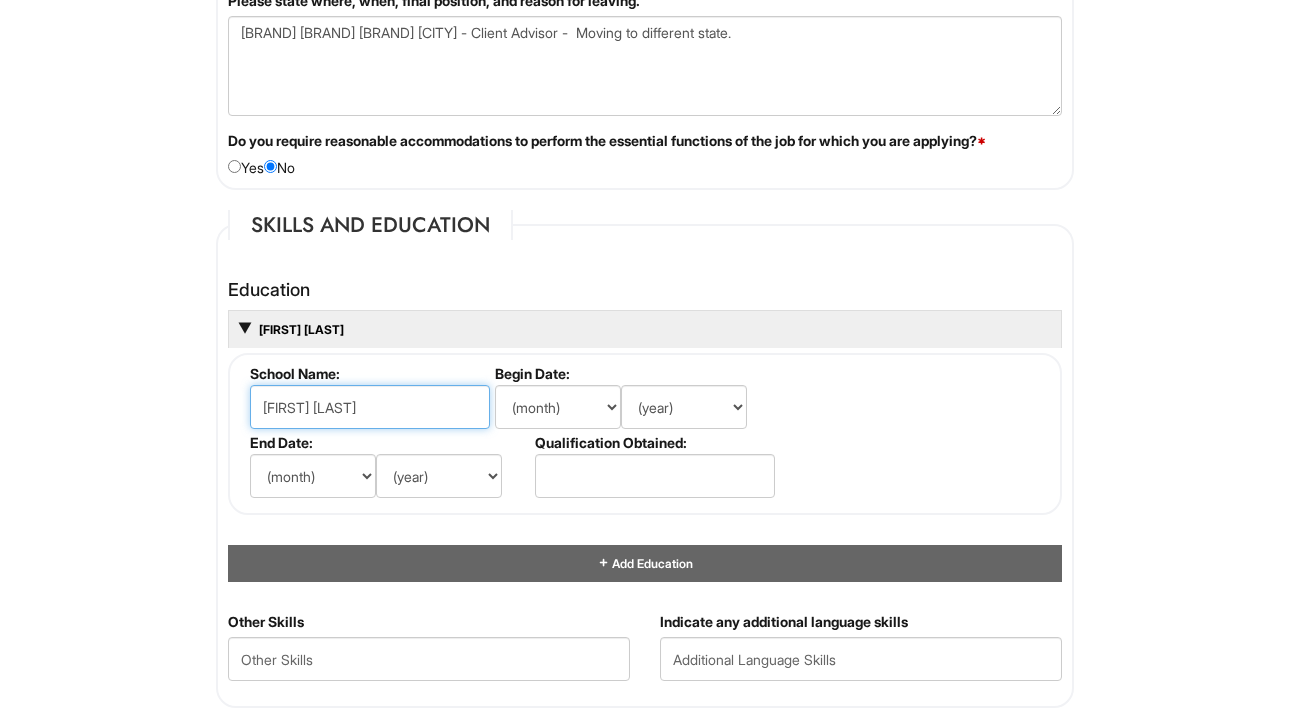 click on "[FIRST] [LAST]" at bounding box center [370, 407] 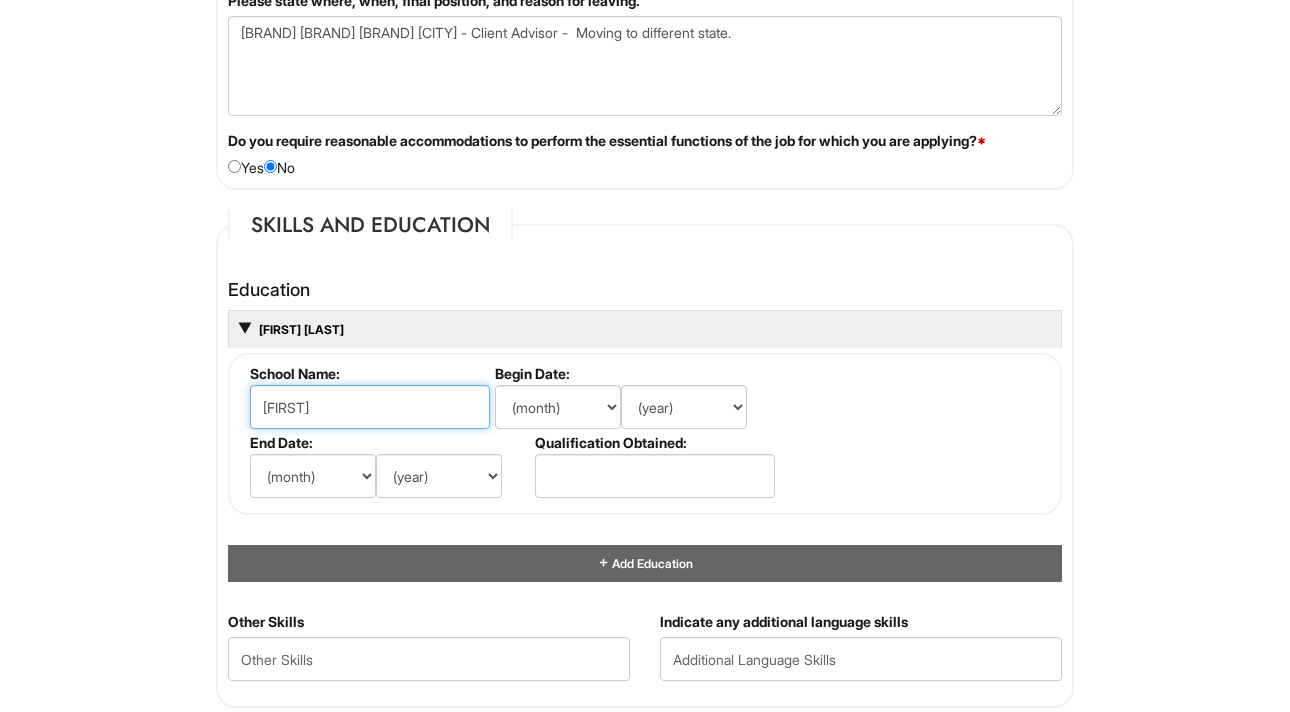 type on "K" 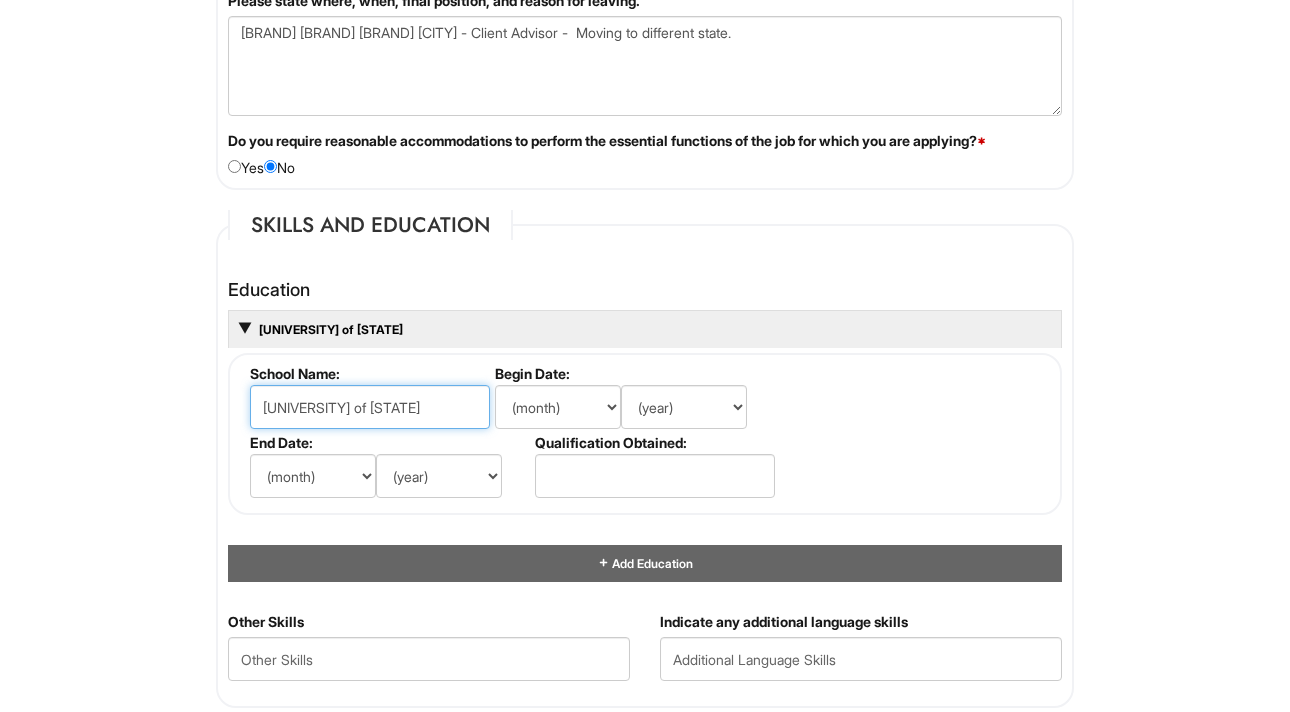 type on "[UNIVERSITY] of [STATE]" 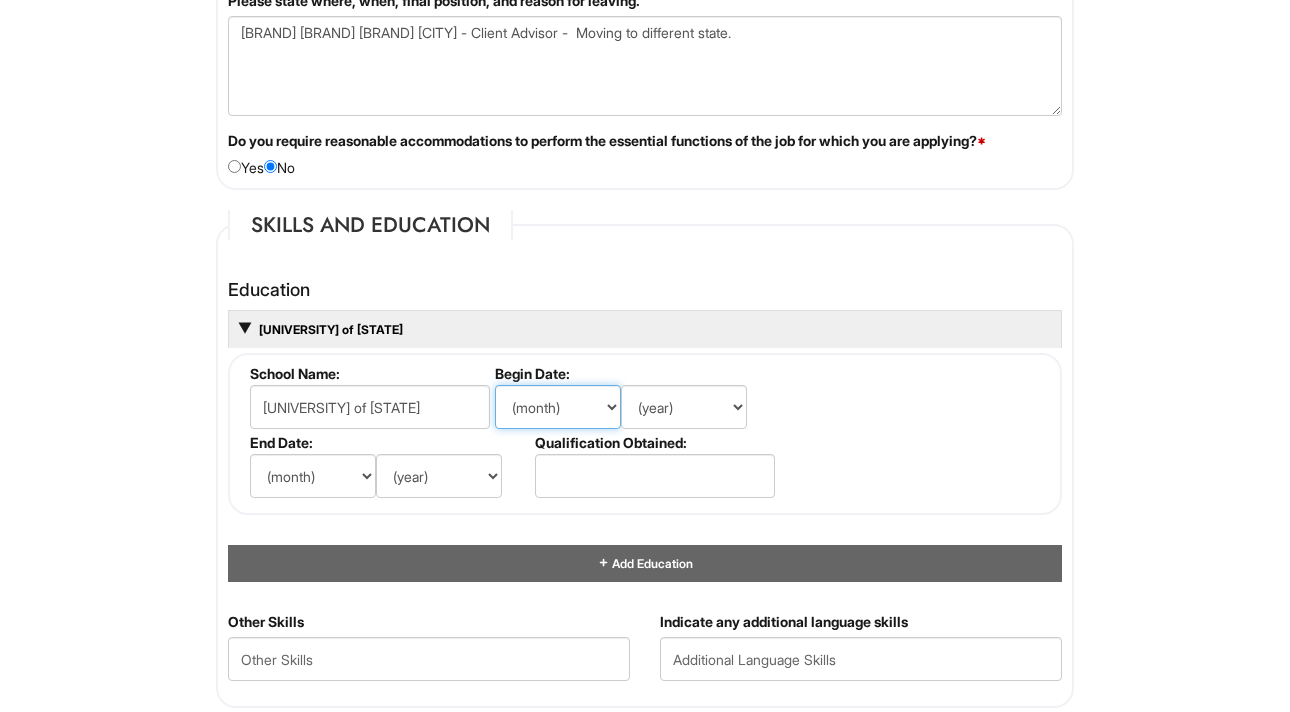 select on "8" 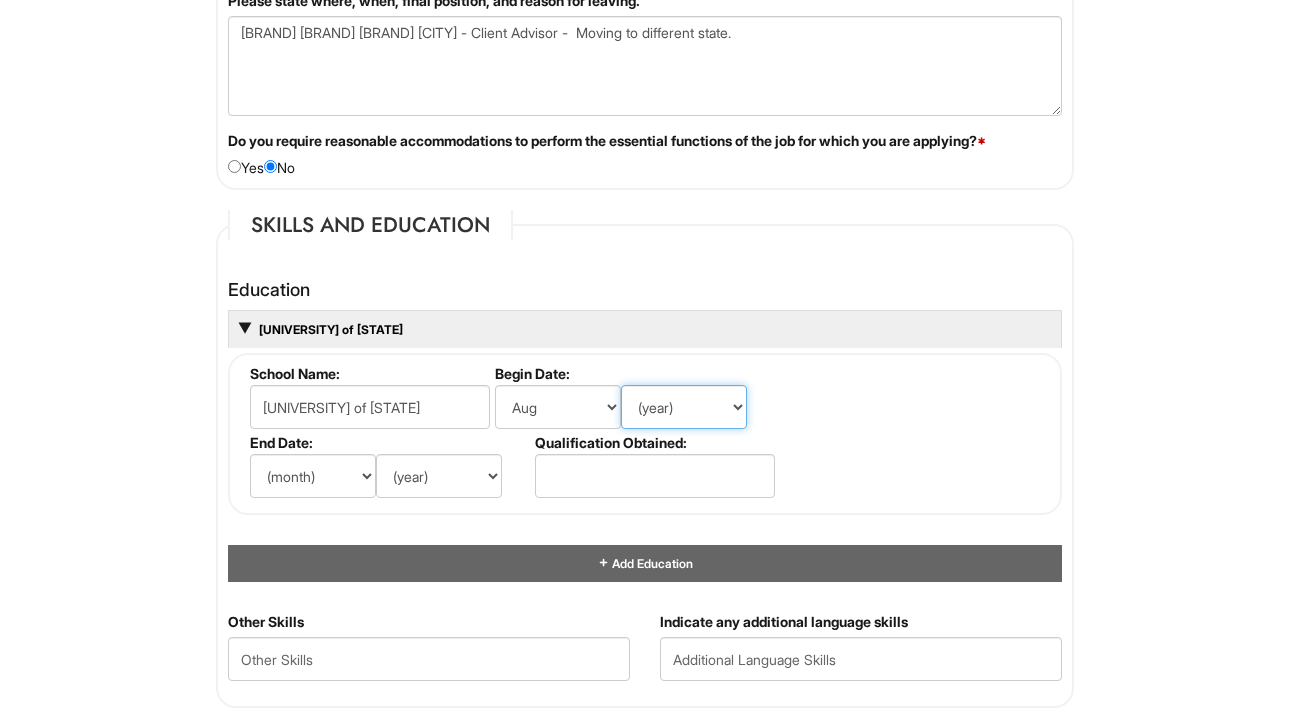 select on "2013" 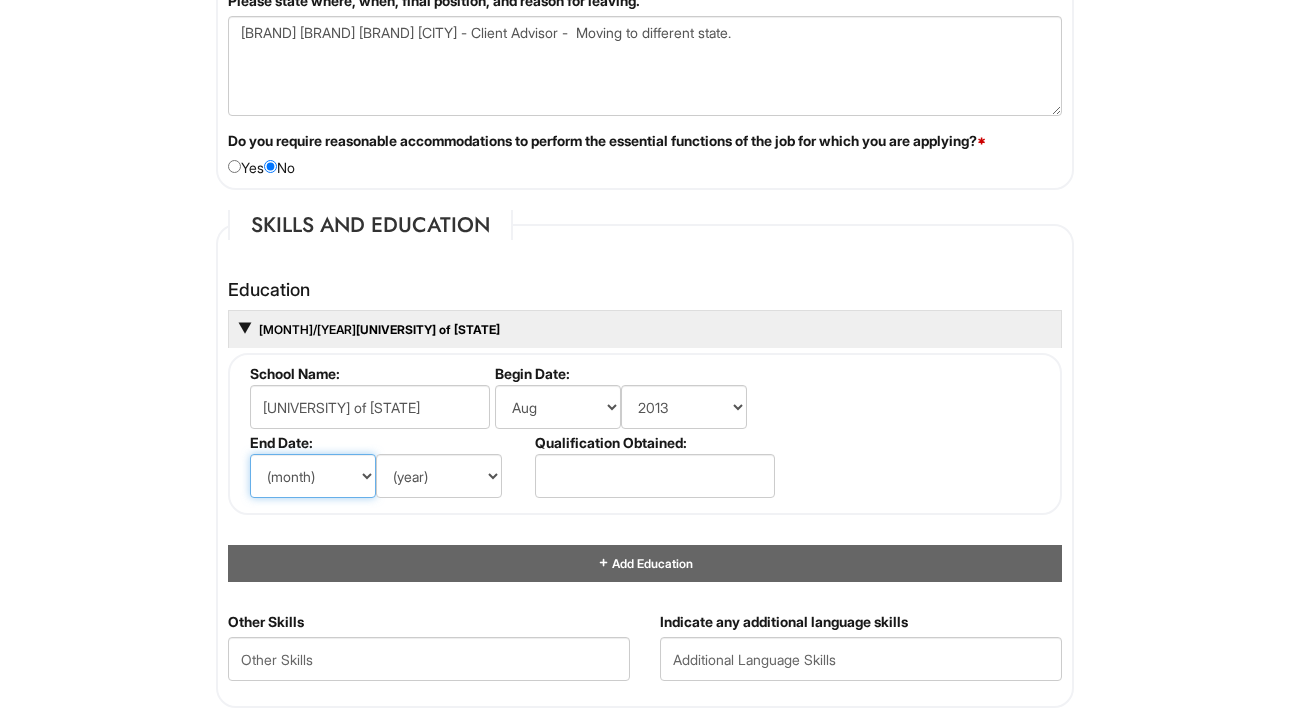 select on "5" 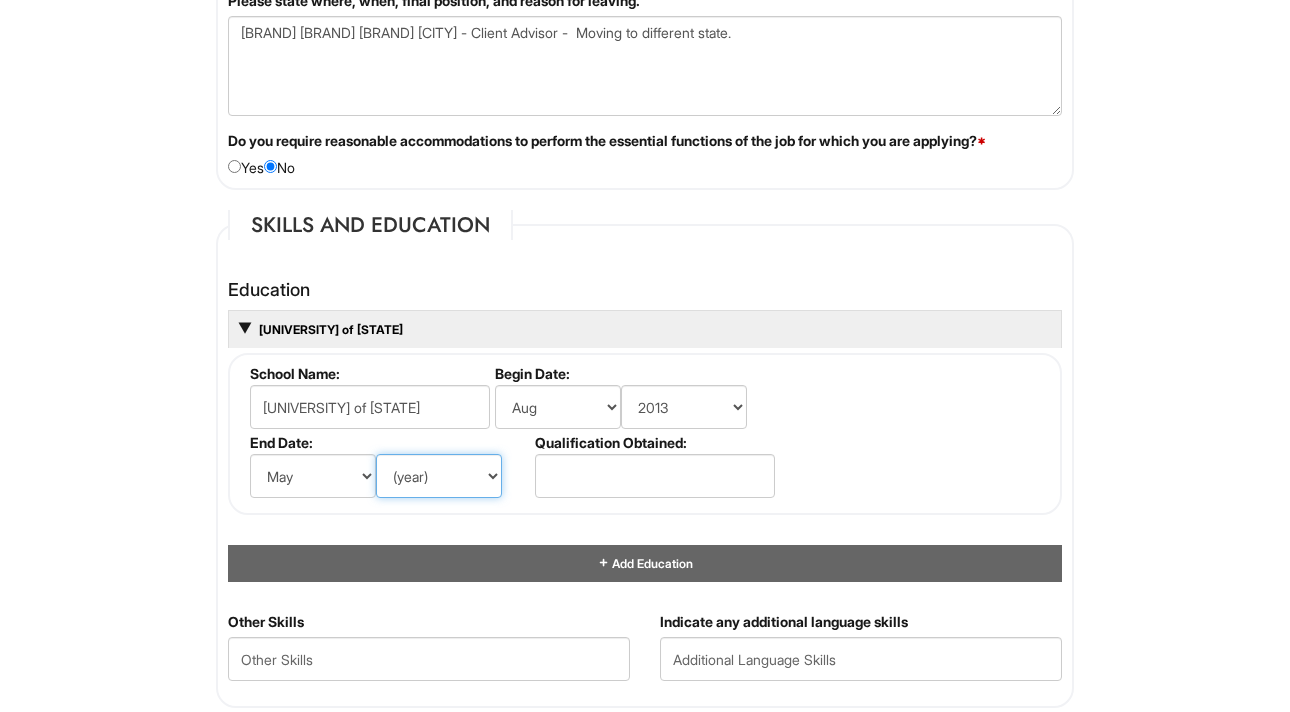 select on "2018" 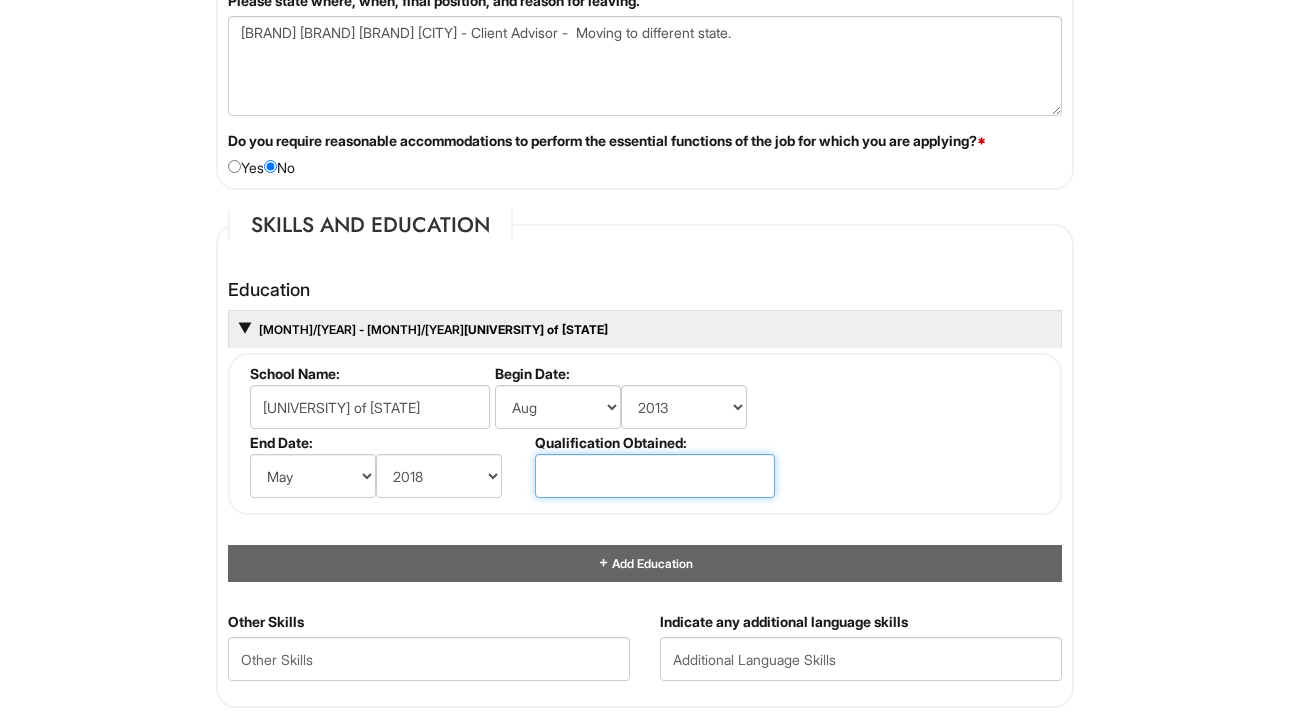 click at bounding box center (655, 476) 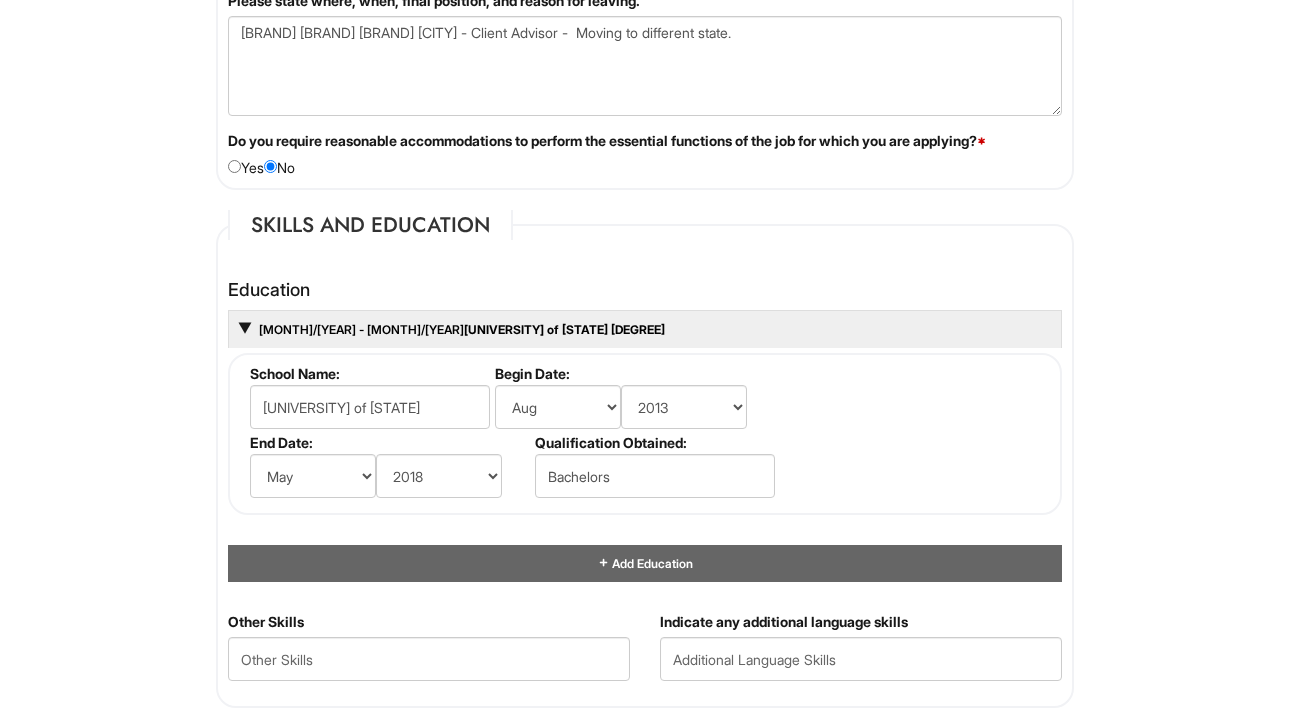 click on "Education
[MONTH]/[YEAR] - [MONTH]/[YEAR]  [UNIVERSITY] of [STATE]  Bachelors
School Name:
[UNIVERSITY] of [STATE]
Begin Date:
(month) Jan Feb Mar Apr May Jun Jul Aug Sep Oct Nov Dec (year) 2029 2028 2027 2026 2025 2024 2023 2022 2021 2020 2019 2018 2017 2016 2015 2014 2013 2012 2011 2010 2009 2008 2007 2006 2005 2004 2003 2002 2001 2000 1999 1998 1997 1996 1995 1994 1993 1992 1991 1990 1989 1988 1987 1986 1985 1984 1983 1982 1981 1980 1979 1978 1977 1976 1975 1974 1973 1972 1971 1970 1969 1968 1967 1966 1965 1964 1963 1962 1961 1960 1959 1958 1957 1956 1955 1954 1953 1952 1951 1950 1949 1948 1947 1946  --  2030 2031 2032 2033 2034 2035 2036 2037 2038 2039 2040 2041 2042 2043 2044 2045 2046 2047 2048 2049 2050 2051 2052 2053 2054 2055 2056 2057 2058 2059 2060 2061 2062 2063 2064
End Date:
(month) Jan Feb Mar Apr May Jun Jul Aug Sep Oct Nov Dec (year) 2029 2028 2027 2026 2025 2024 2023 2022 2021 2020 2019 2018 2017 2016 2015 2014 2013 2012 2011 2010 2009 2008 2007 2006 2005 2004 2003 2002 2001 2000 1999 1998 1997 1996 1995 1994 1993 1992 1991 1990 1989 1988 1987 1986 1985 1984 1983 1982 1981 1980 1979 1978 1977 1976 1975 1974 1973 1972 1971 1970 1969 1968 1967 1966 1965 1964 1963 1962 1961 1960 1959 1958 1957 1956 1955 1954 1953 1952 1951 1950 1949 1948 1947 1946" at bounding box center [645, 431] 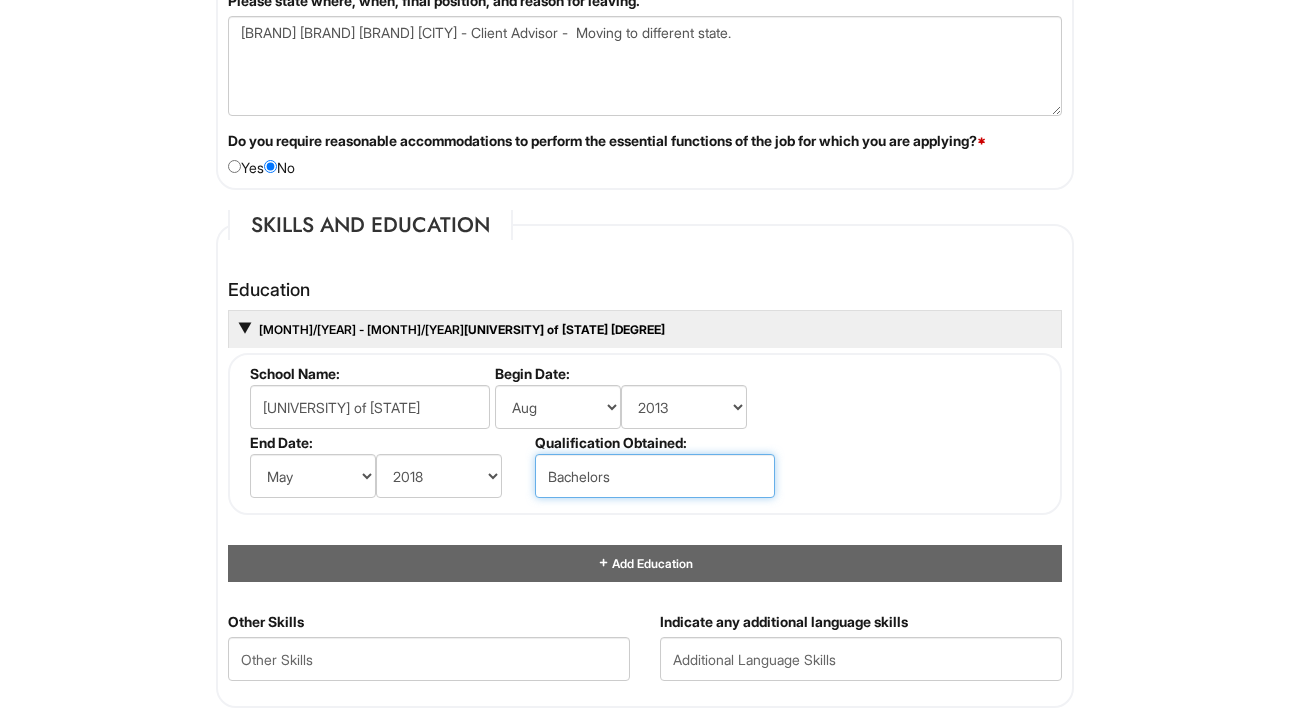 click on "Bachelors" at bounding box center [655, 476] 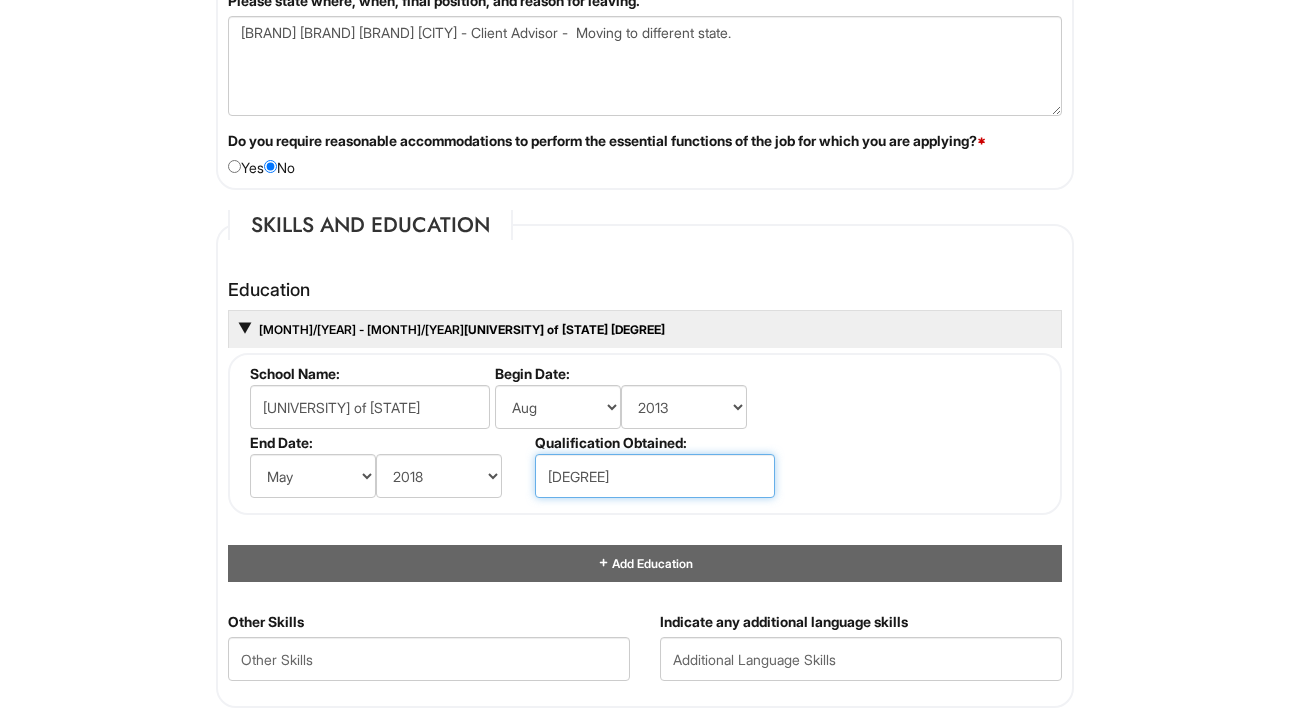 type on "[DEGREE]" 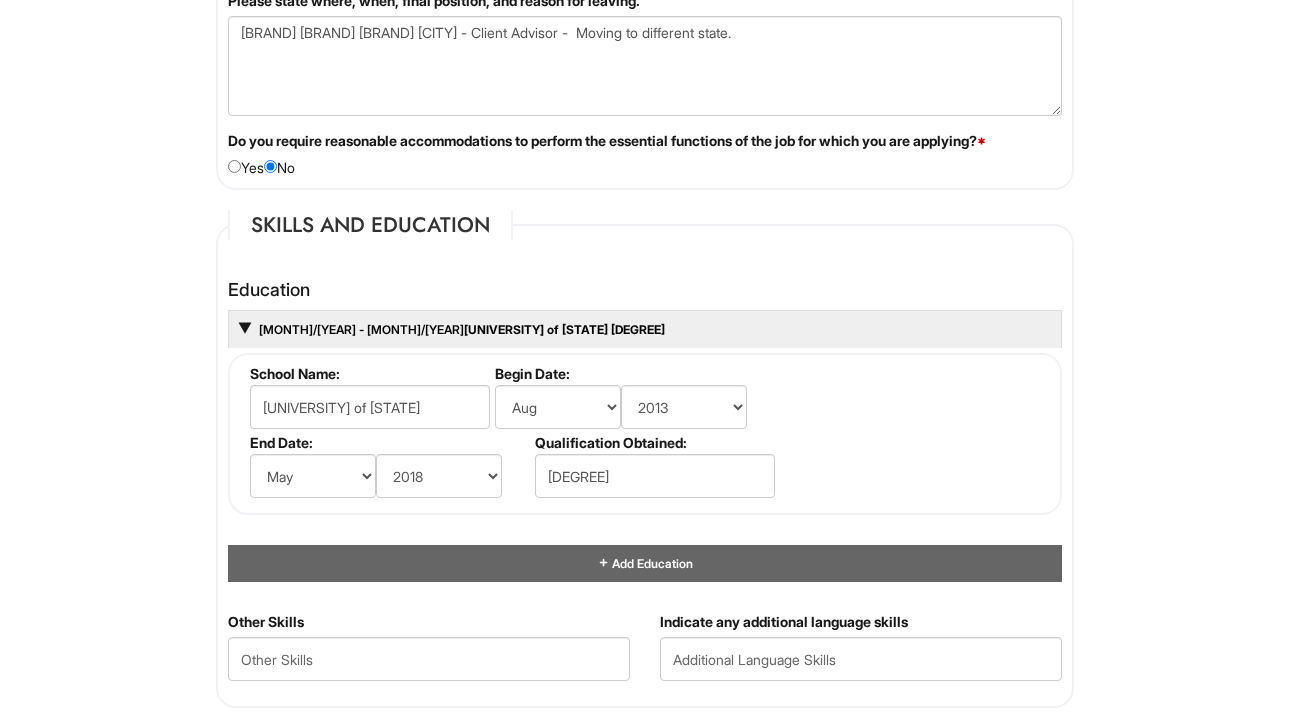 click on "School Name:
[UNIVERSITY] of [STATE]
Begin Date:
(month) Jan Feb Mar Apr May Jun Jul Aug Sep Oct Nov Dec (year) 2029 2028 2027 2026 2025 2024 2023 2022 2021 2020 2019 2018 2017 2016 2015 2014 2013 2012 2011 2010 2009 2008 2007 2006 2005 2004 2003 2002 2001 2000 1999 1998 1997 1996 1995 1994 1993 1992 1991 1990 1989 1988 1987 1986 1985 1984 1983 1982 1981 1980 1979 1978 1977 1976 1975 1974 1973 1972 1971 1970 1969 1968 1967 1966 1965 1964 1963 1962 1961 1960 1959 1958 1957 1956 1955 1954 1953 1952 1951 1950 1949 1948 1947 1946  --  2030 2031 2032 2033 2034 2035 2036 2037 2038 2039 2040 2041 2042 2043 2044 2045 2046 2047 2048 2049 2050 2051 2052 2053 2054 2055 2056 2057 2058 2059 2060 2061 2062 2063 2064
End Date:
(month) Jan Feb Mar Apr May Jun Jul Aug Sep Oct Nov Dec (year) 2029 2028 2027 2026 2025 2024 2023 2022 2021 2020 2019 2018 2017 2016 2015 2014 2013 2012 2011 2010 2009 2008 2007 2006 2005 2004 2003 2002 2001 2000 1999 1998 1997 1996 1995 1994 1993 1992 1991 1990 1989 1988 1987" at bounding box center [645, 434] 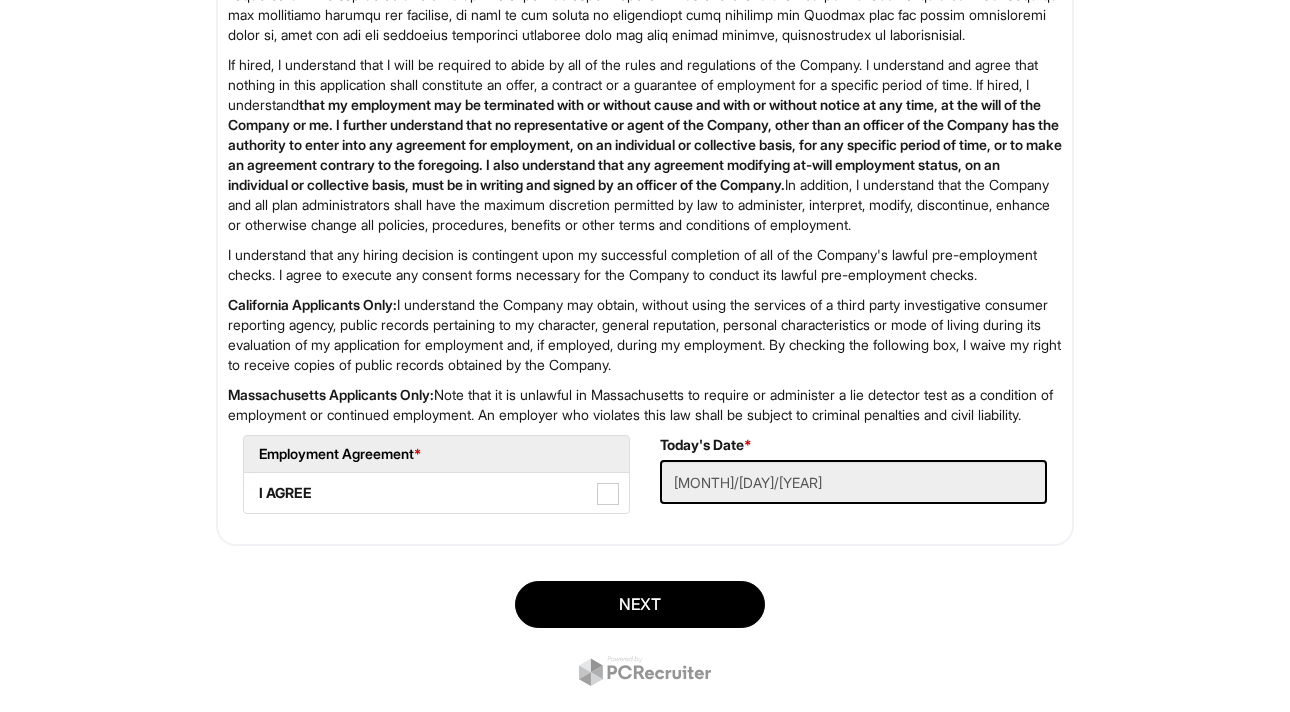 scroll, scrollTop: 3444, scrollLeft: 0, axis: vertical 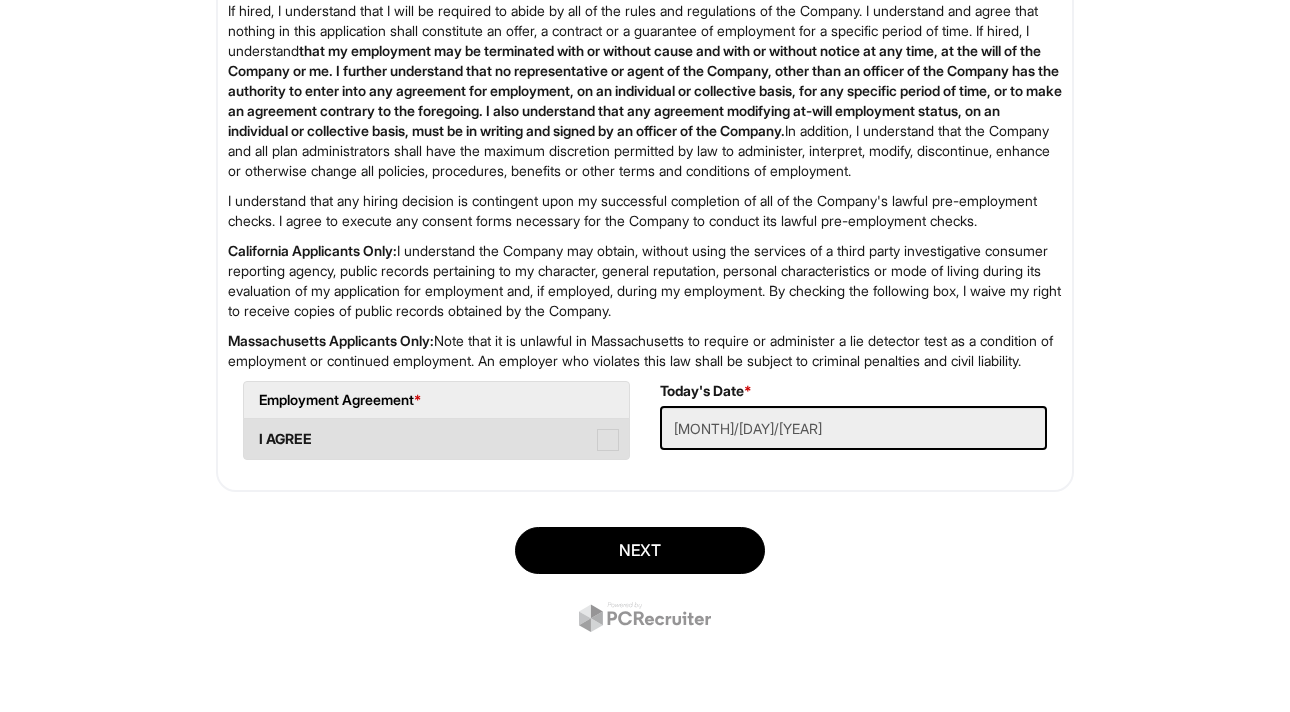 click on "I AGREE" at bounding box center [436, 439] 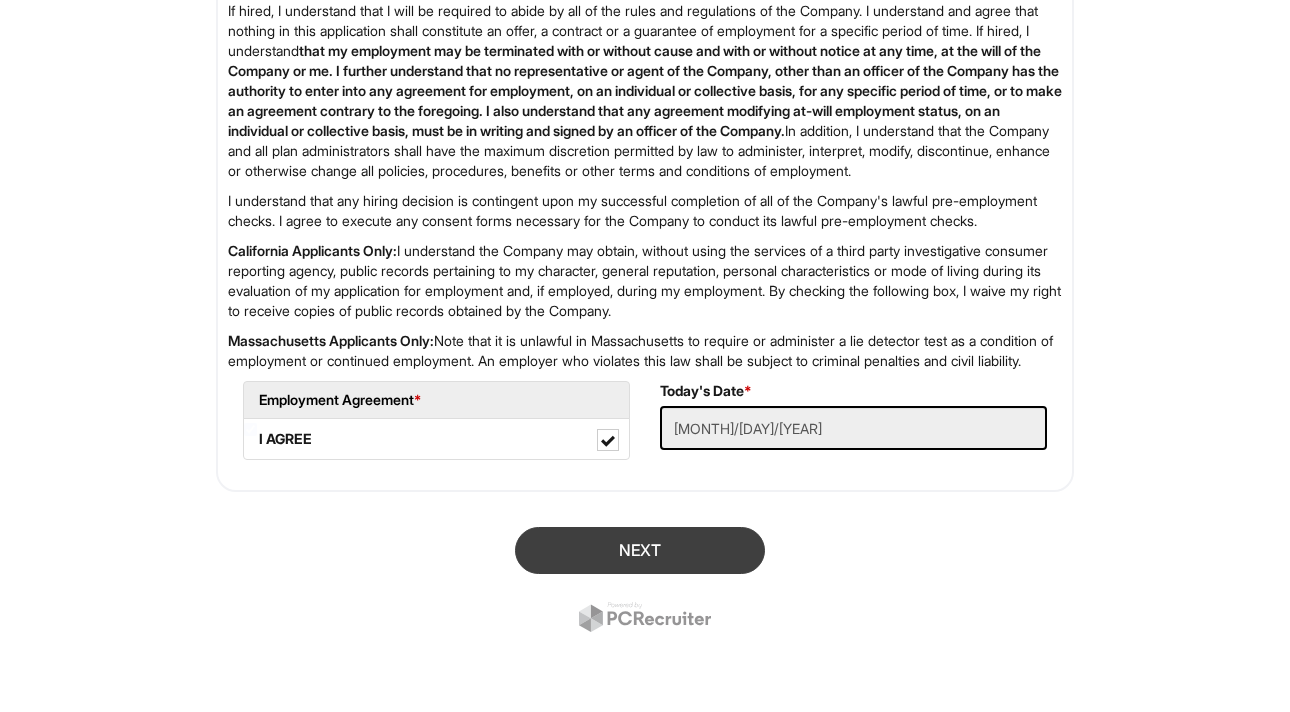 click on "Next" at bounding box center [640, 550] 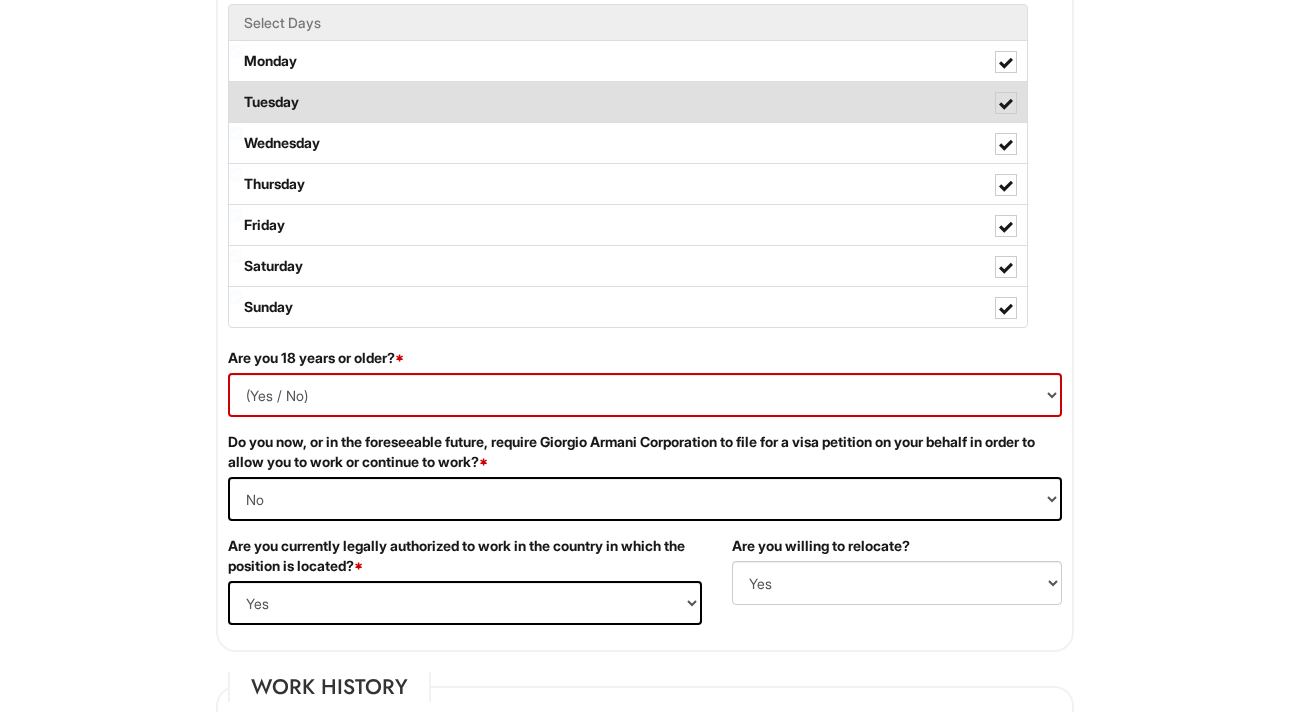 scroll, scrollTop: 1190, scrollLeft: 0, axis: vertical 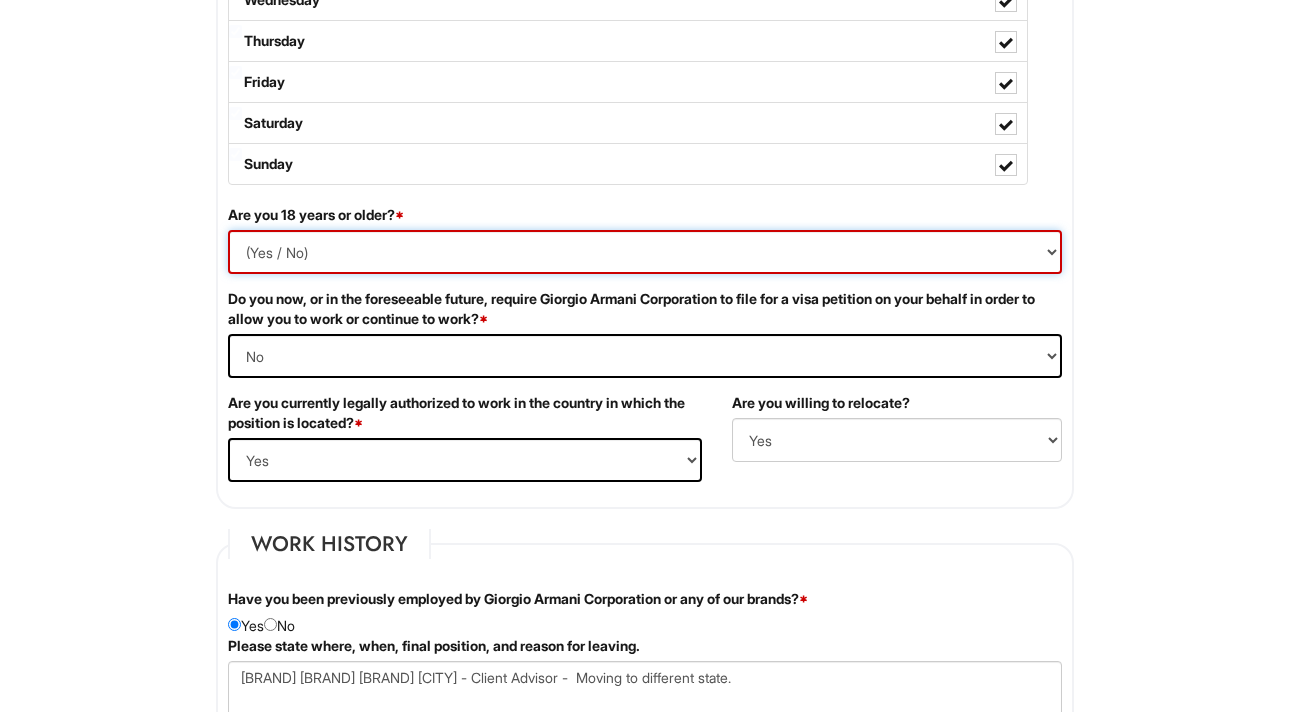 select on "Yes" 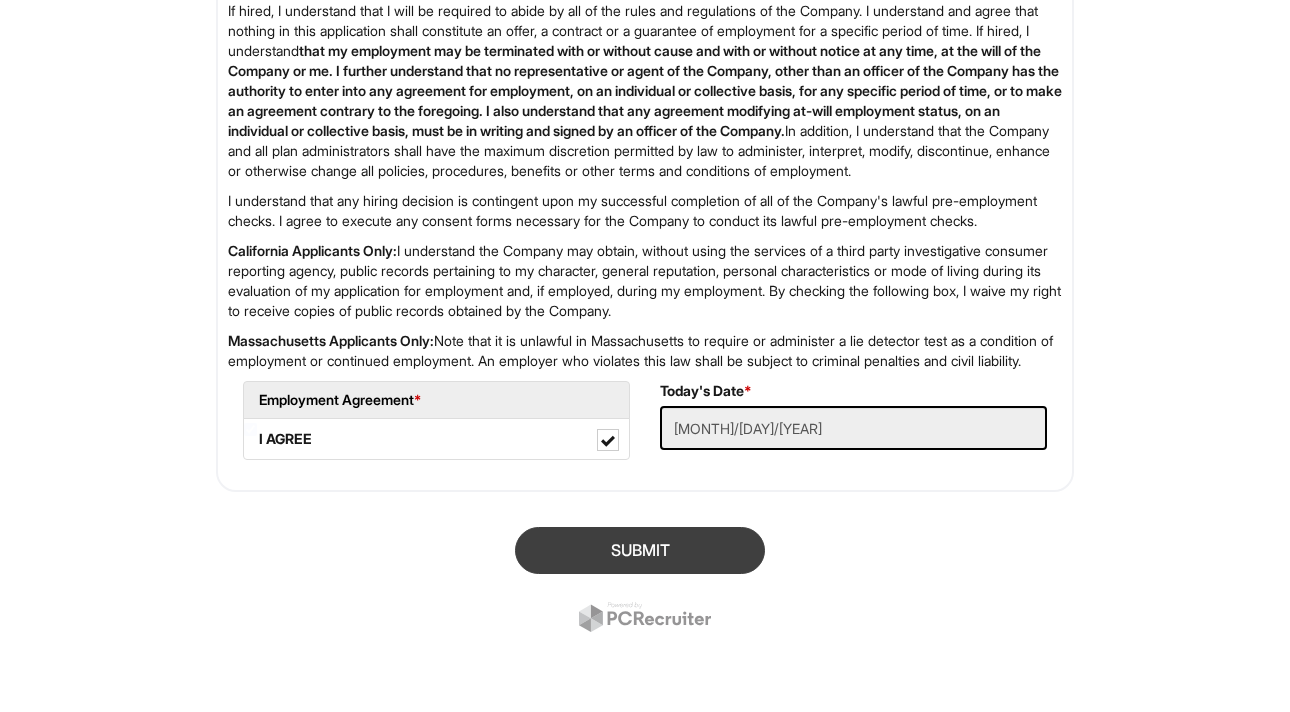 scroll, scrollTop: 3530, scrollLeft: 0, axis: vertical 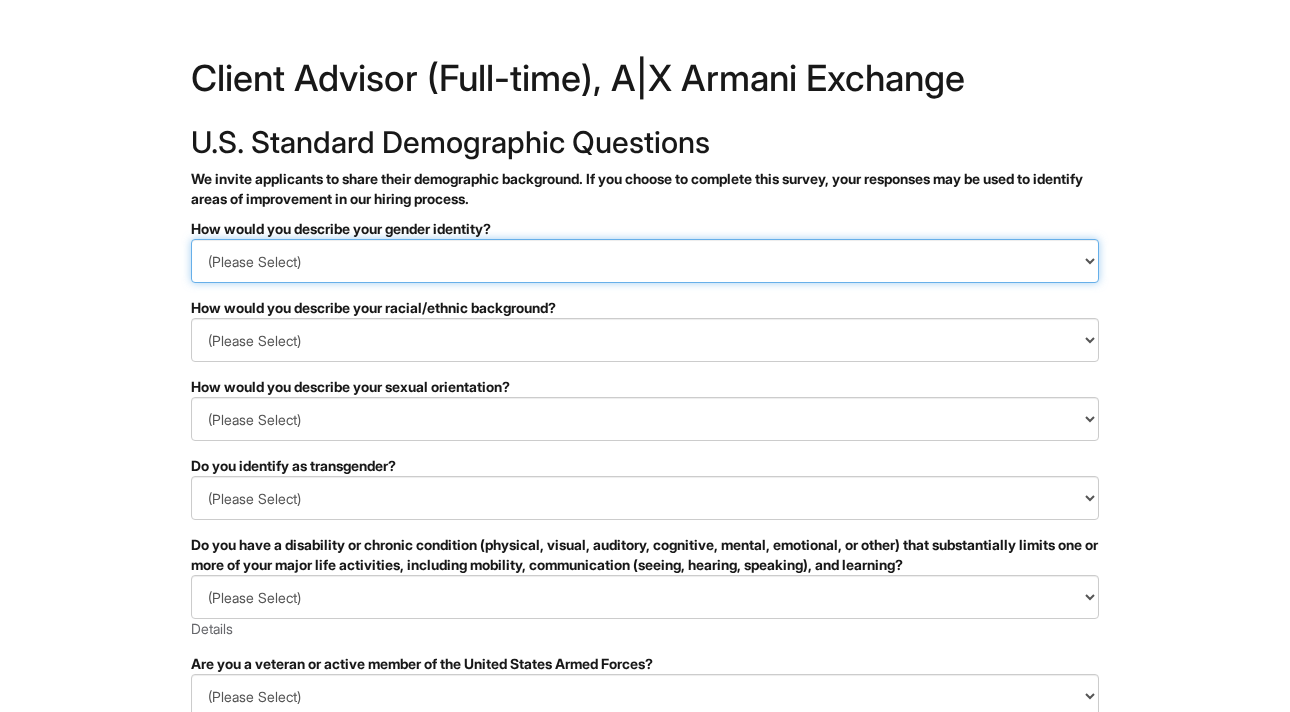 select on "I don't wish to answer" 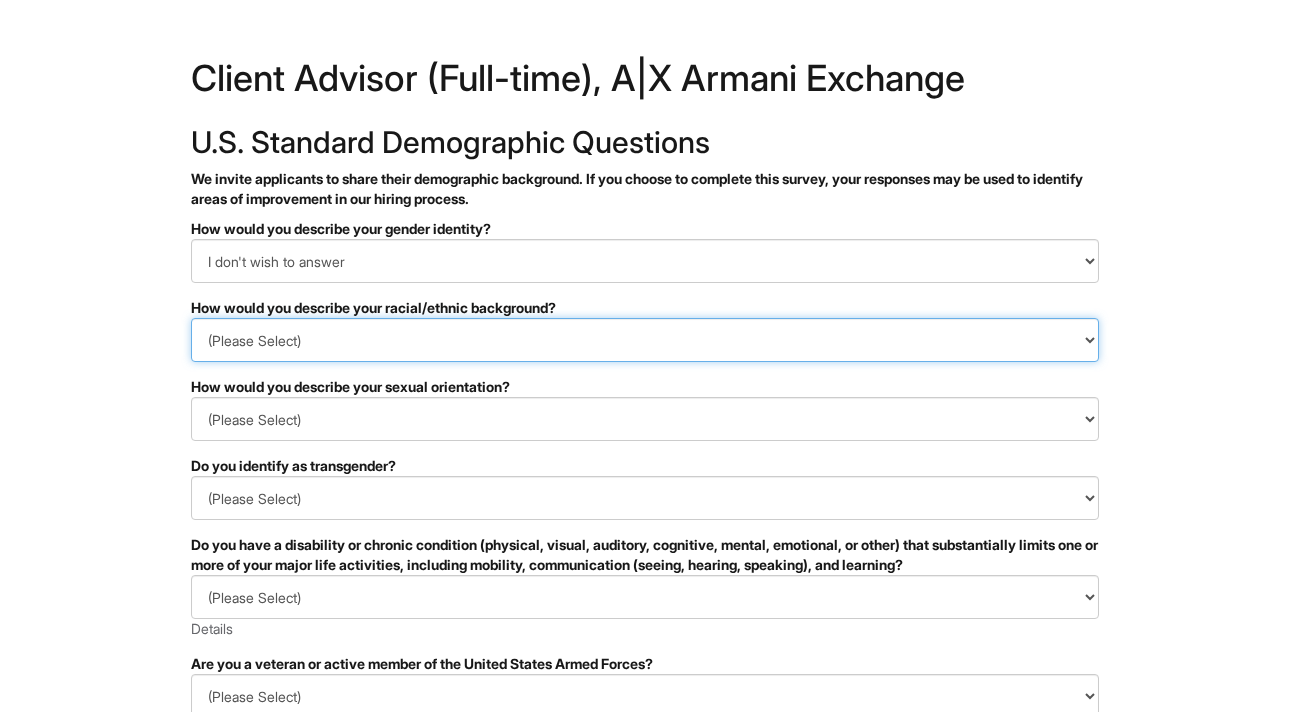 select on "I don't wish to answer" 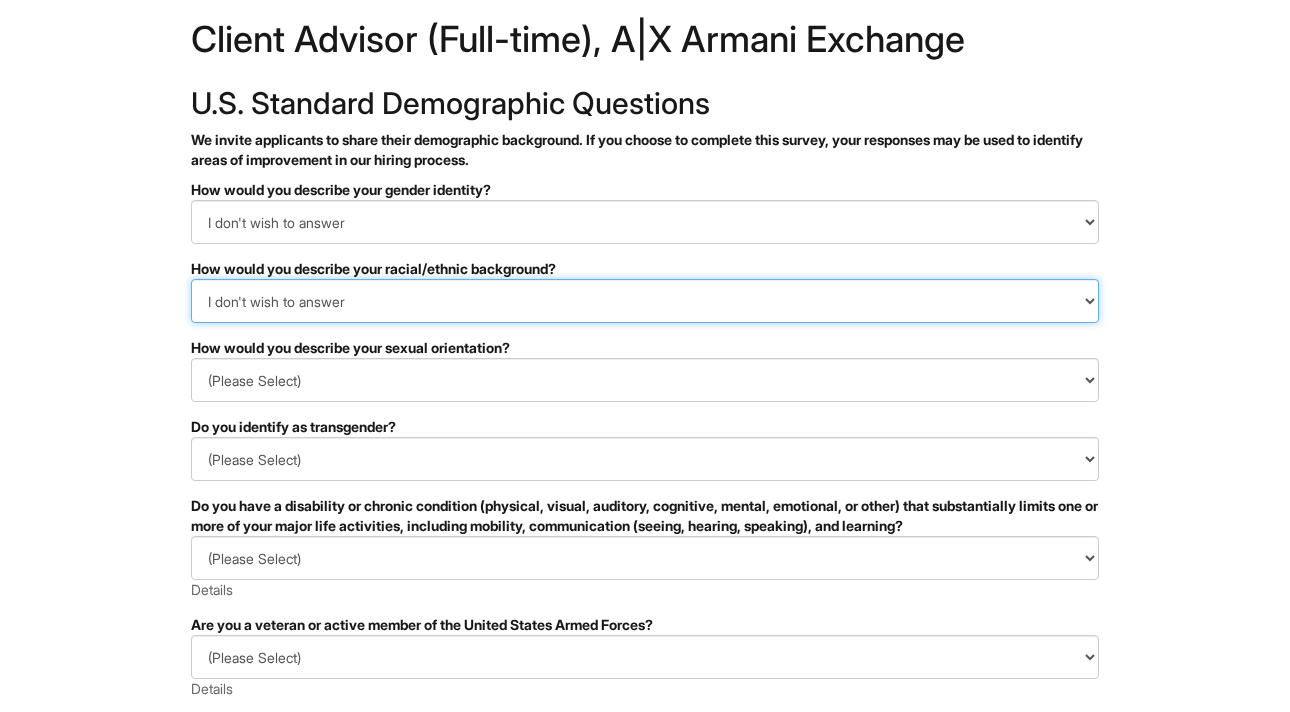 scroll, scrollTop: 52, scrollLeft: 0, axis: vertical 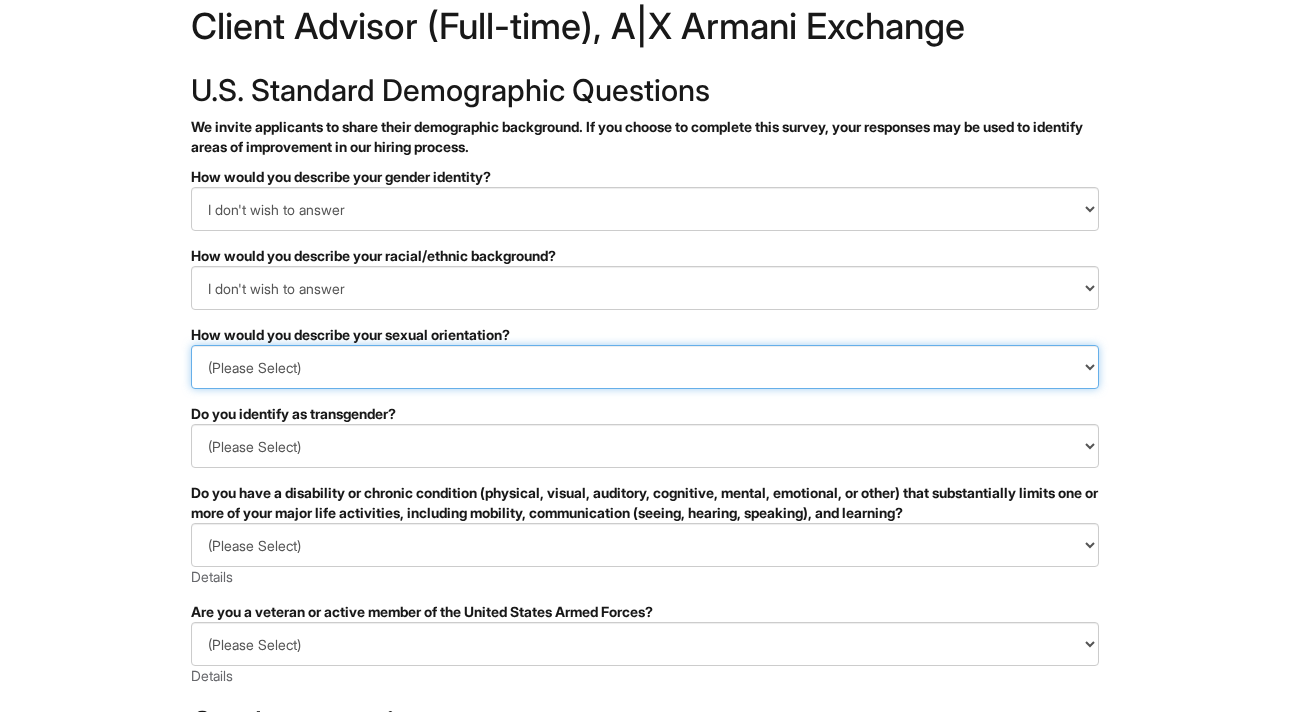 select on "I don't wish to answer" 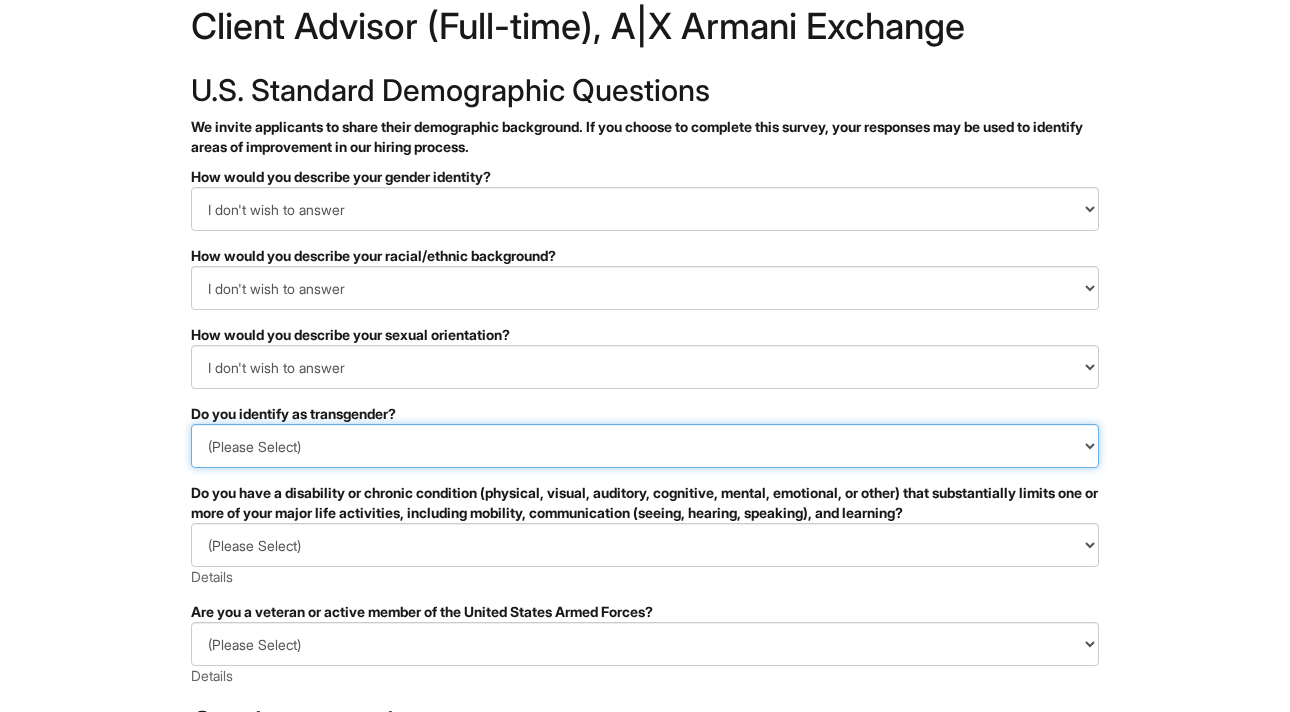 select on "I don't wish to answer" 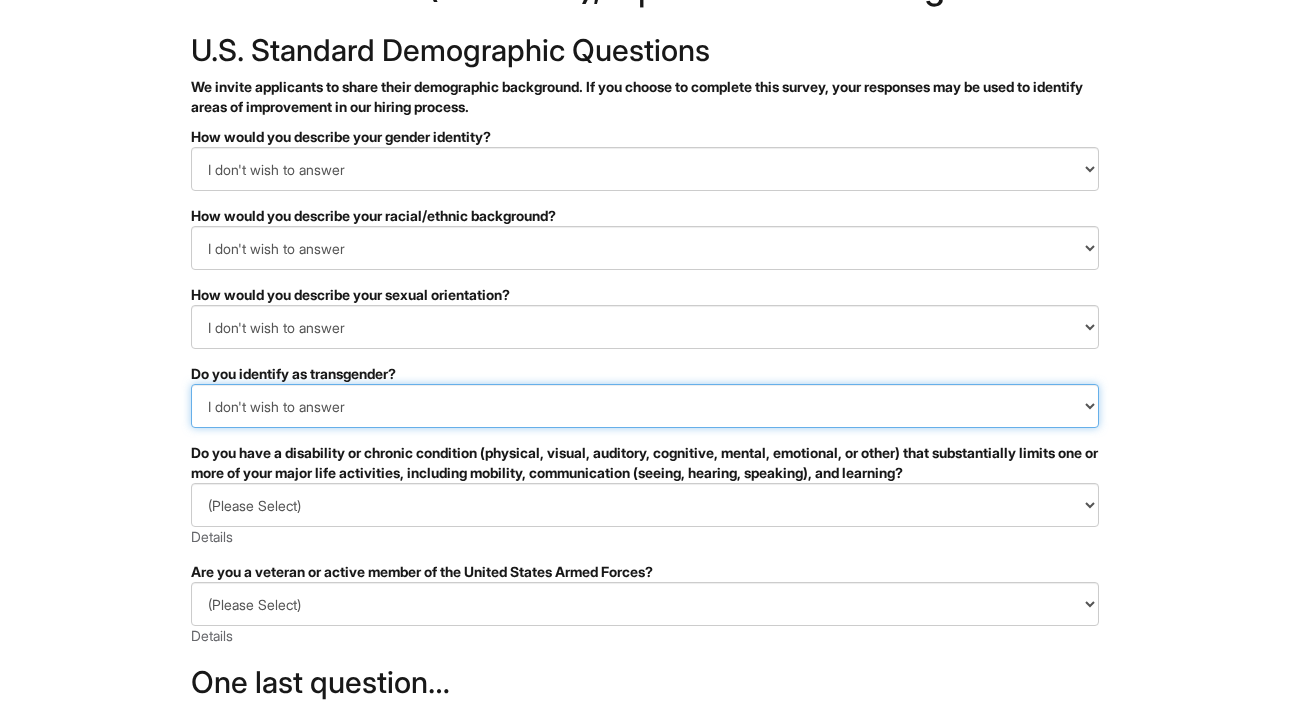 scroll, scrollTop: 97, scrollLeft: 0, axis: vertical 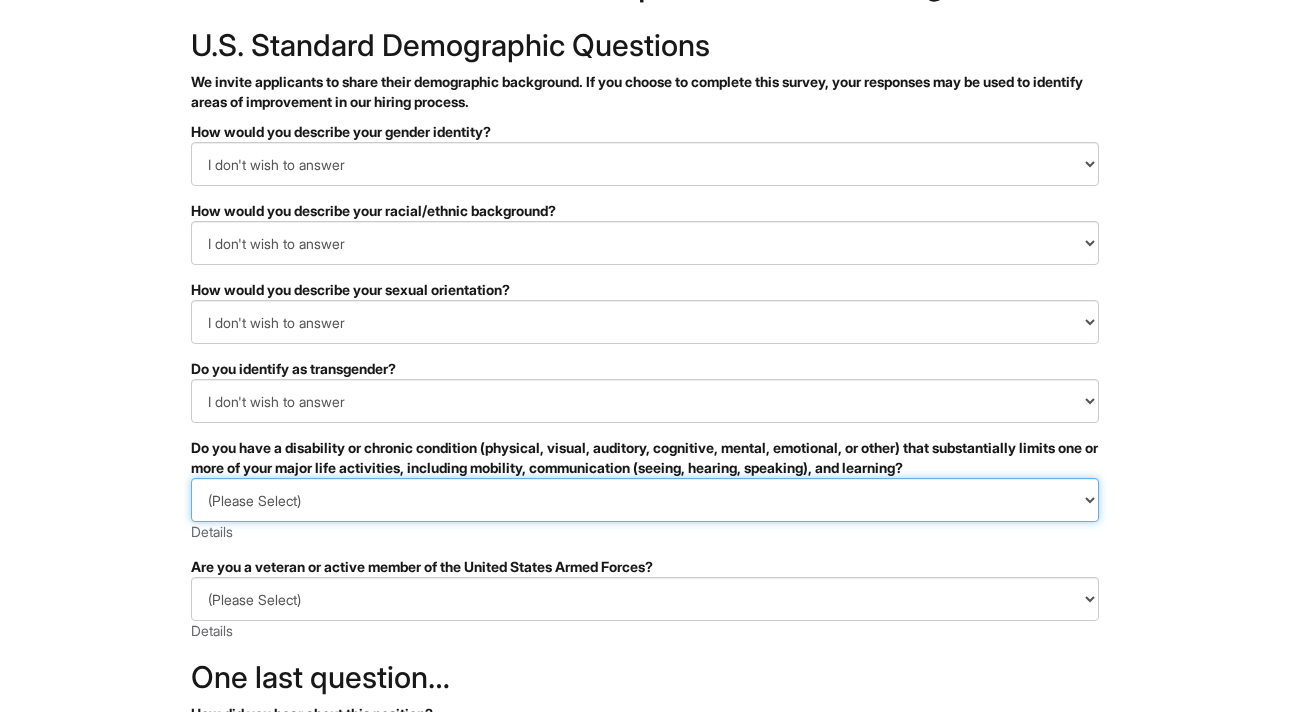select on "I DON'T WISH TO ANSWER" 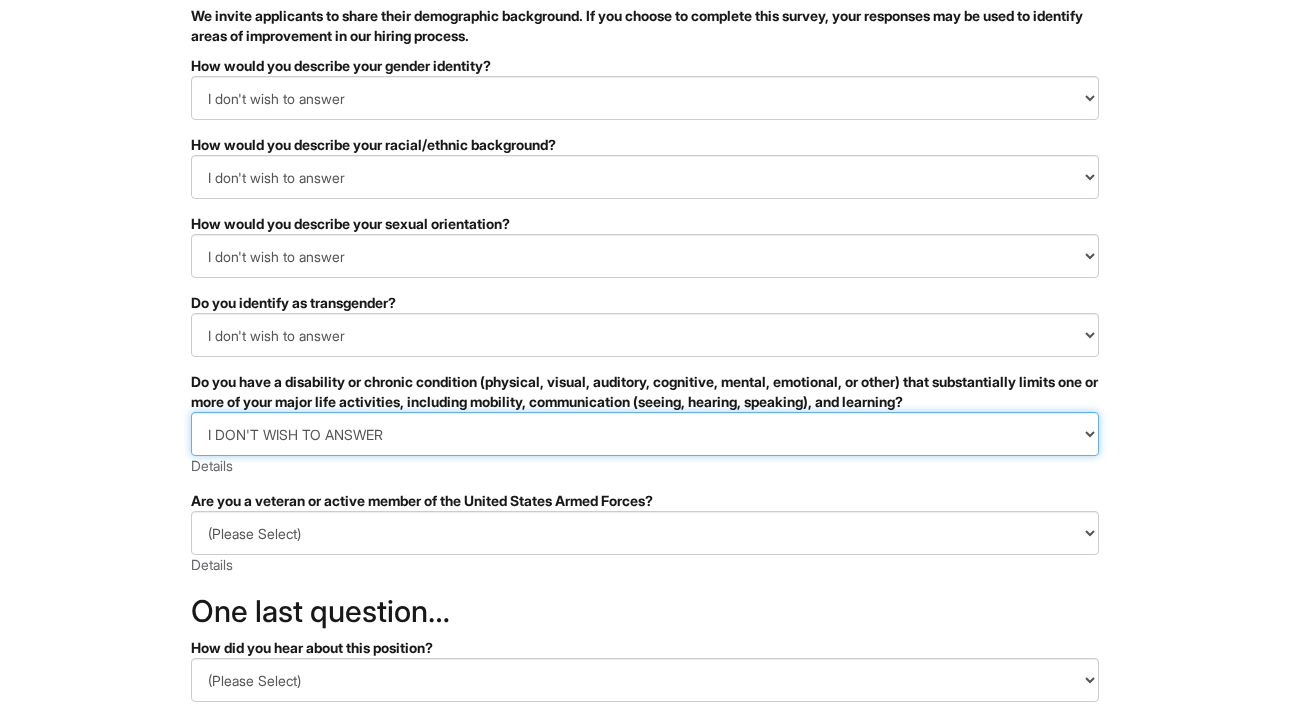 scroll, scrollTop: 183, scrollLeft: 0, axis: vertical 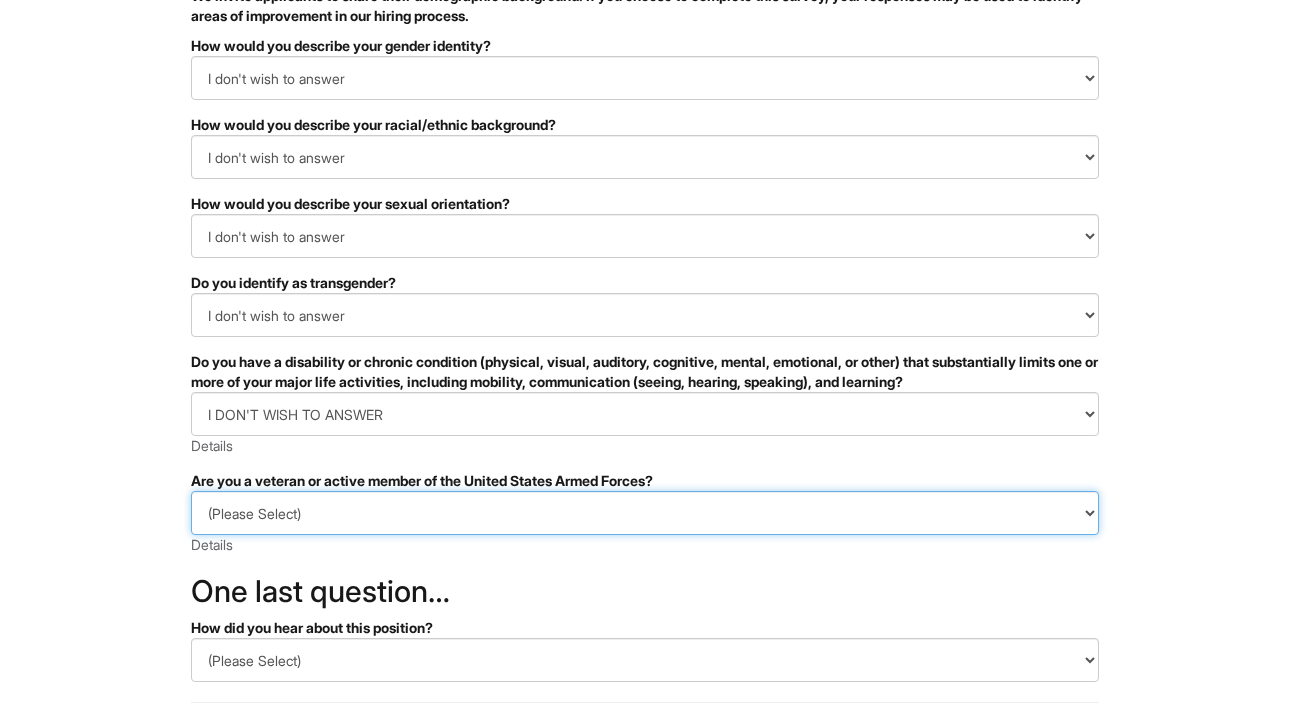 select on "I PREFER NOT TO ANSWER" 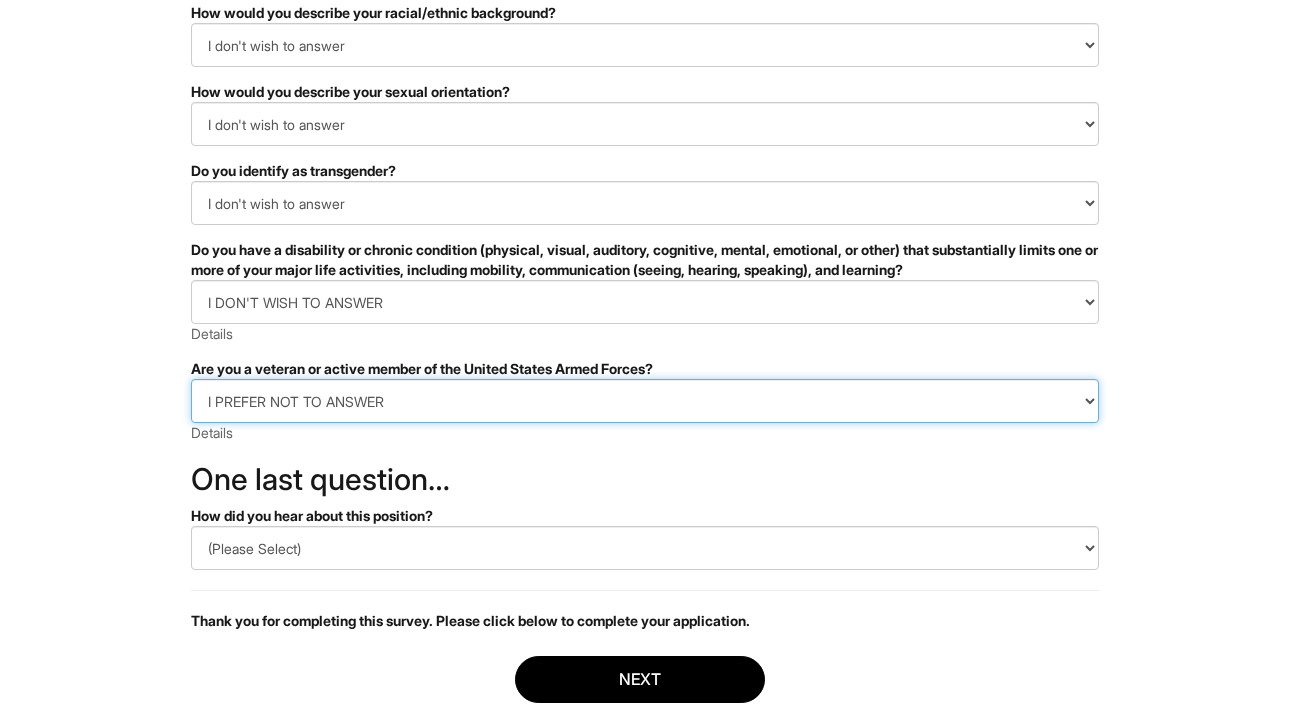 scroll, scrollTop: 302, scrollLeft: 0, axis: vertical 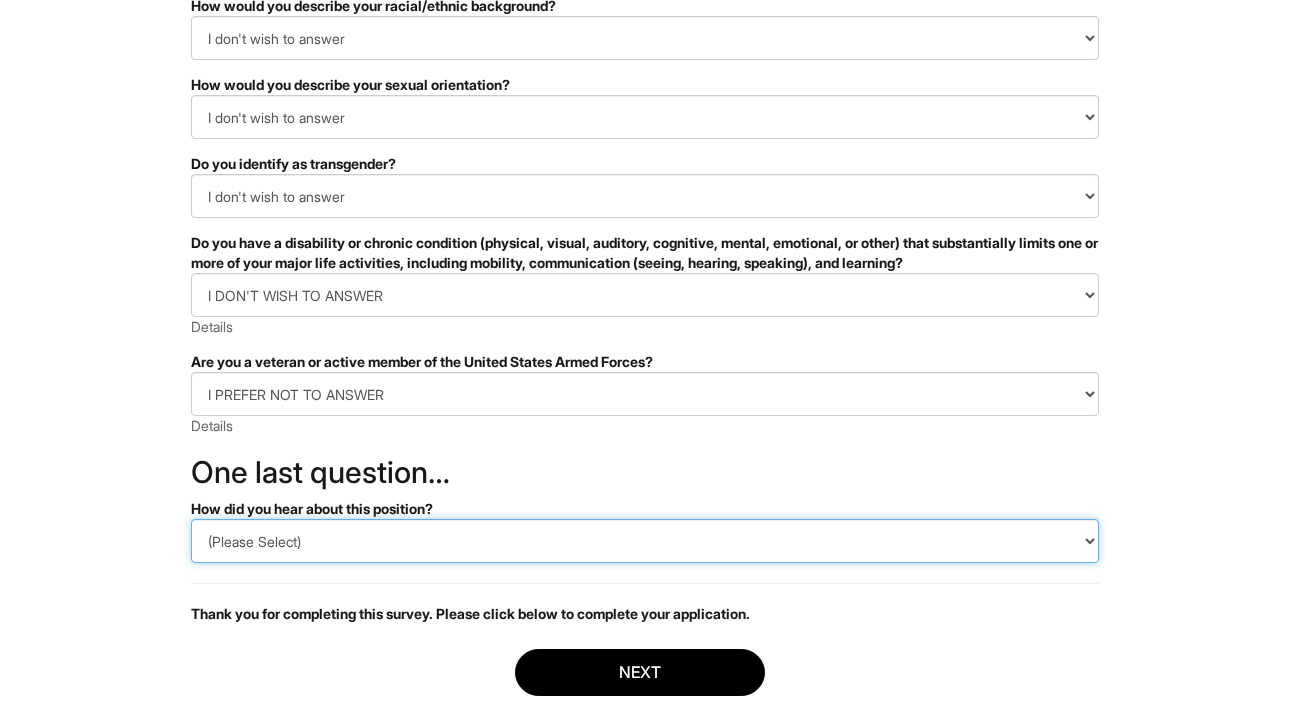 select on "Referral" 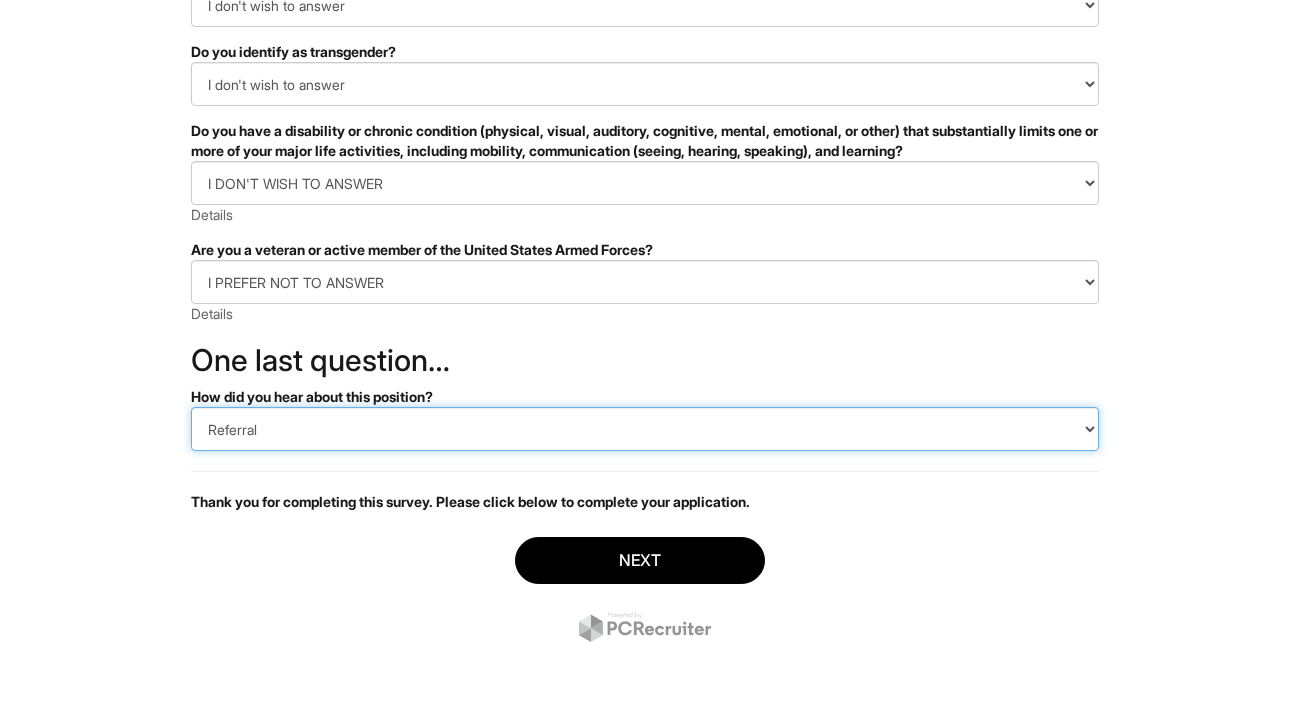 scroll, scrollTop: 414, scrollLeft: 0, axis: vertical 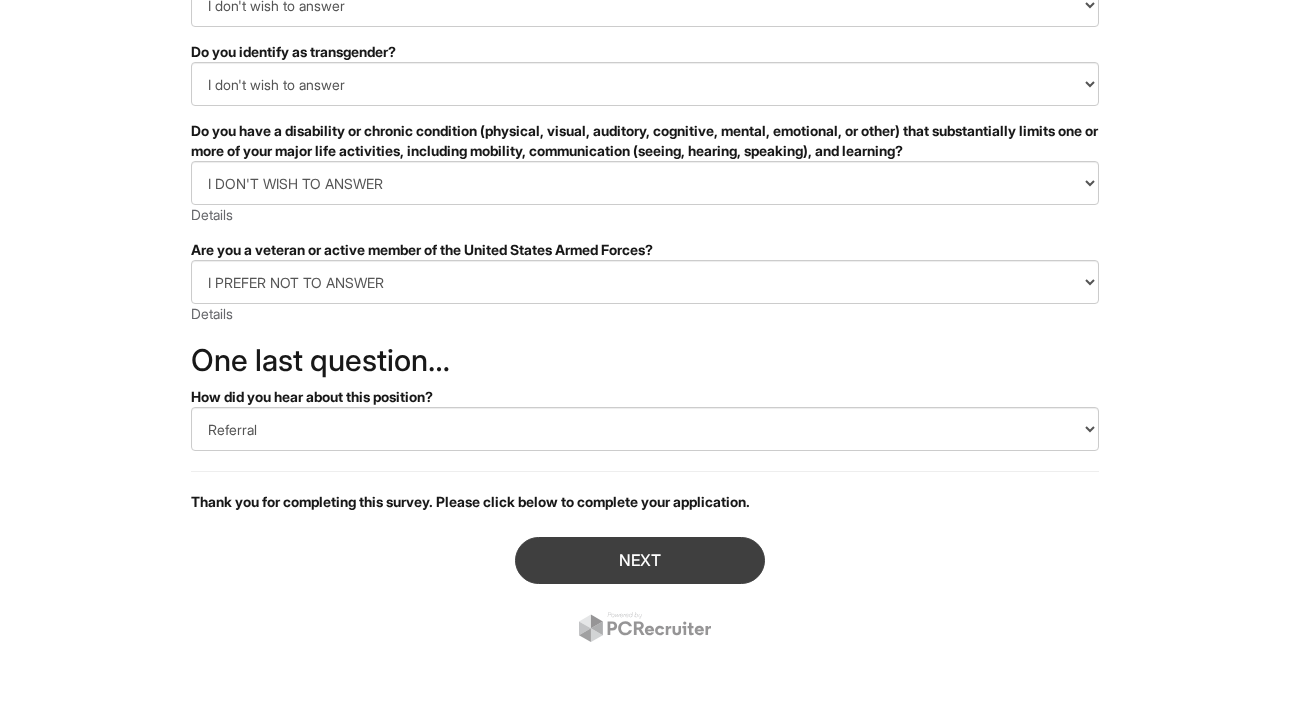 click on "Next" at bounding box center (640, 560) 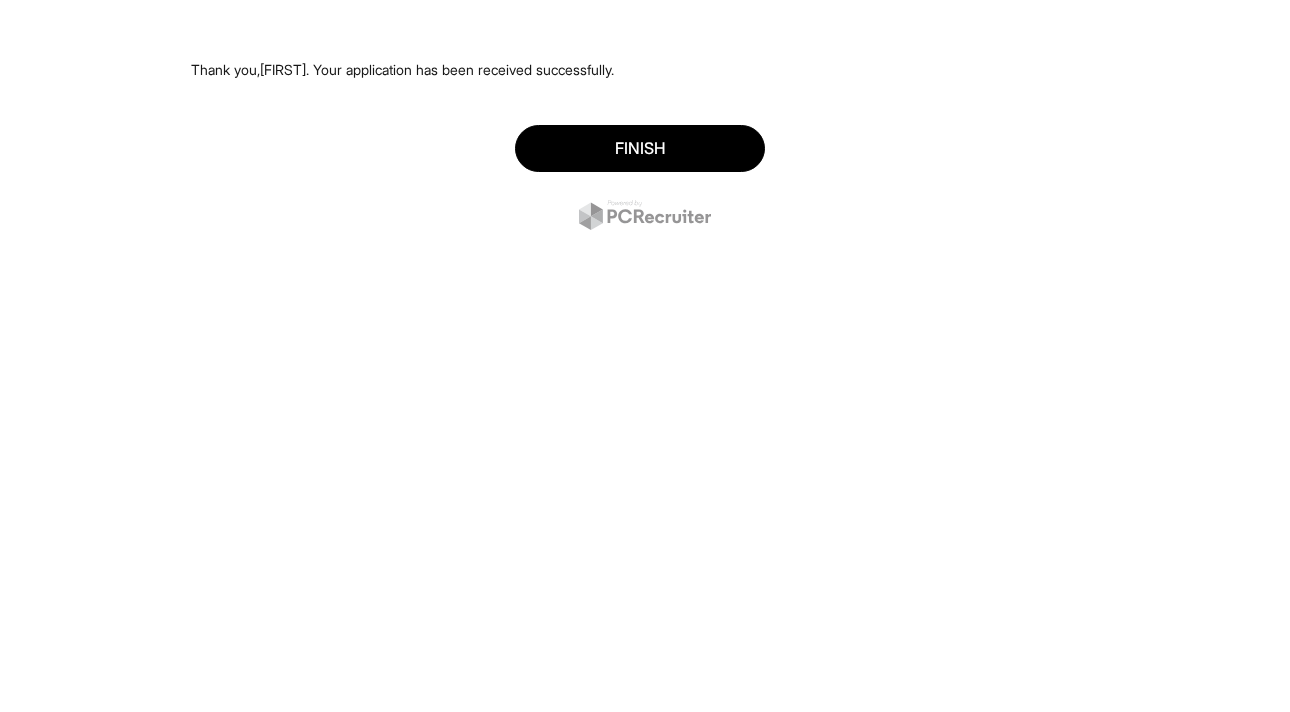 scroll, scrollTop: 0, scrollLeft: 0, axis: both 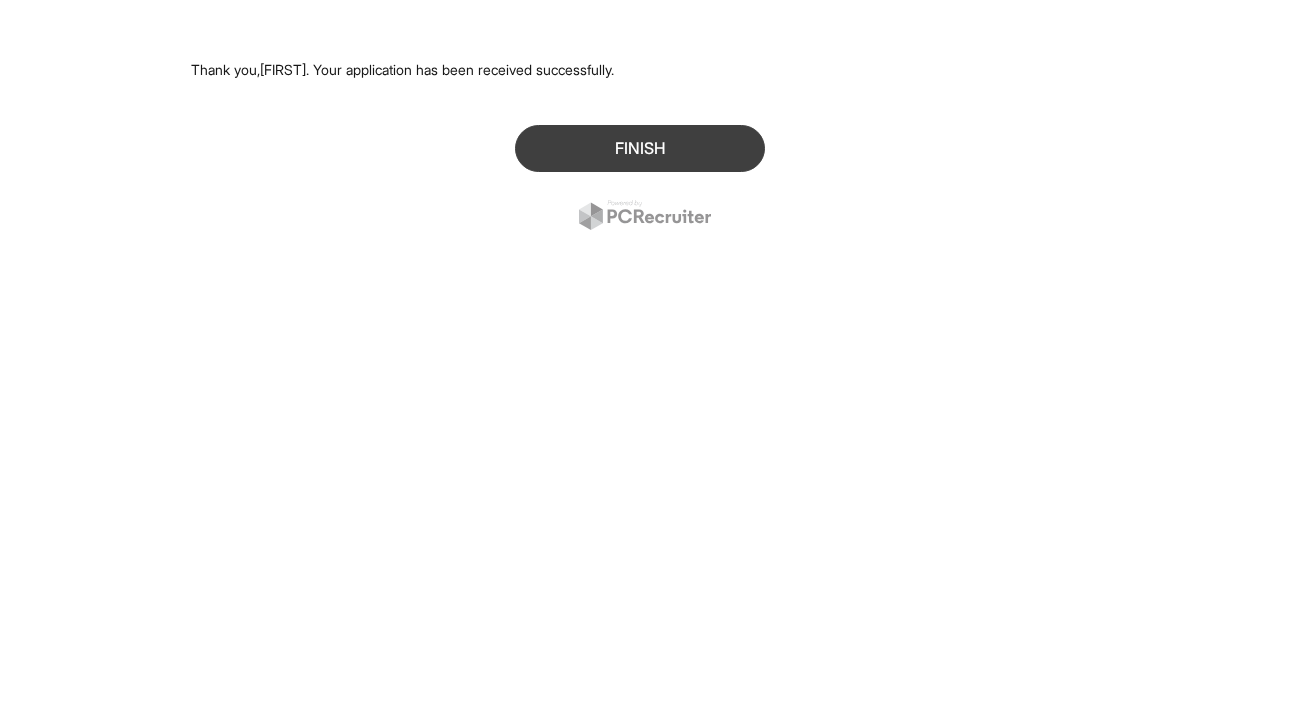 click on "Finish" at bounding box center [640, 148] 